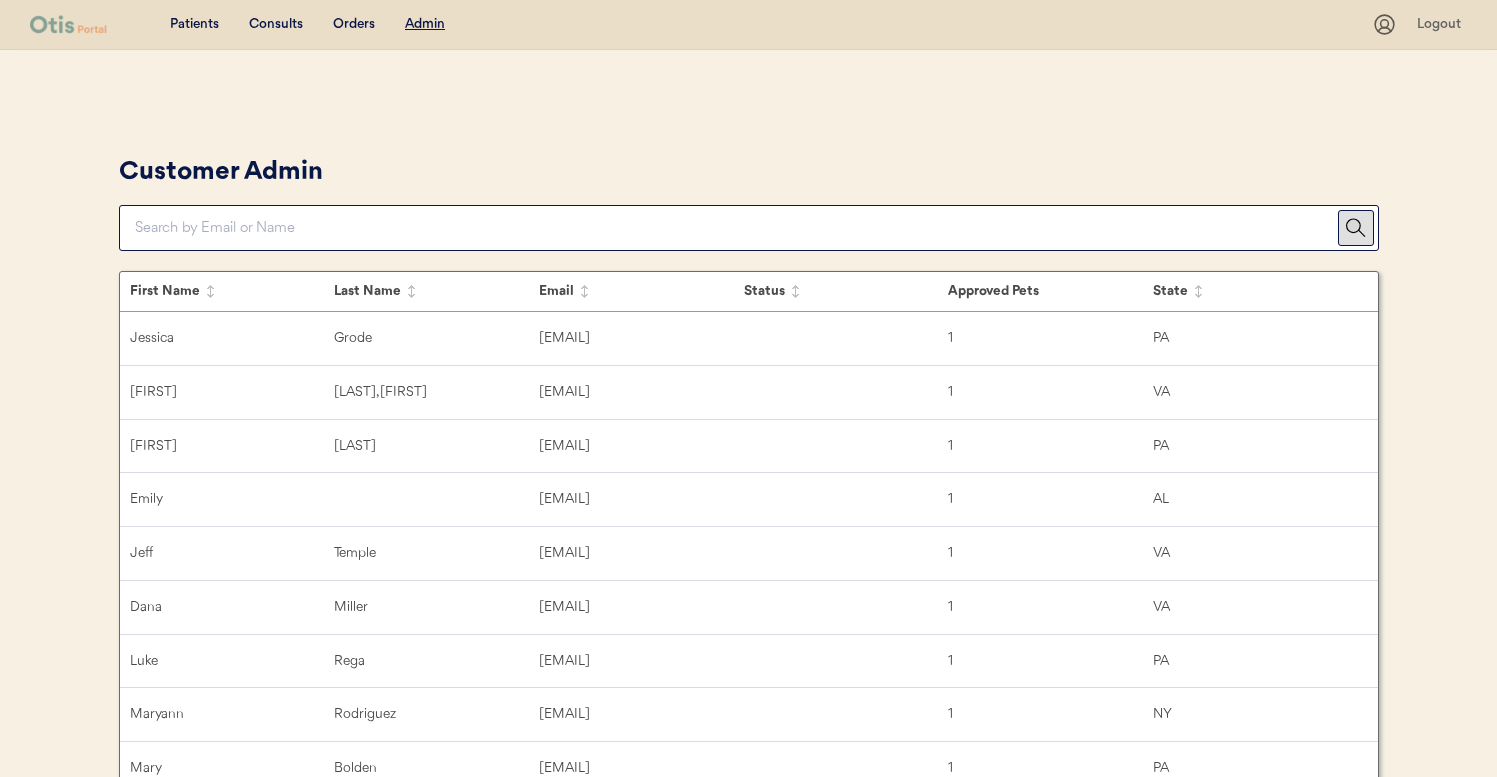 scroll, scrollTop: 0, scrollLeft: 0, axis: both 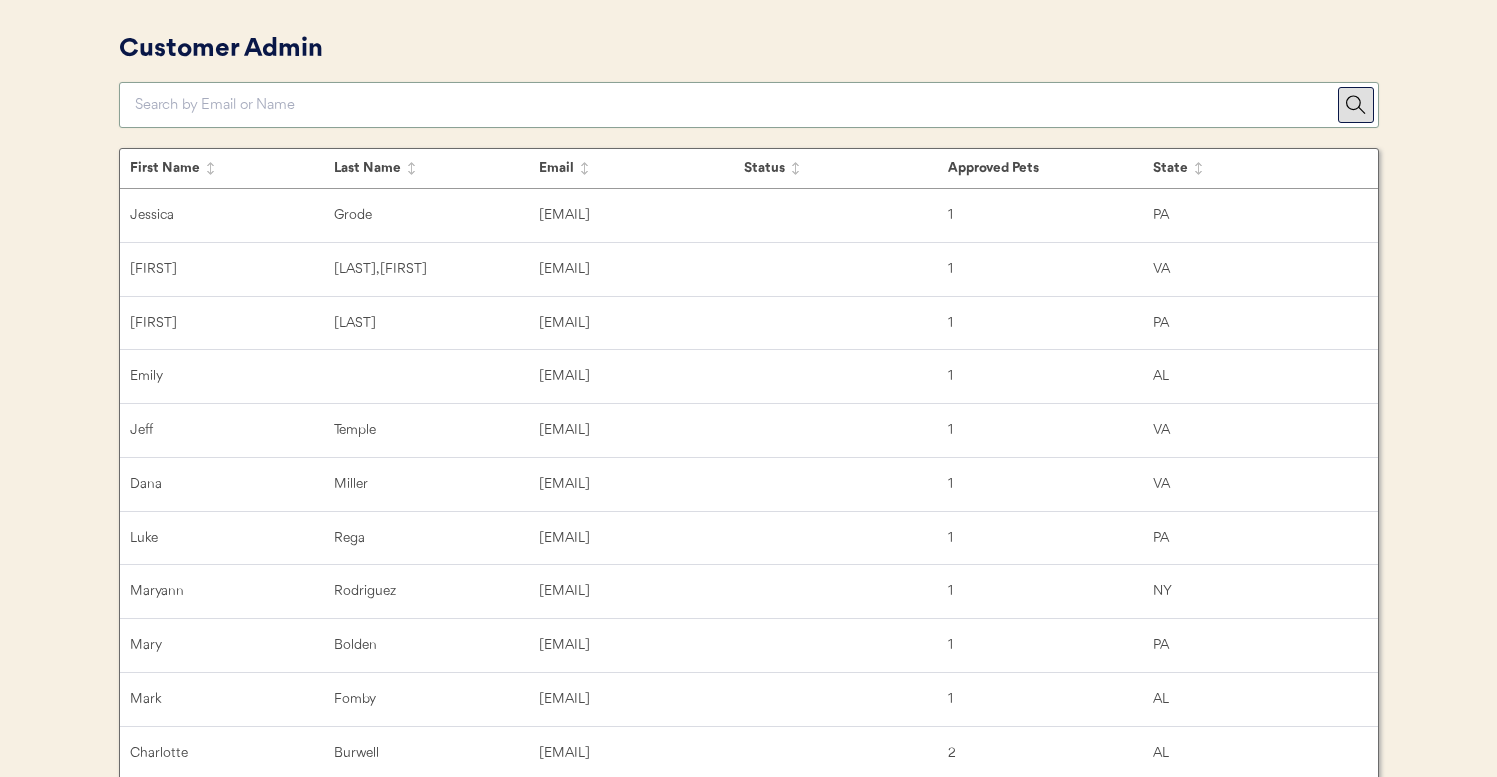 click at bounding box center (736, 105) 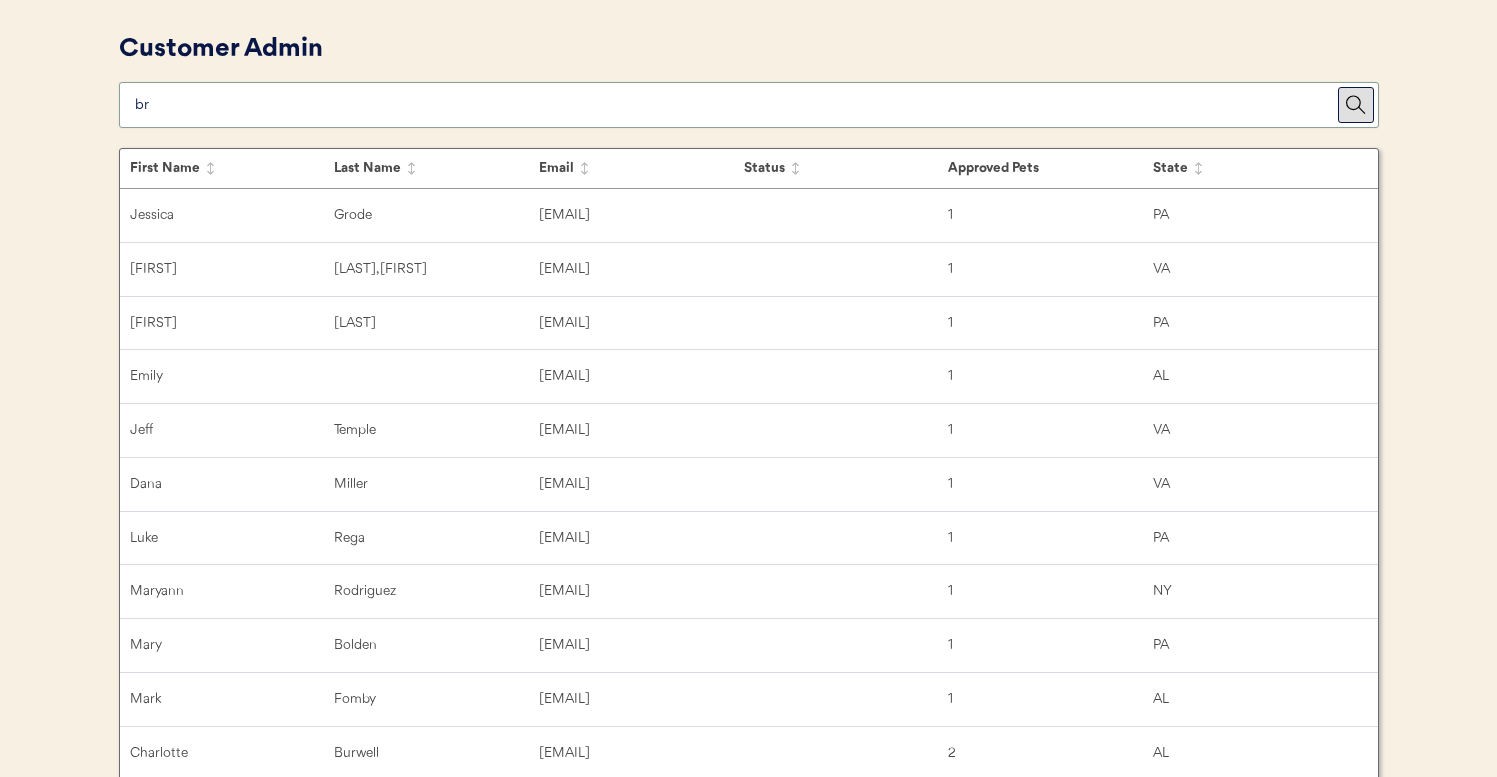scroll, scrollTop: 0, scrollLeft: 0, axis: both 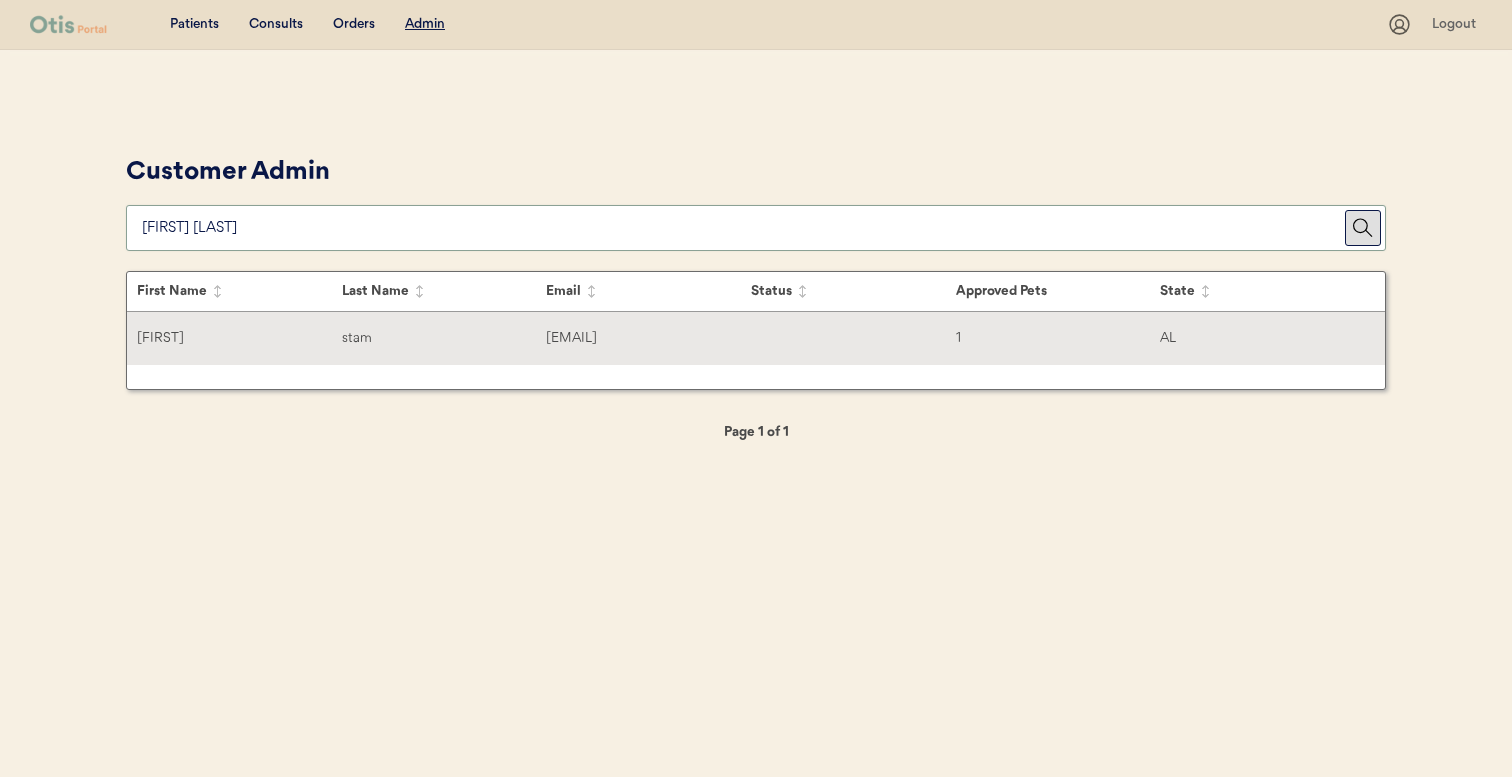 type on "brandon stam" 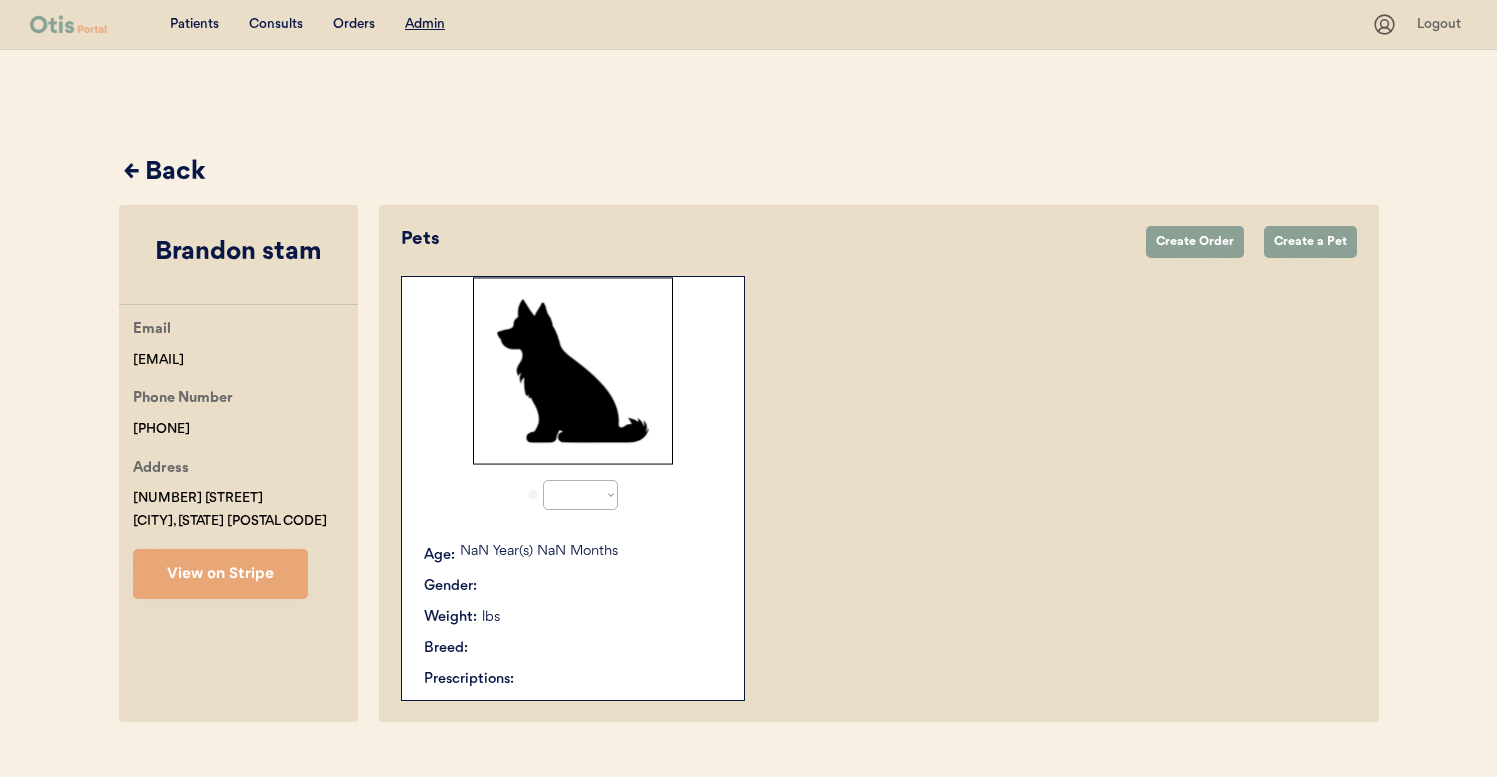 select on "true" 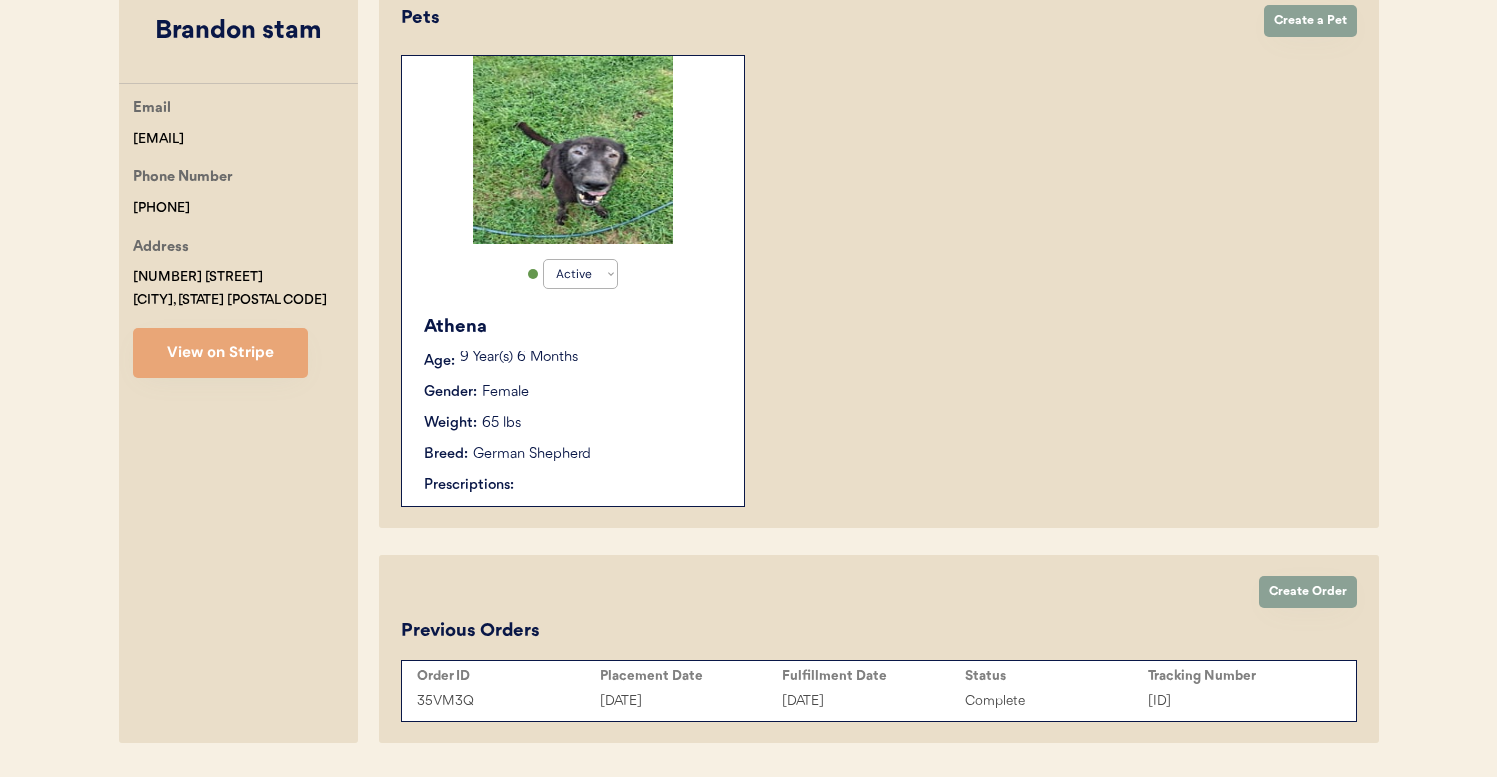 scroll, scrollTop: 279, scrollLeft: 0, axis: vertical 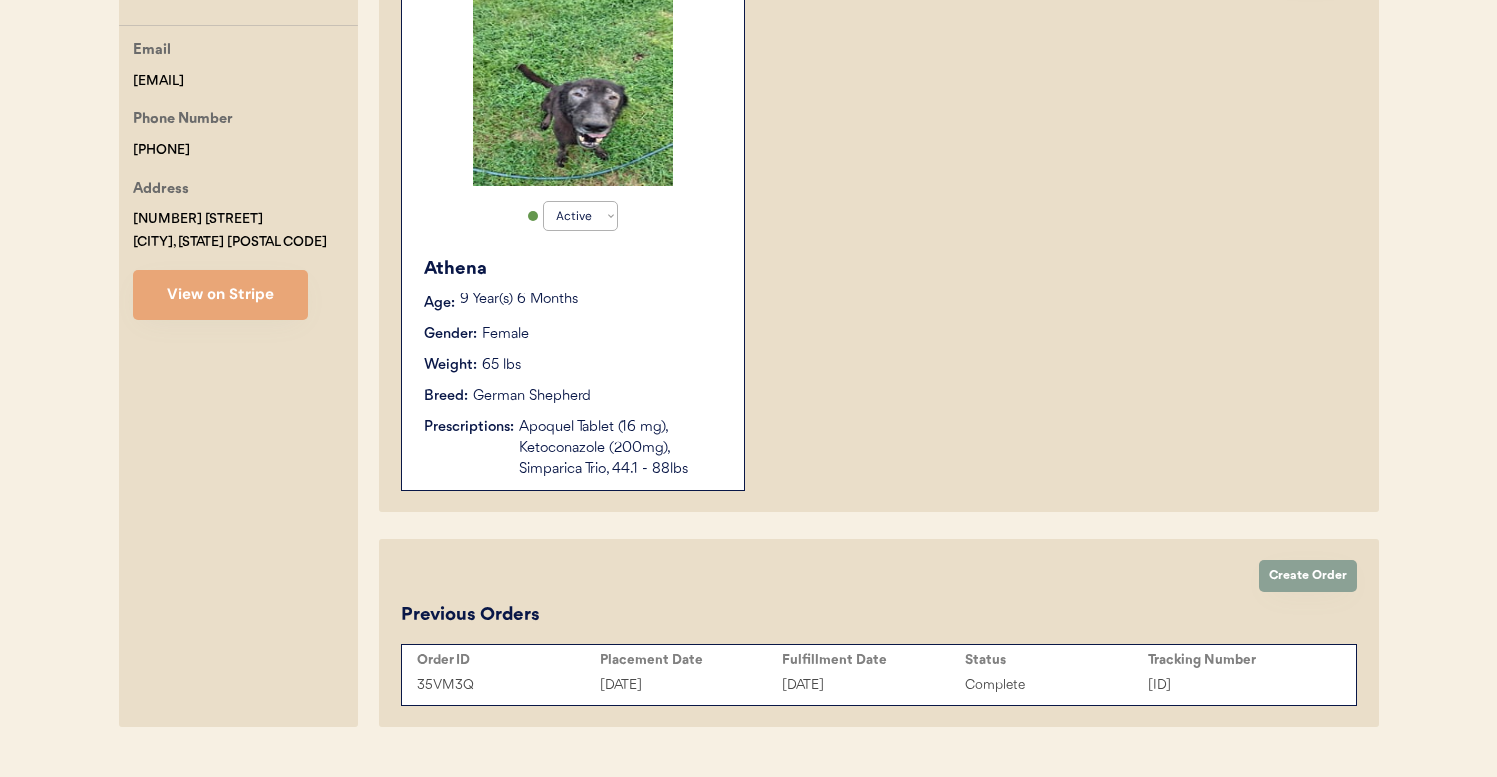 click on "Athena Age:
9 Year(s) 6 Months
Gender: Female Weight: 65 lbs Breed: German Shepherd Prescriptions: Apoquel Tablet (16 mg), Ketoconazole (200mg), Simparica Trio, 44.1 - 88lbs" at bounding box center (573, 368) 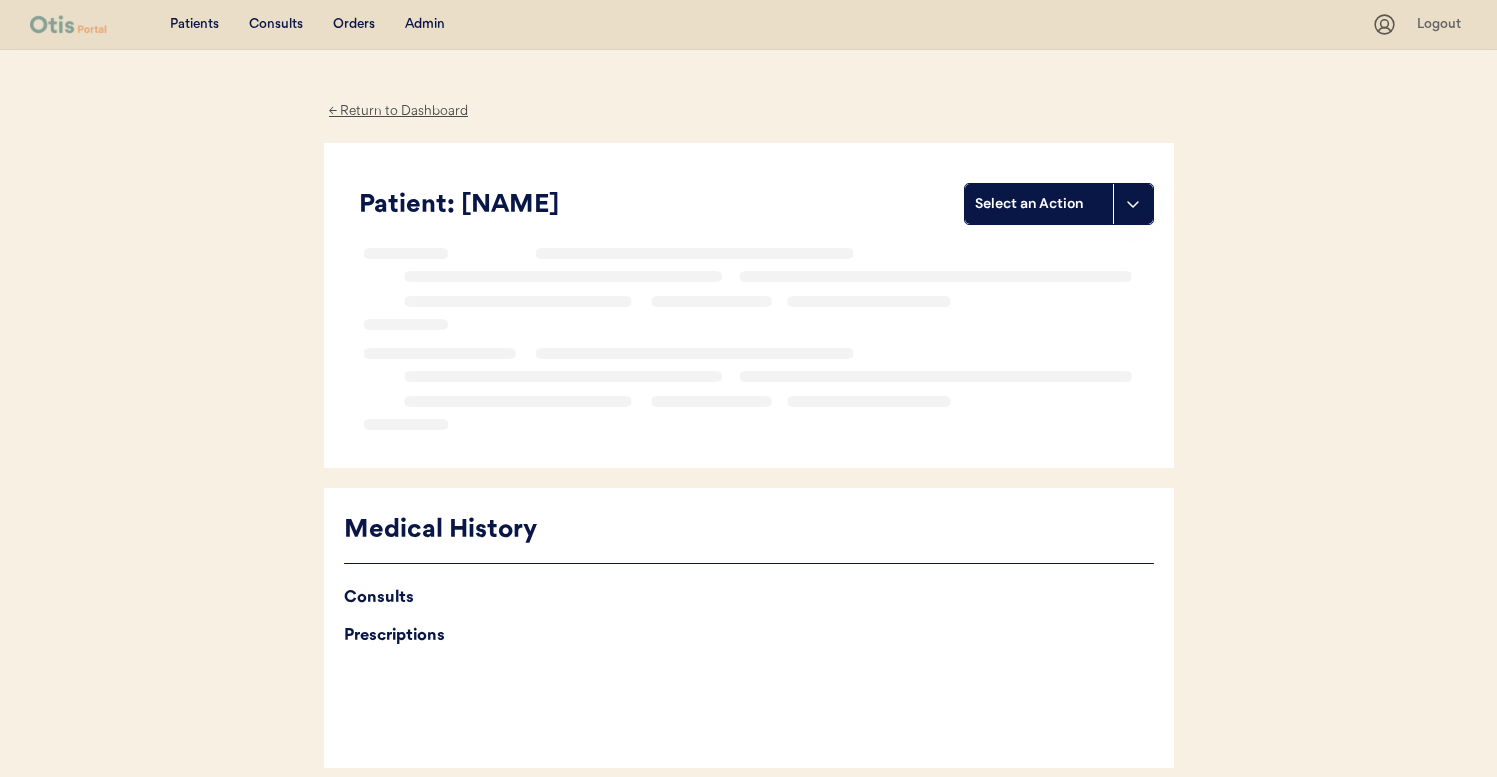 scroll, scrollTop: 0, scrollLeft: 0, axis: both 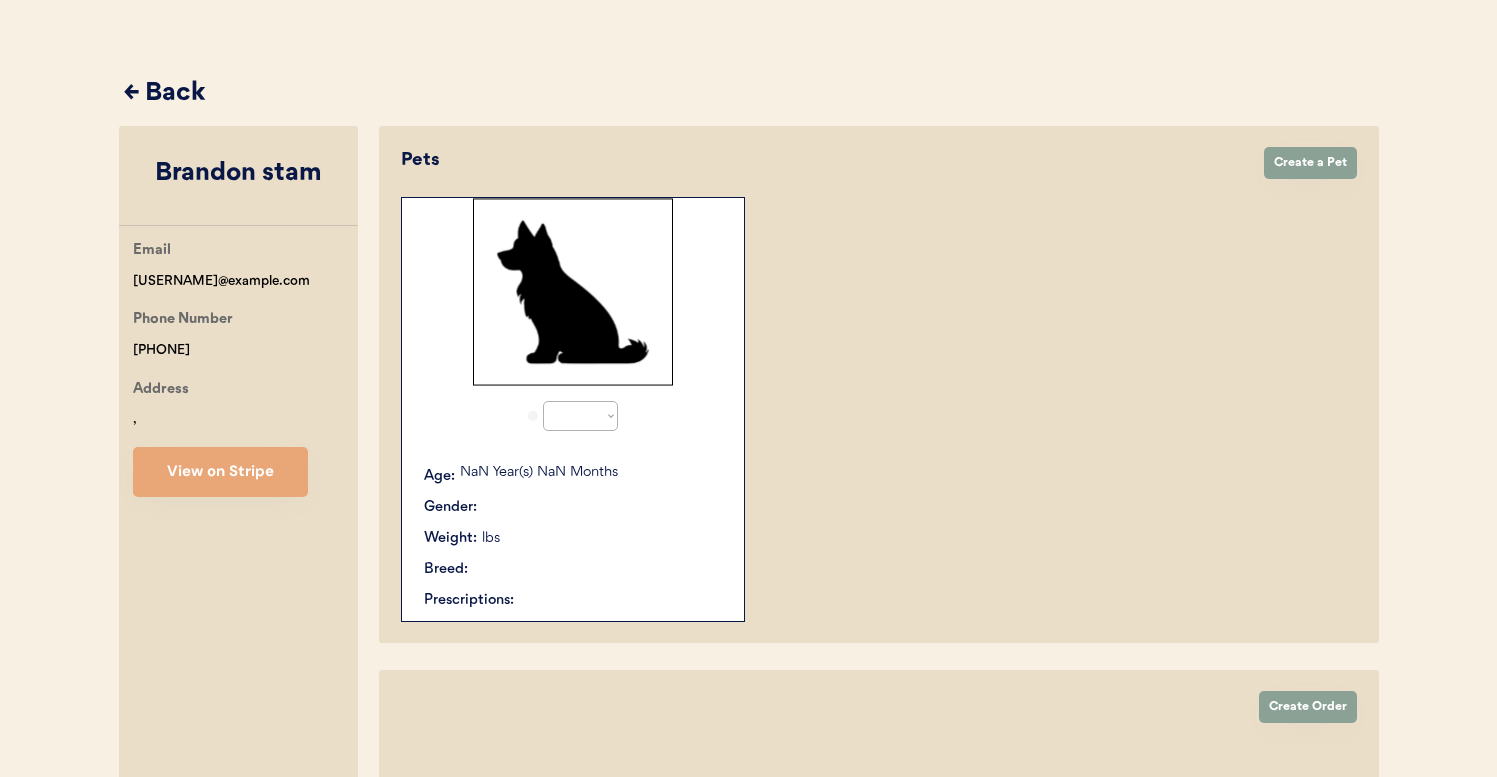 select on "true" 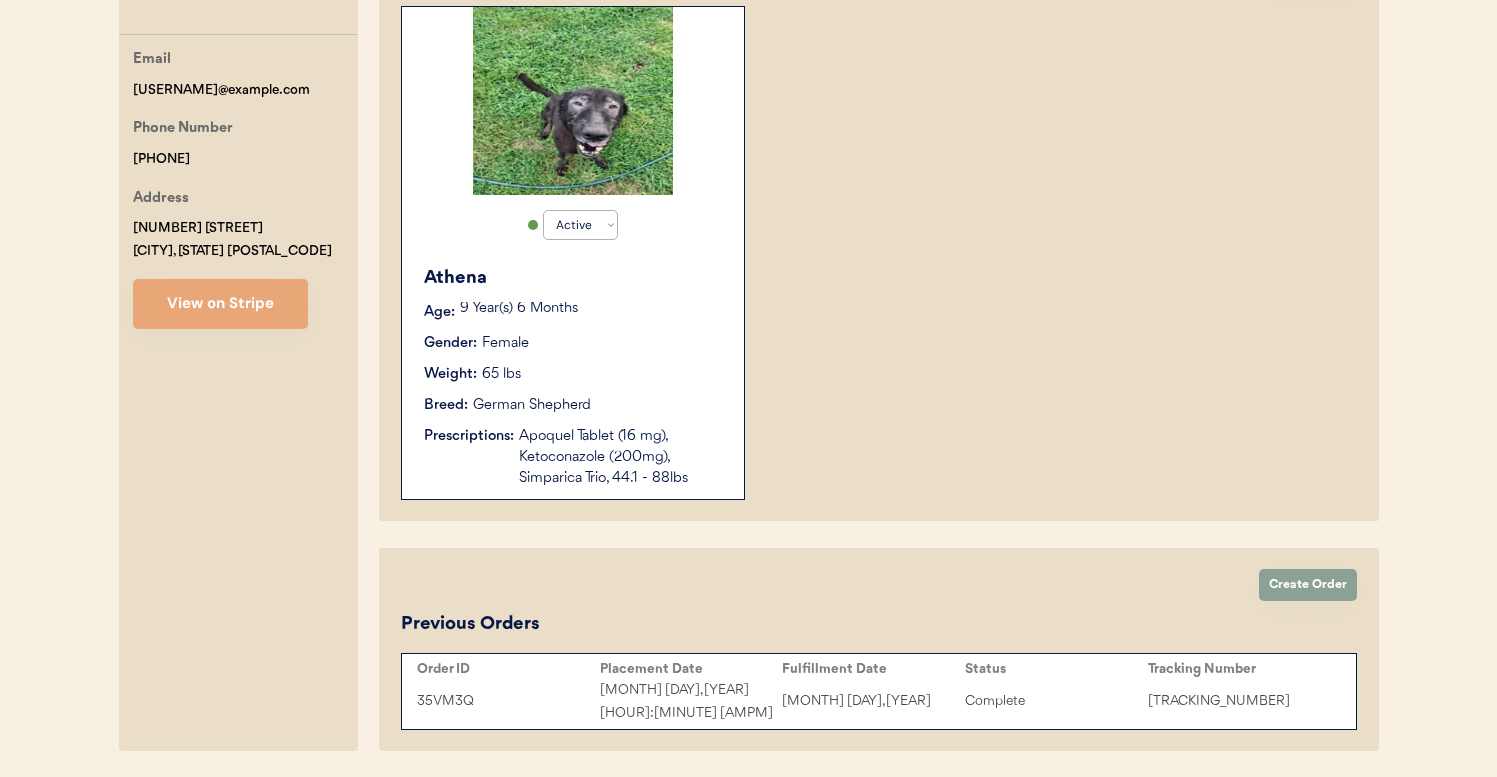scroll, scrollTop: 321, scrollLeft: 0, axis: vertical 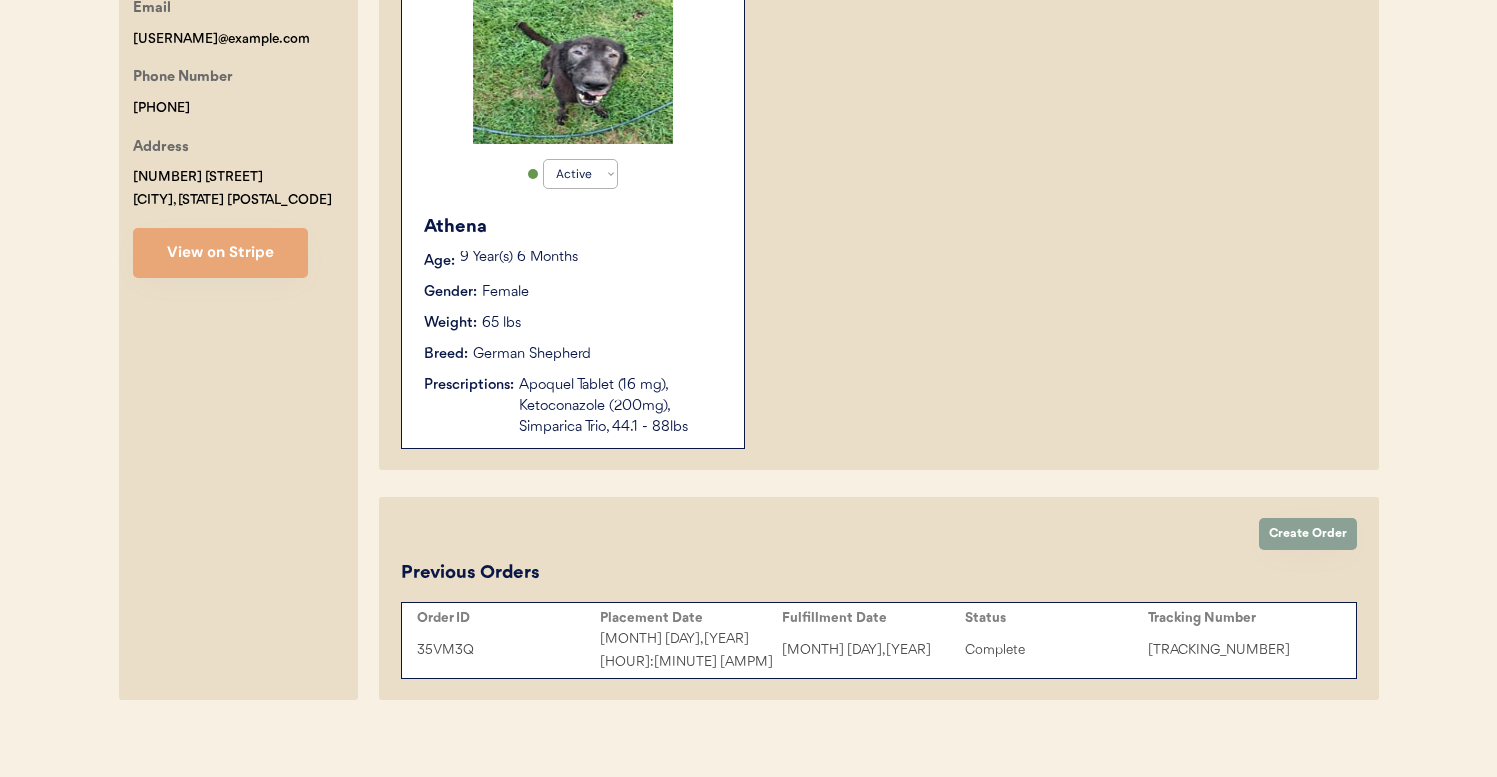 click on "[MONTH] [DAY], [YEAR] [TIME]" at bounding box center (691, 651) 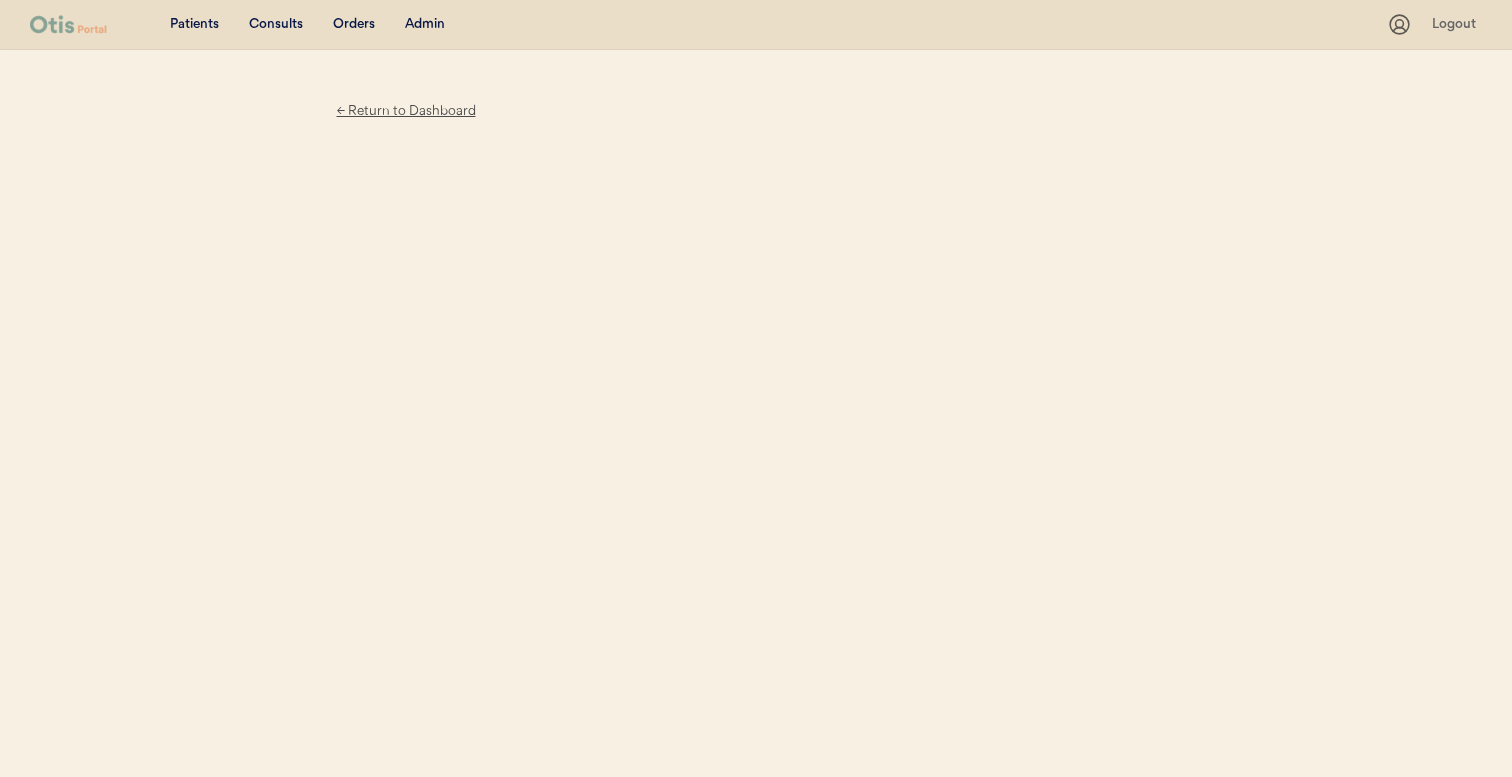scroll, scrollTop: 0, scrollLeft: 0, axis: both 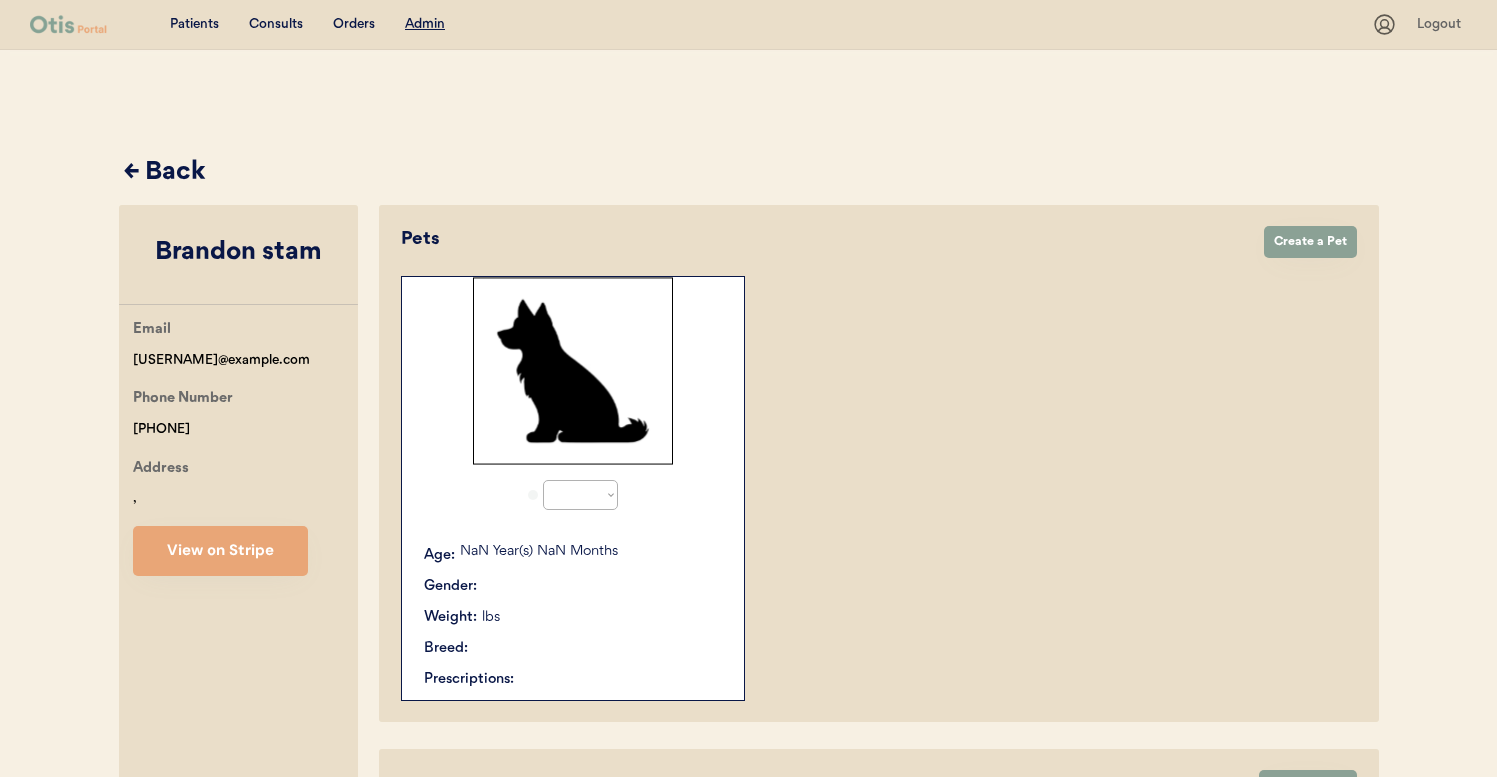 select on "true" 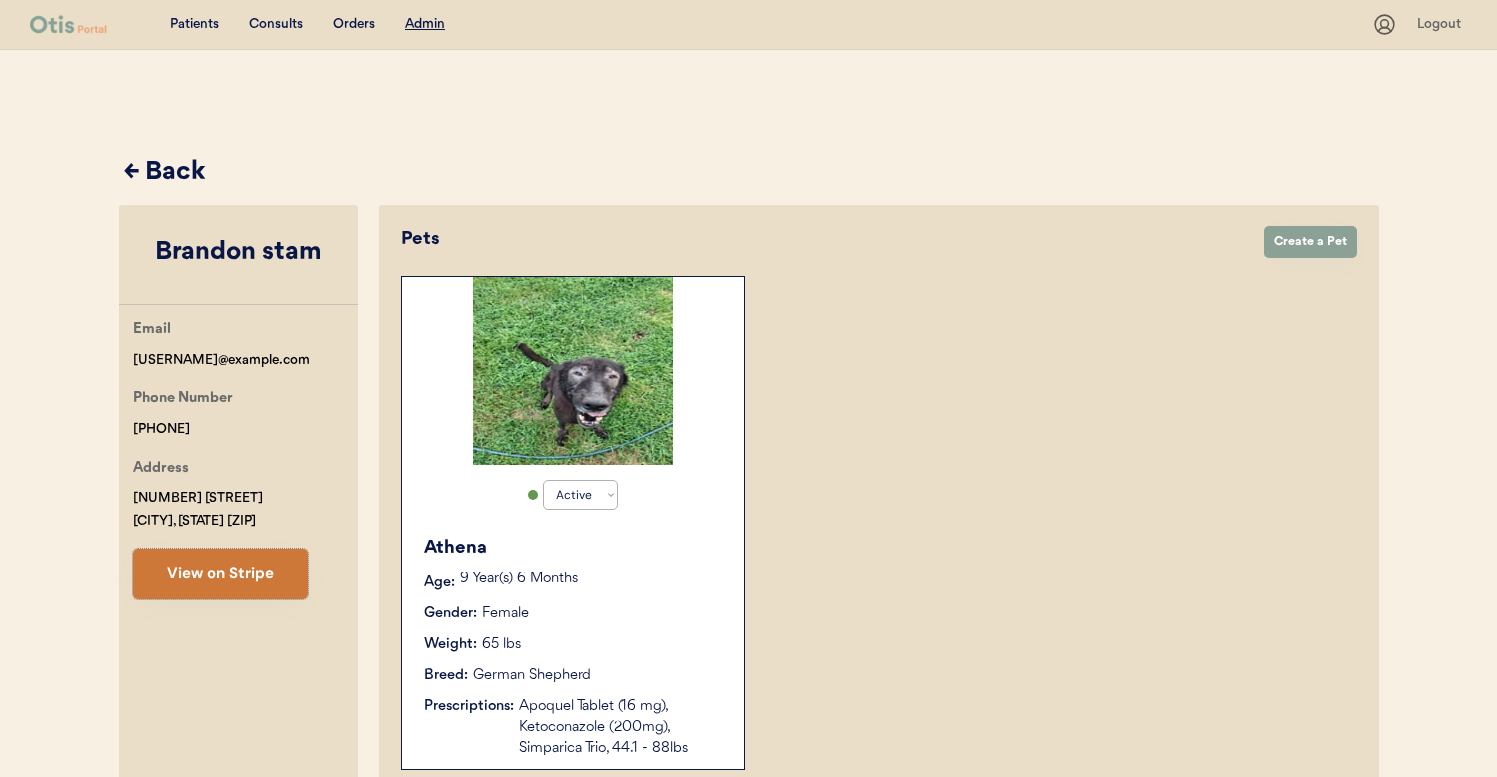 click on "View on Stripe" at bounding box center (220, 574) 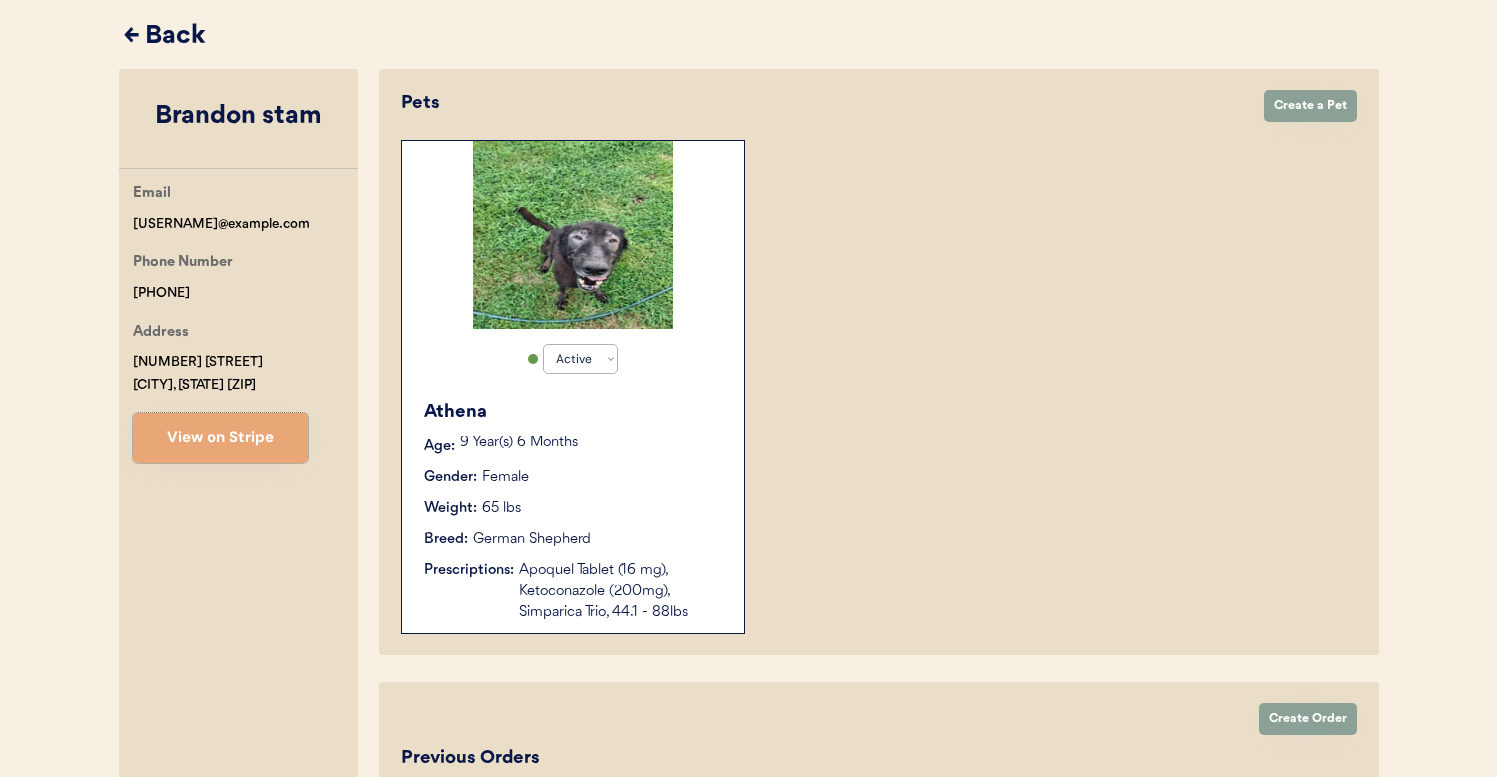 scroll, scrollTop: 321, scrollLeft: 0, axis: vertical 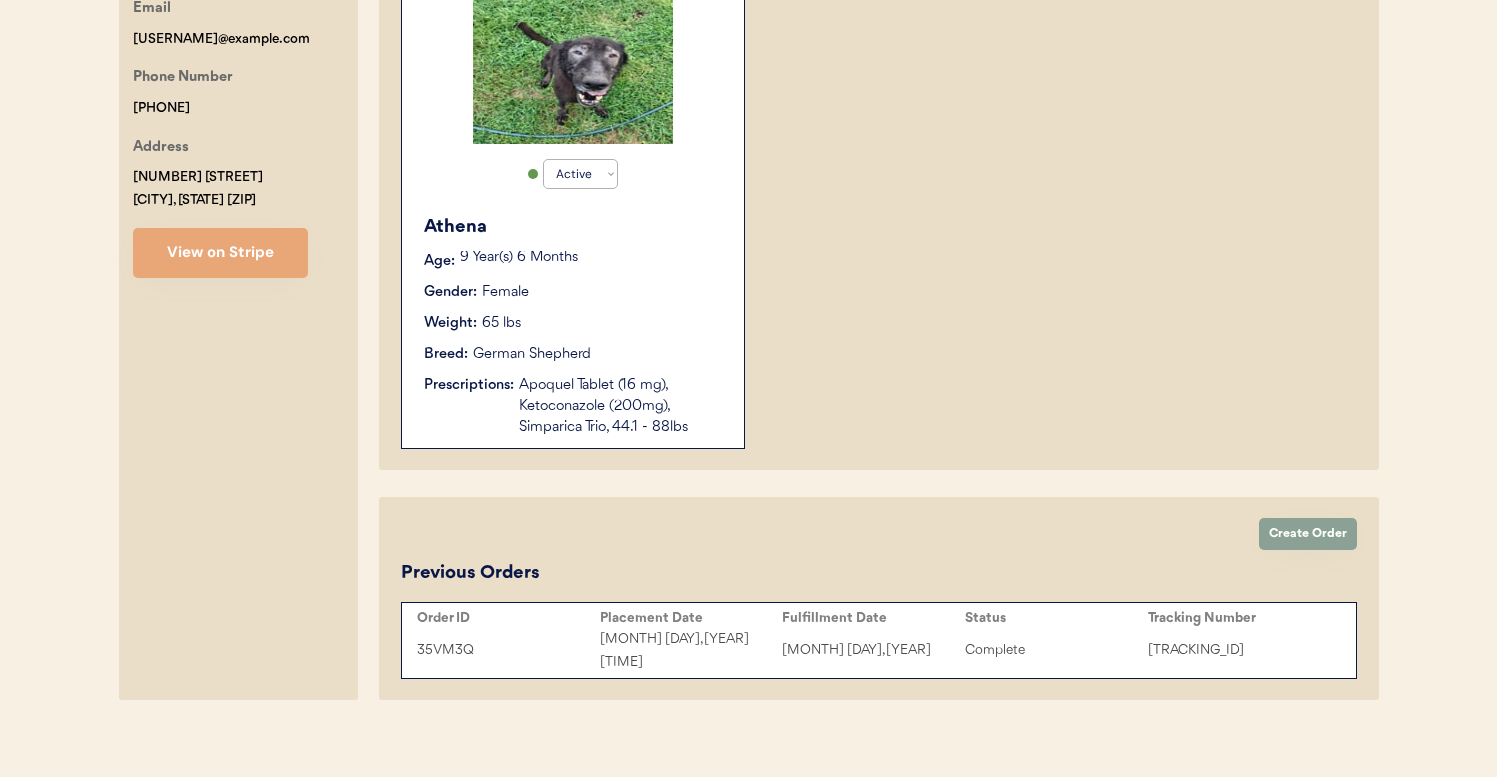 click on "[TRACKING_ID] [MONTH] [DAY], [YEAR] [TIME] [MONTH] [DAY], [YEAR] Complete [TRACKING_ID]" at bounding box center [879, 651] 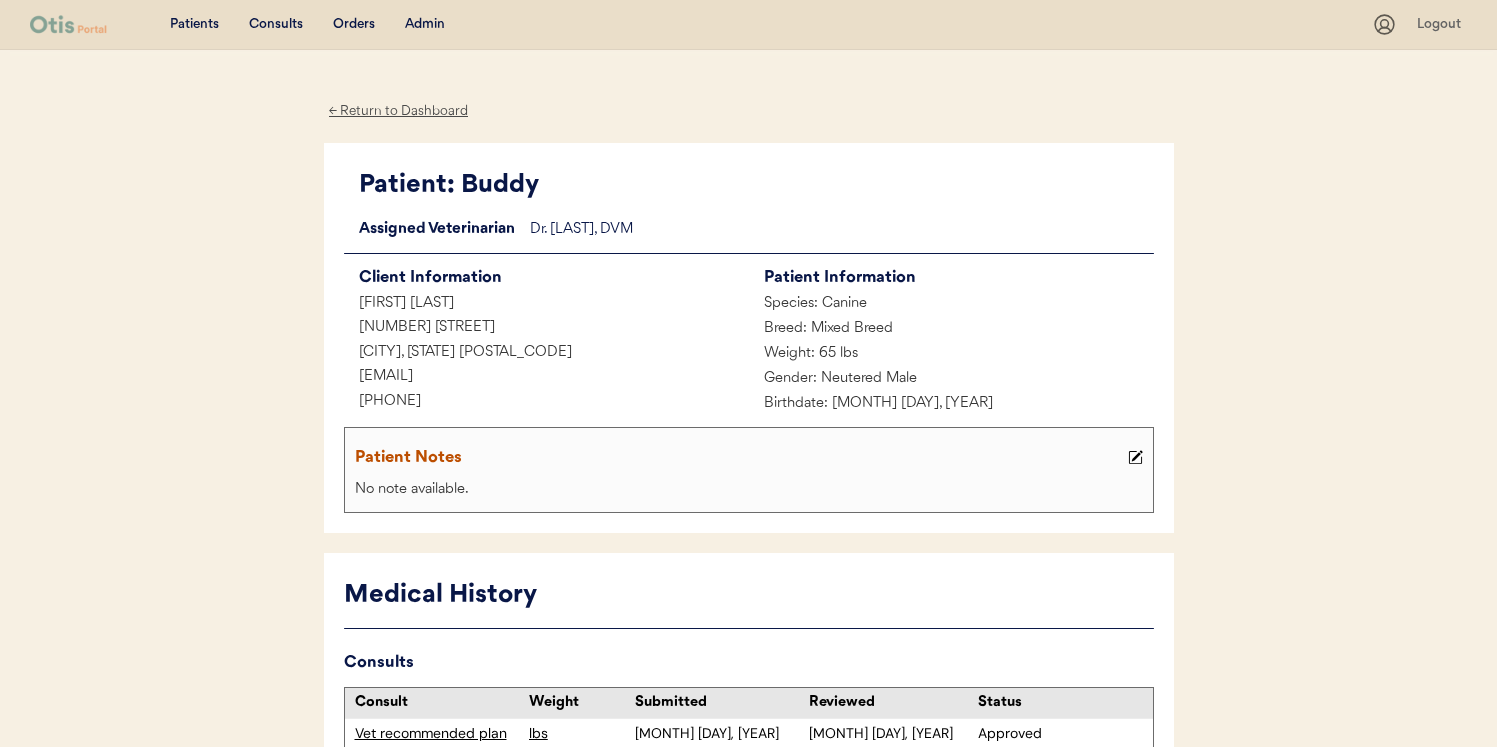 scroll, scrollTop: 441, scrollLeft: 0, axis: vertical 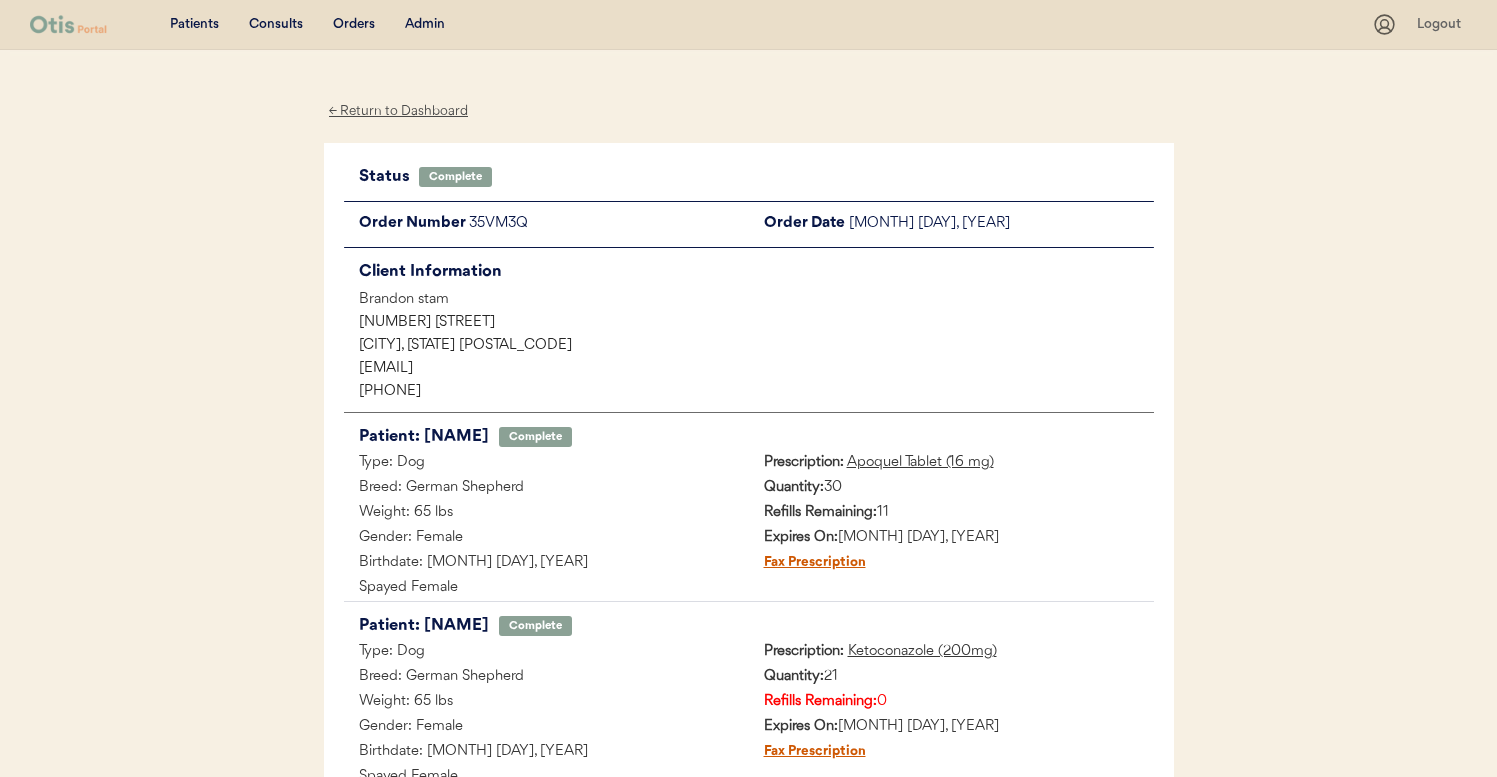 click on "Admin" at bounding box center [425, 25] 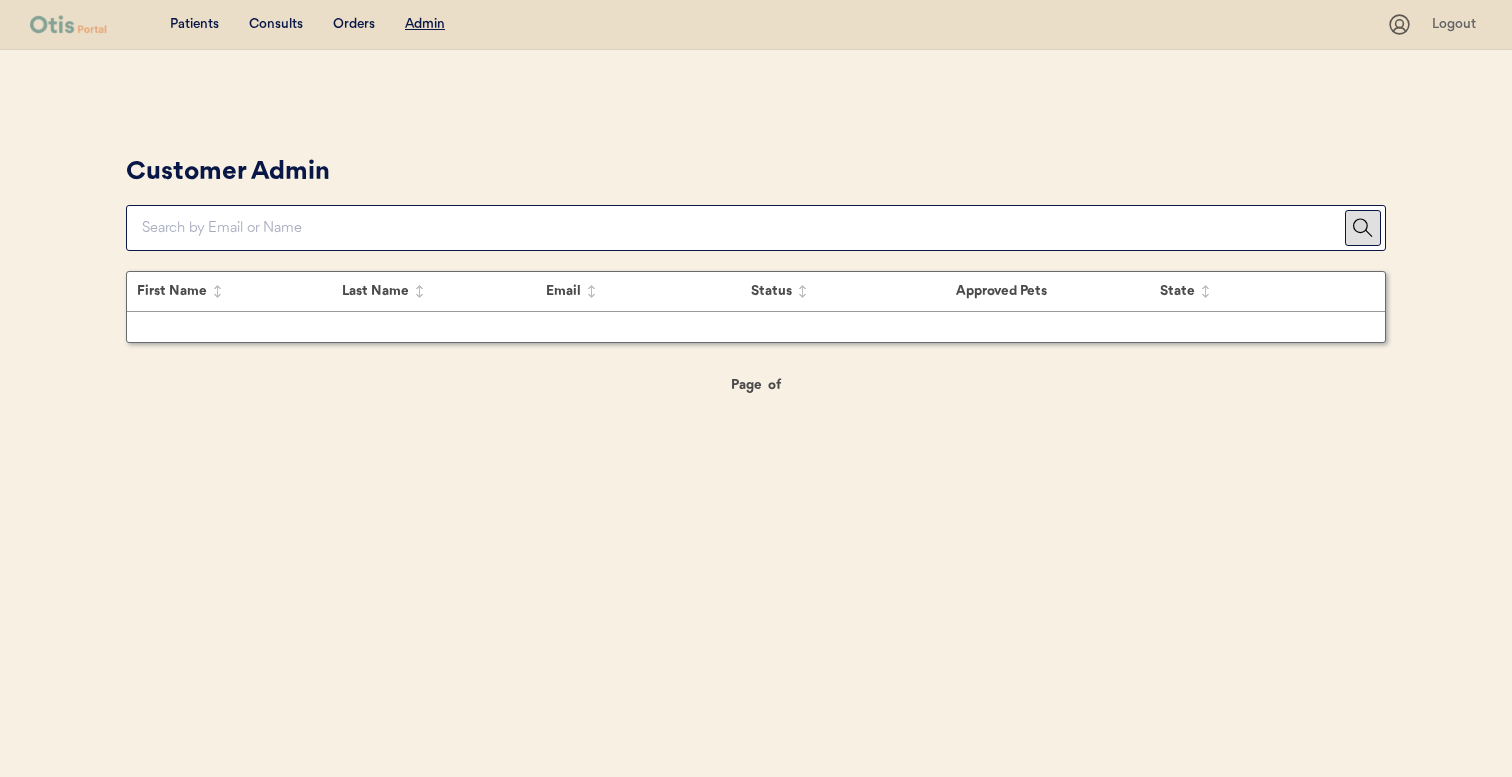 scroll, scrollTop: 0, scrollLeft: 0, axis: both 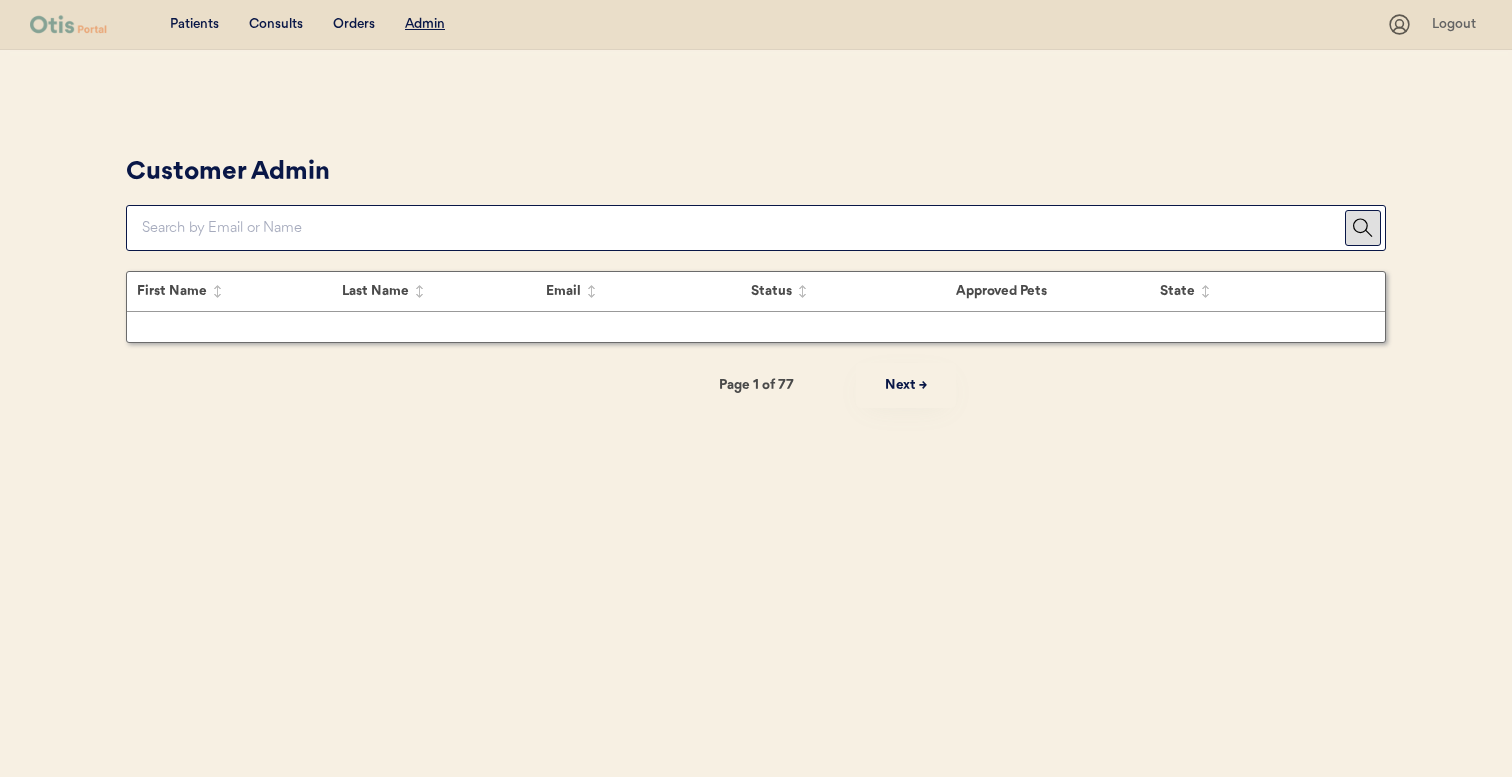 click at bounding box center (743, 228) 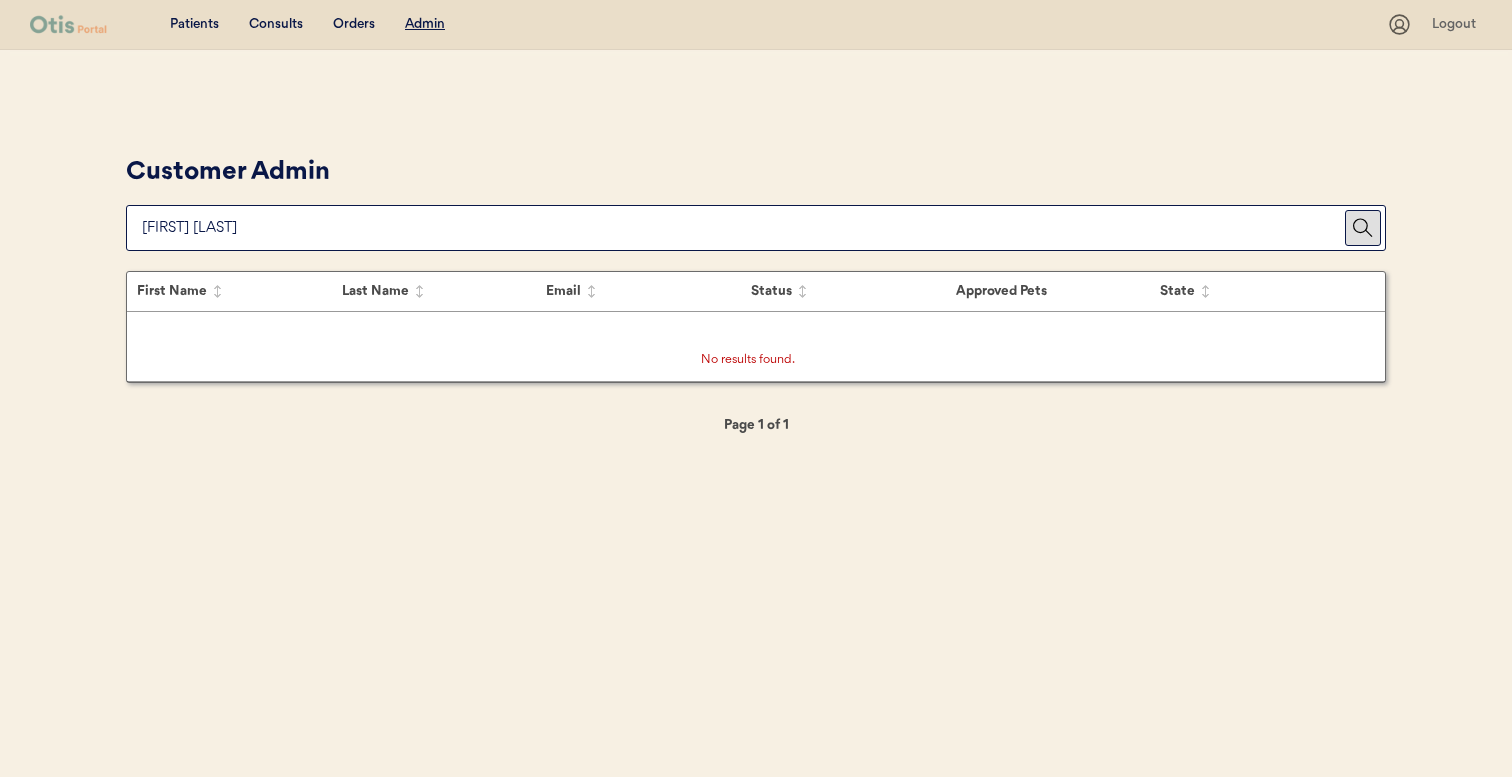 click at bounding box center [743, 228] 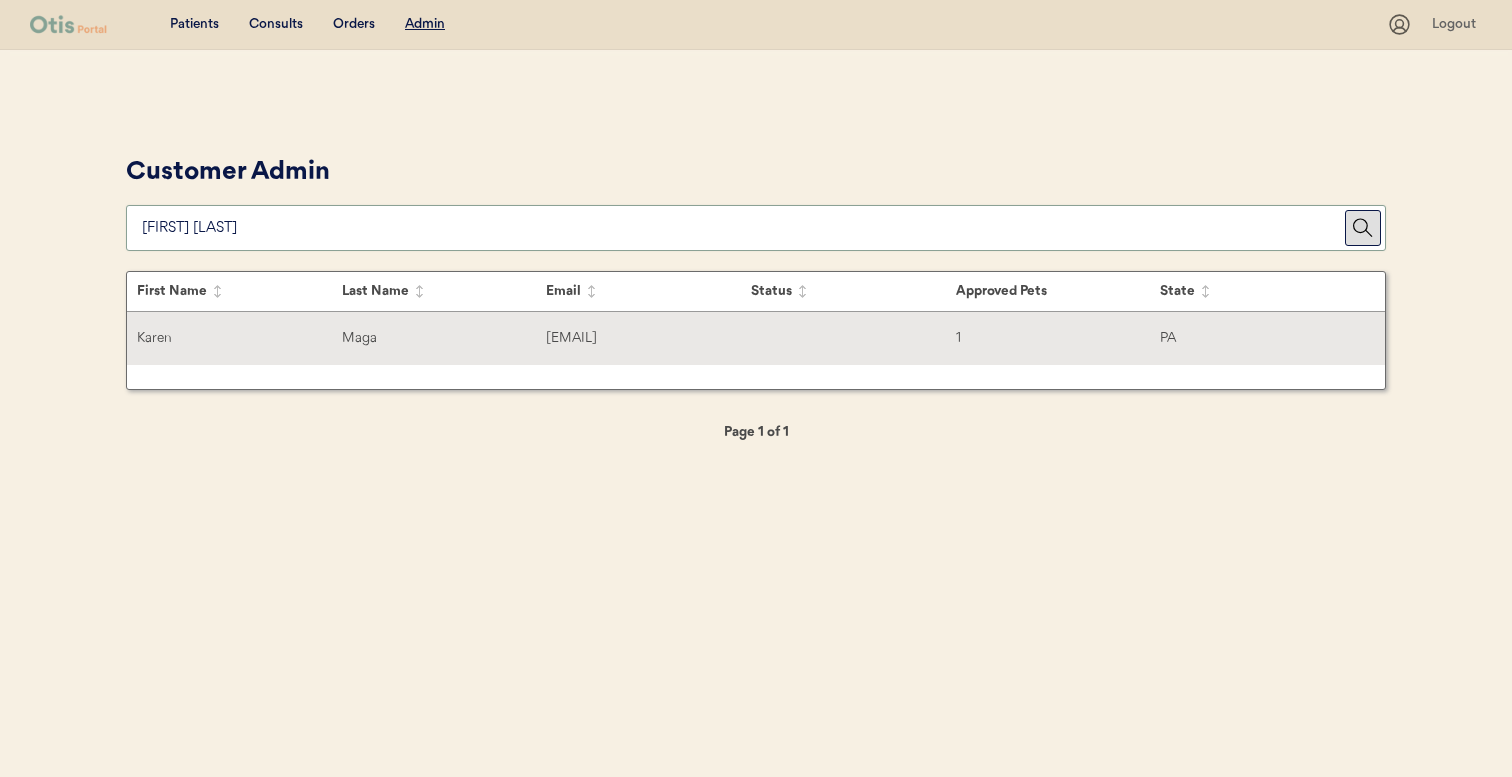 type on "[FIRST] [LAST]" 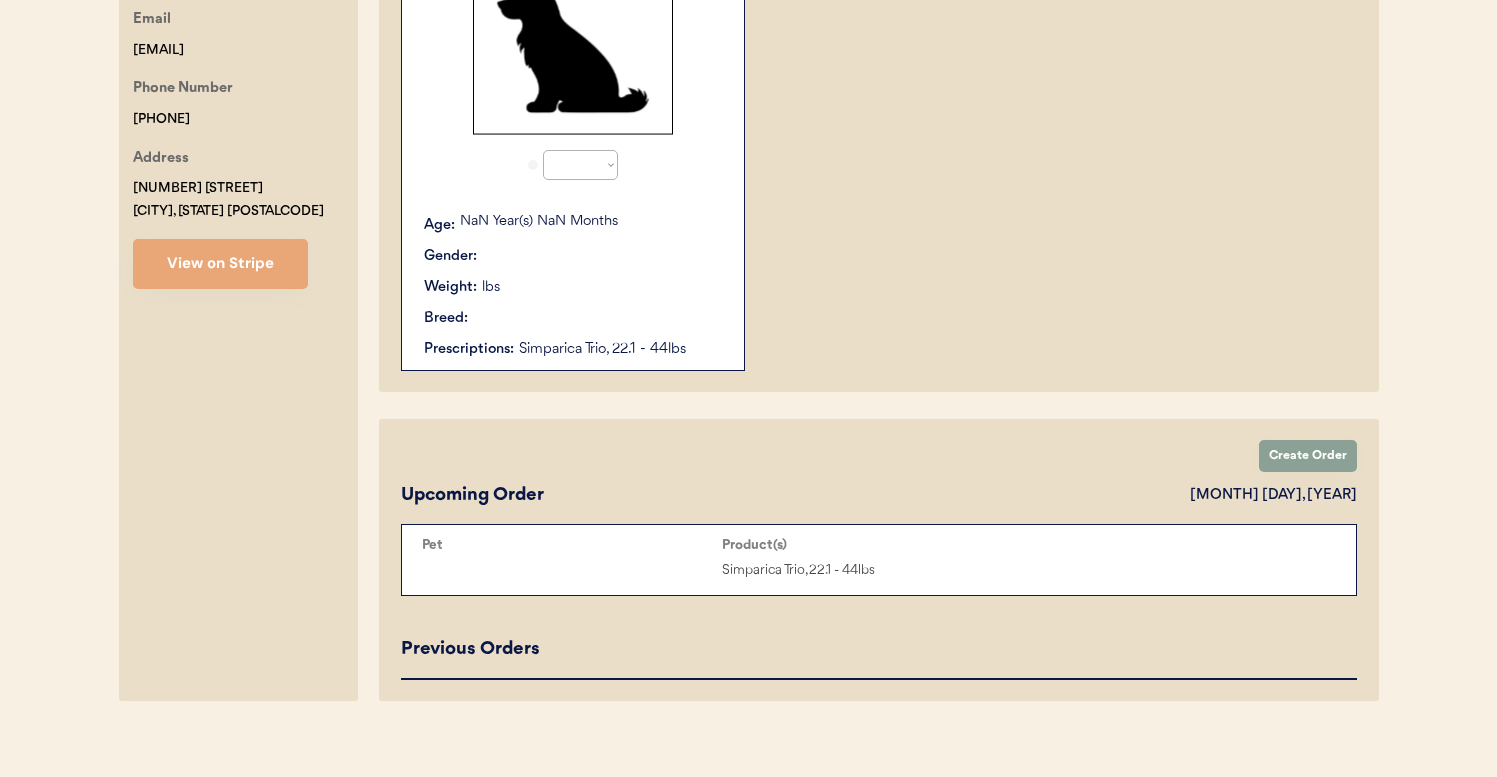 scroll, scrollTop: 346, scrollLeft: 0, axis: vertical 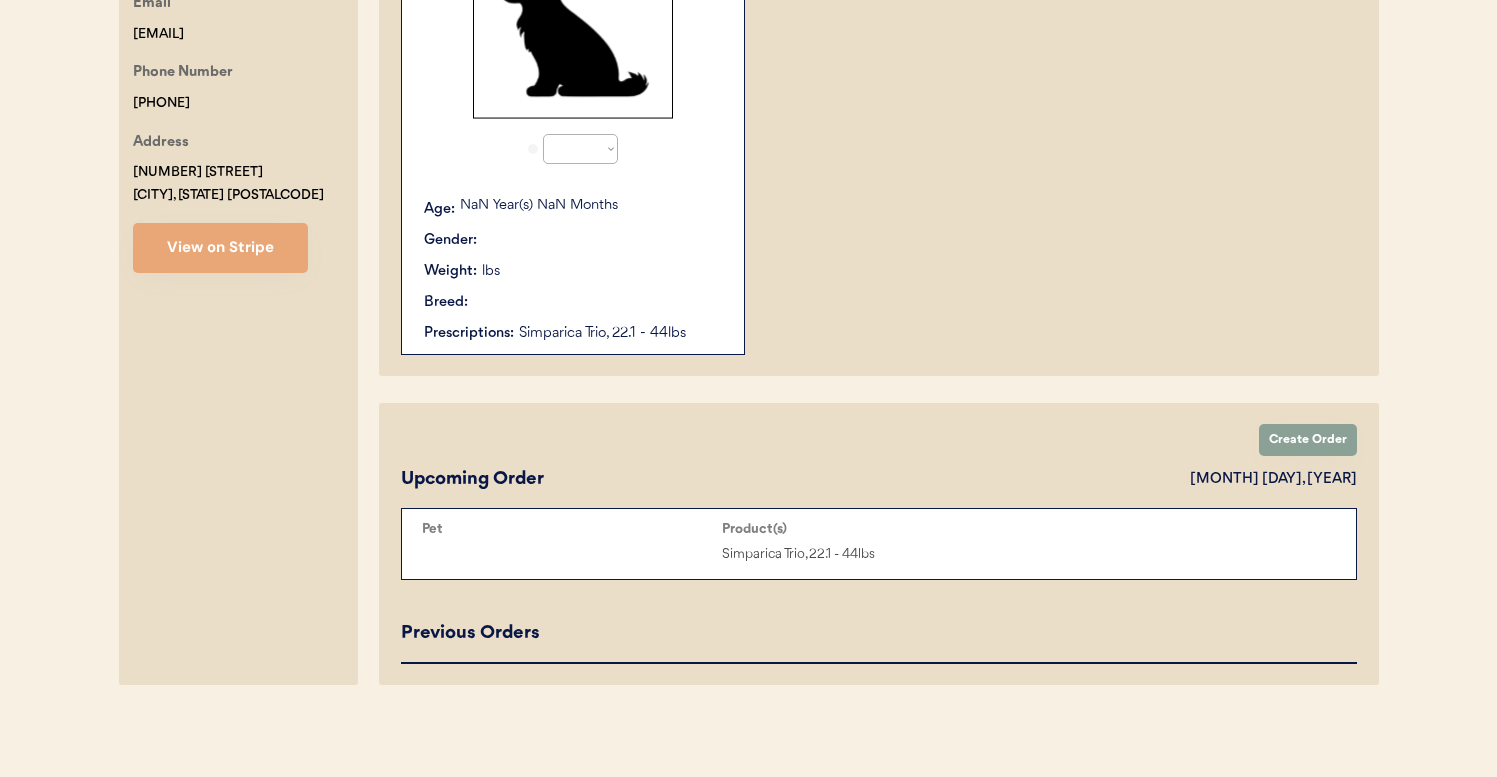 select on "true" 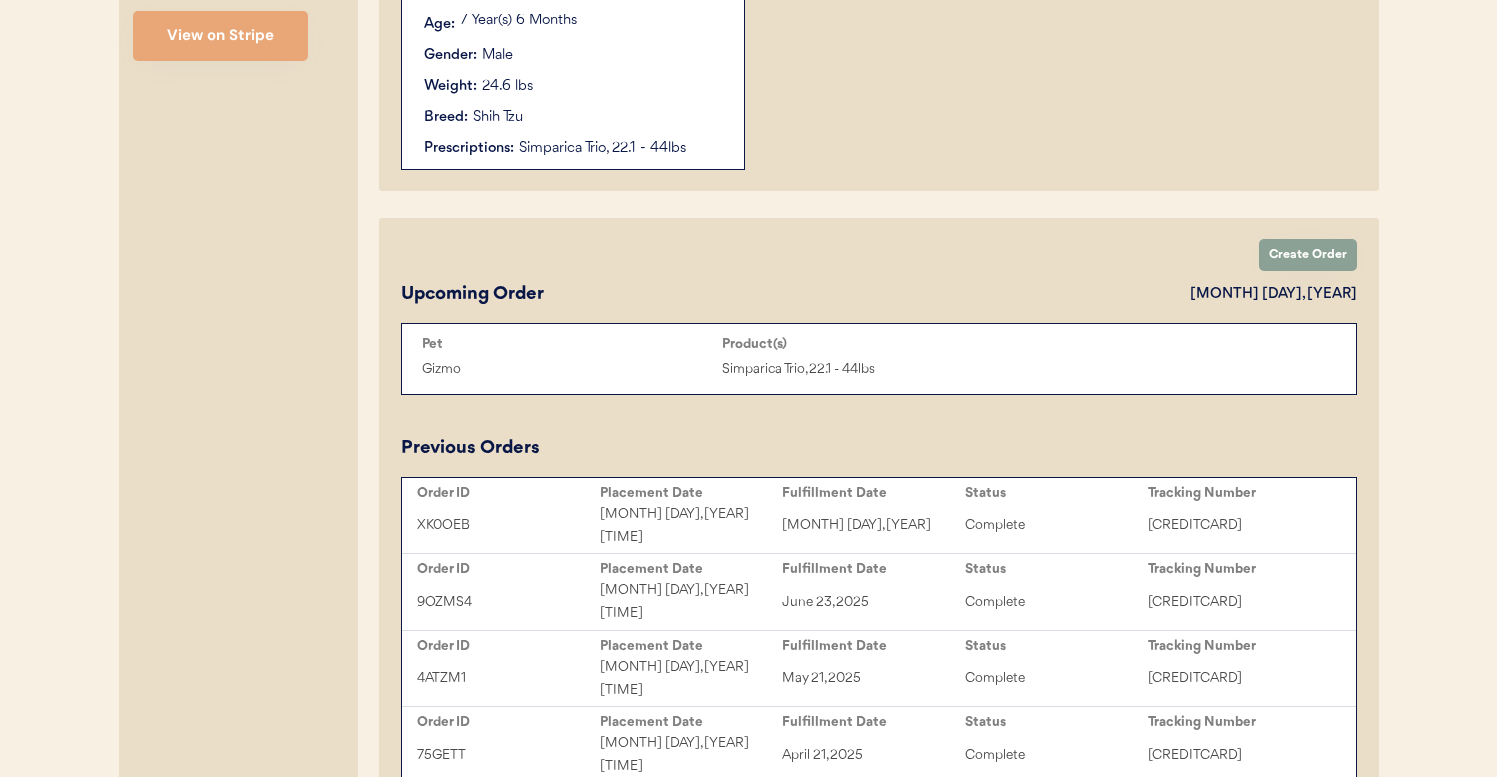 scroll, scrollTop: 540, scrollLeft: 0, axis: vertical 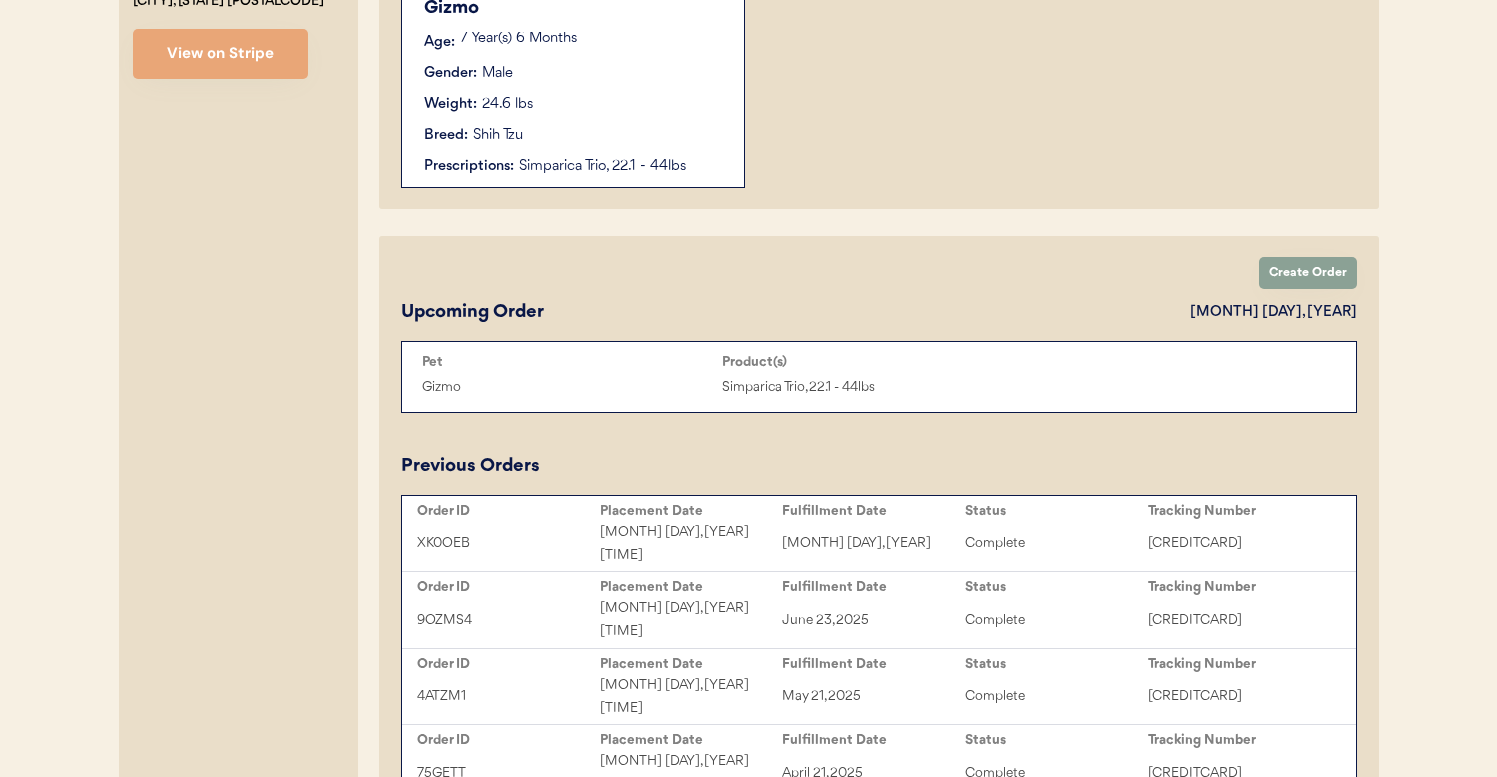 click on "Simparica Trio, 22.1 - 44lbs" at bounding box center [621, 166] 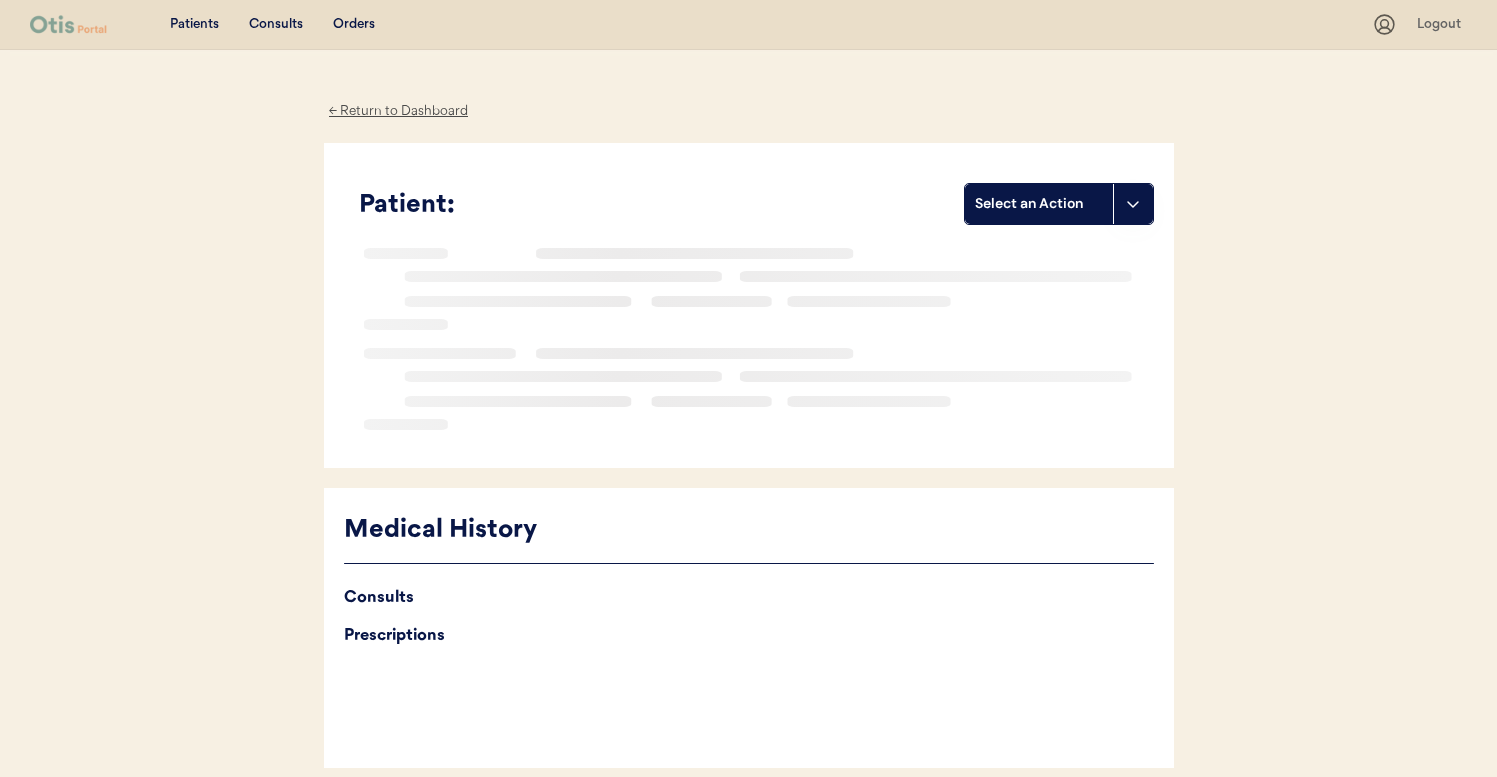scroll, scrollTop: 0, scrollLeft: 0, axis: both 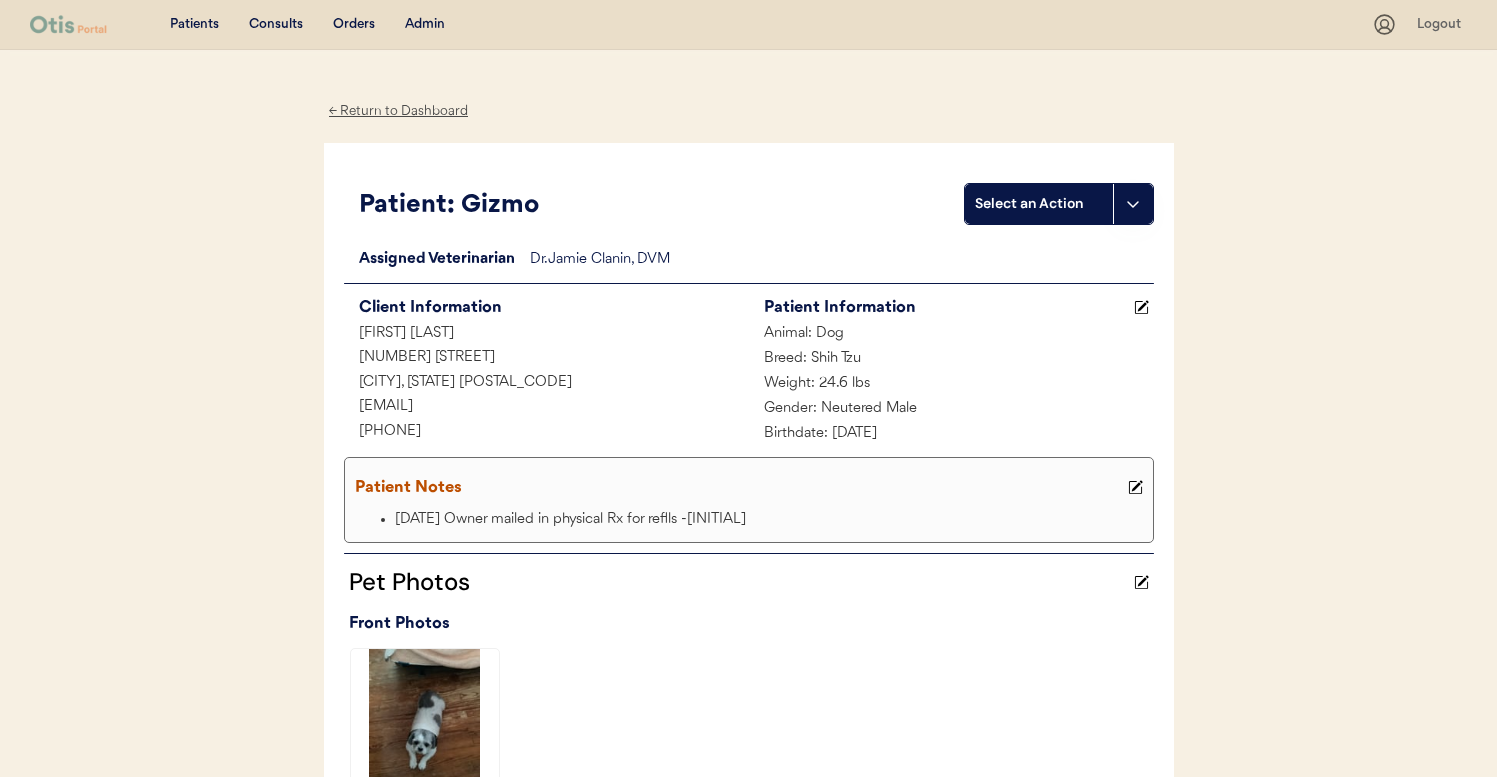 click on "Select an Action" at bounding box center [1039, 204] 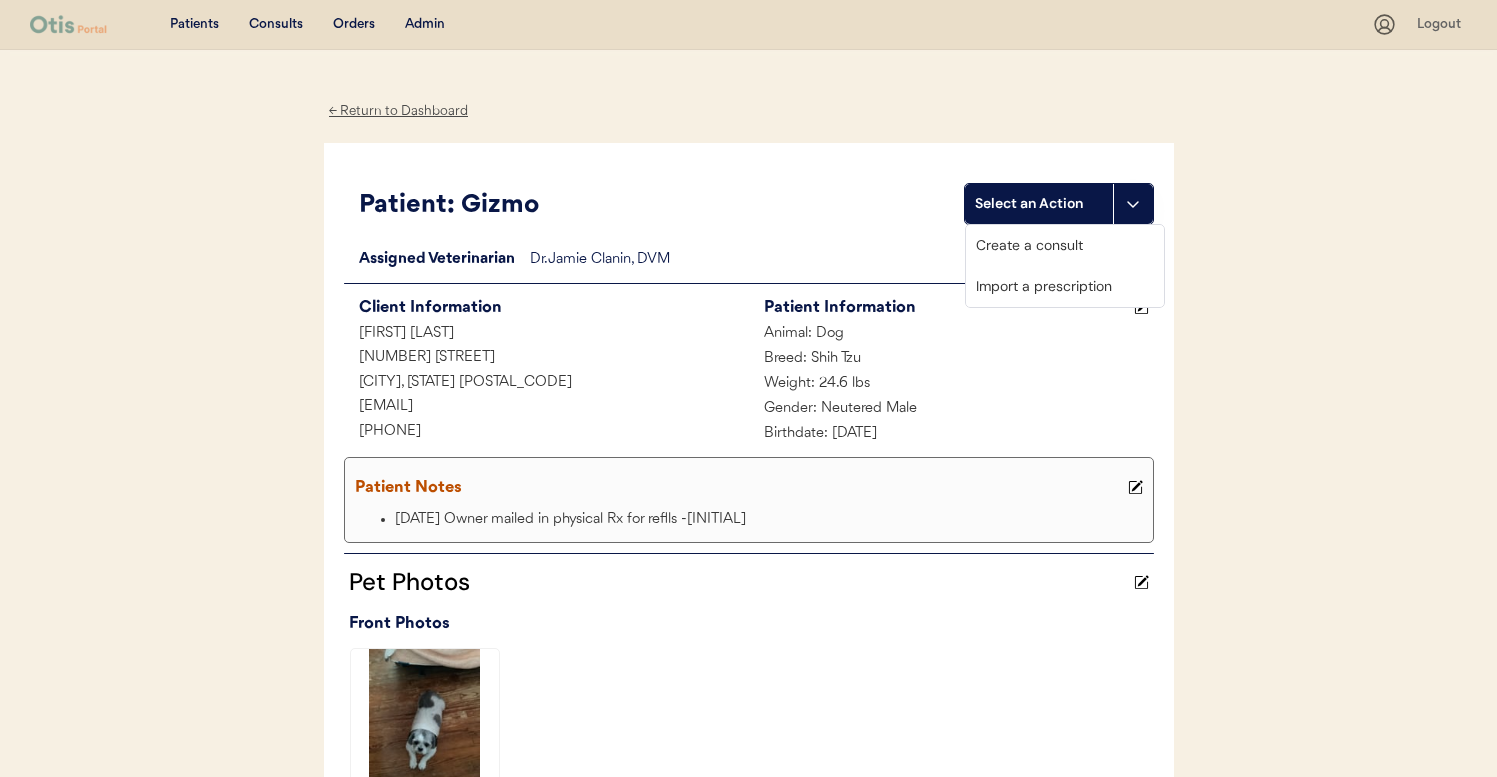 click on "Import a prescription" at bounding box center (1065, 286) 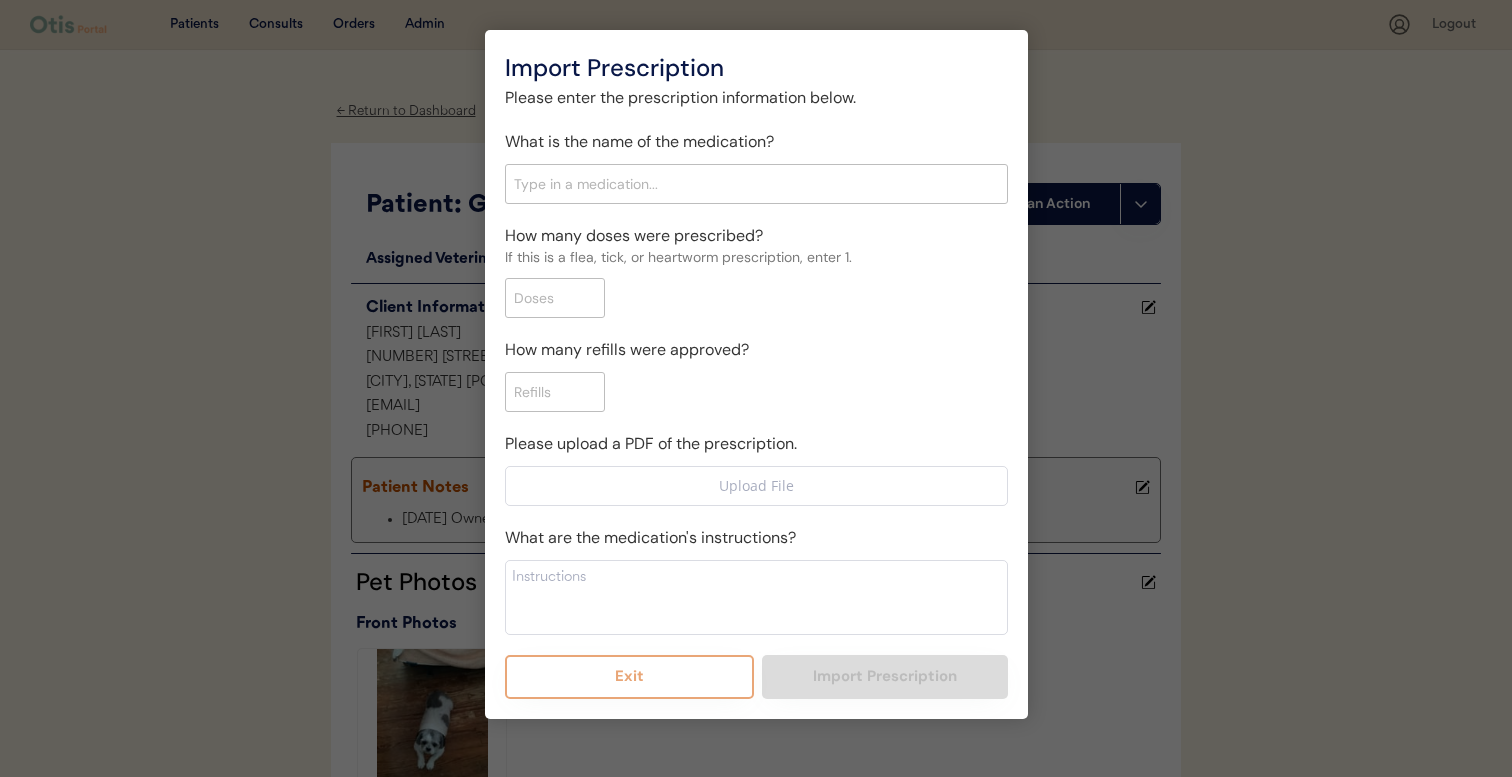 click at bounding box center (756, 184) 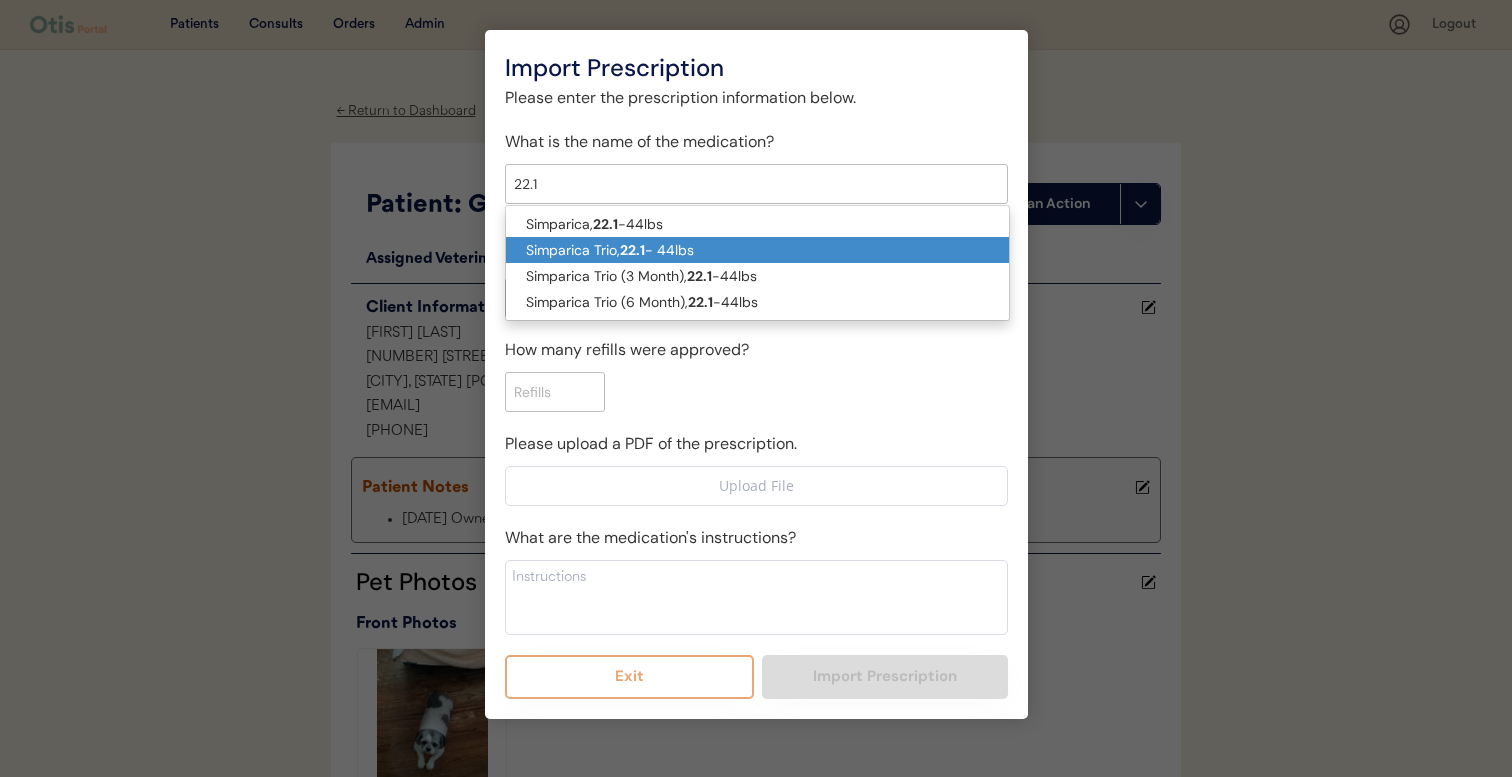 click on "22.1" at bounding box center [632, 250] 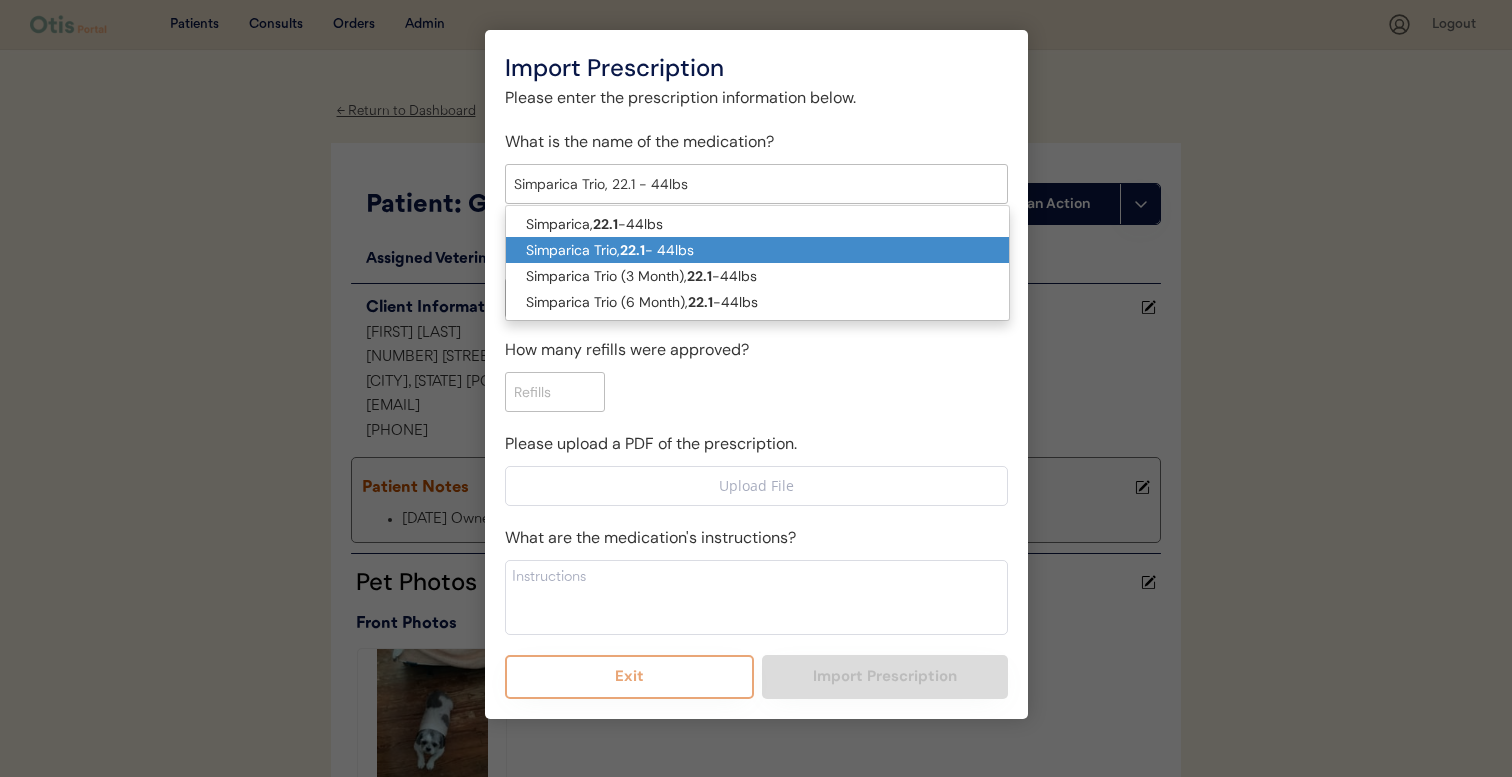 type on "Give one chew by mouth every 30 days year round to control internal and external parasites." 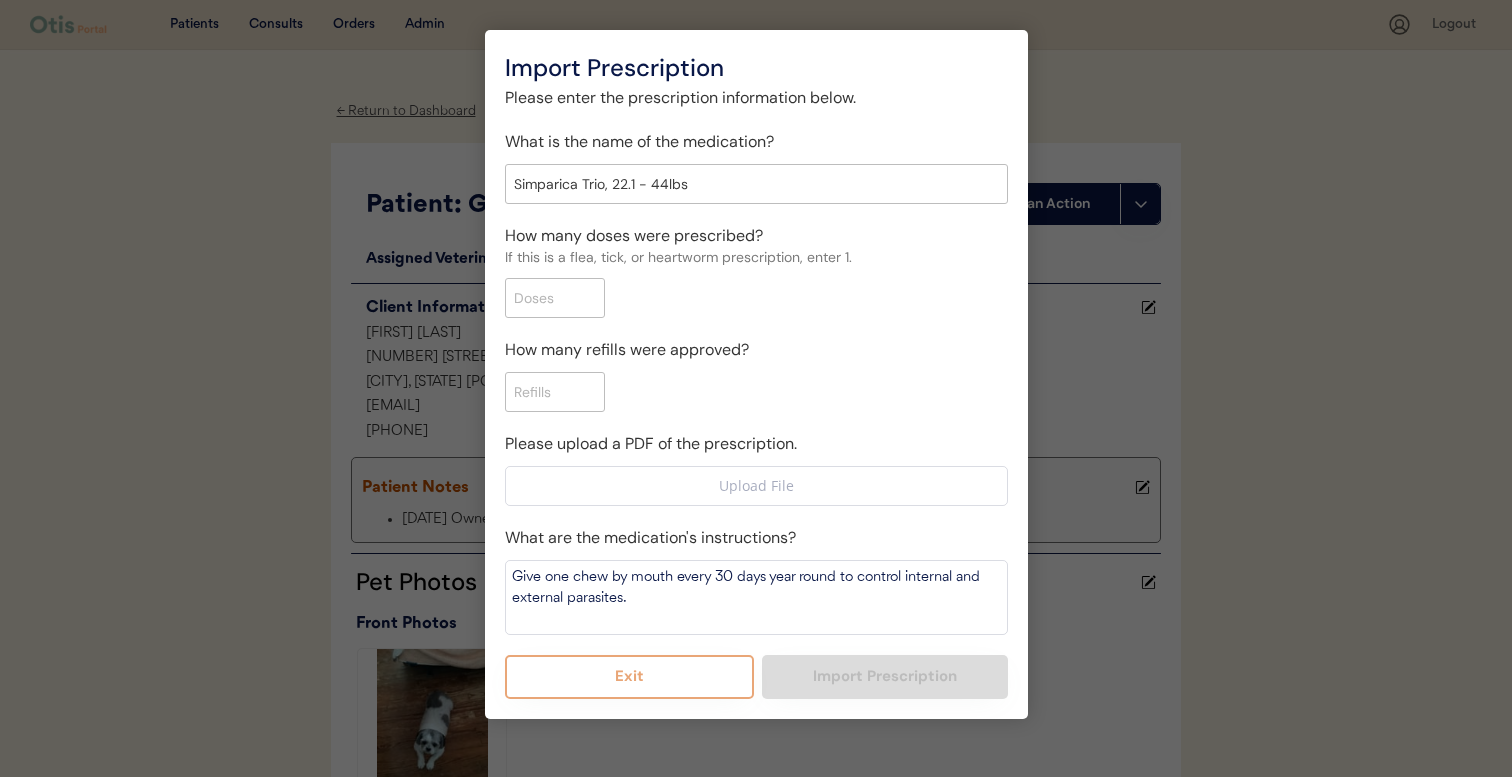 type on "Simparica Trio, 22.1 - 44lbs" 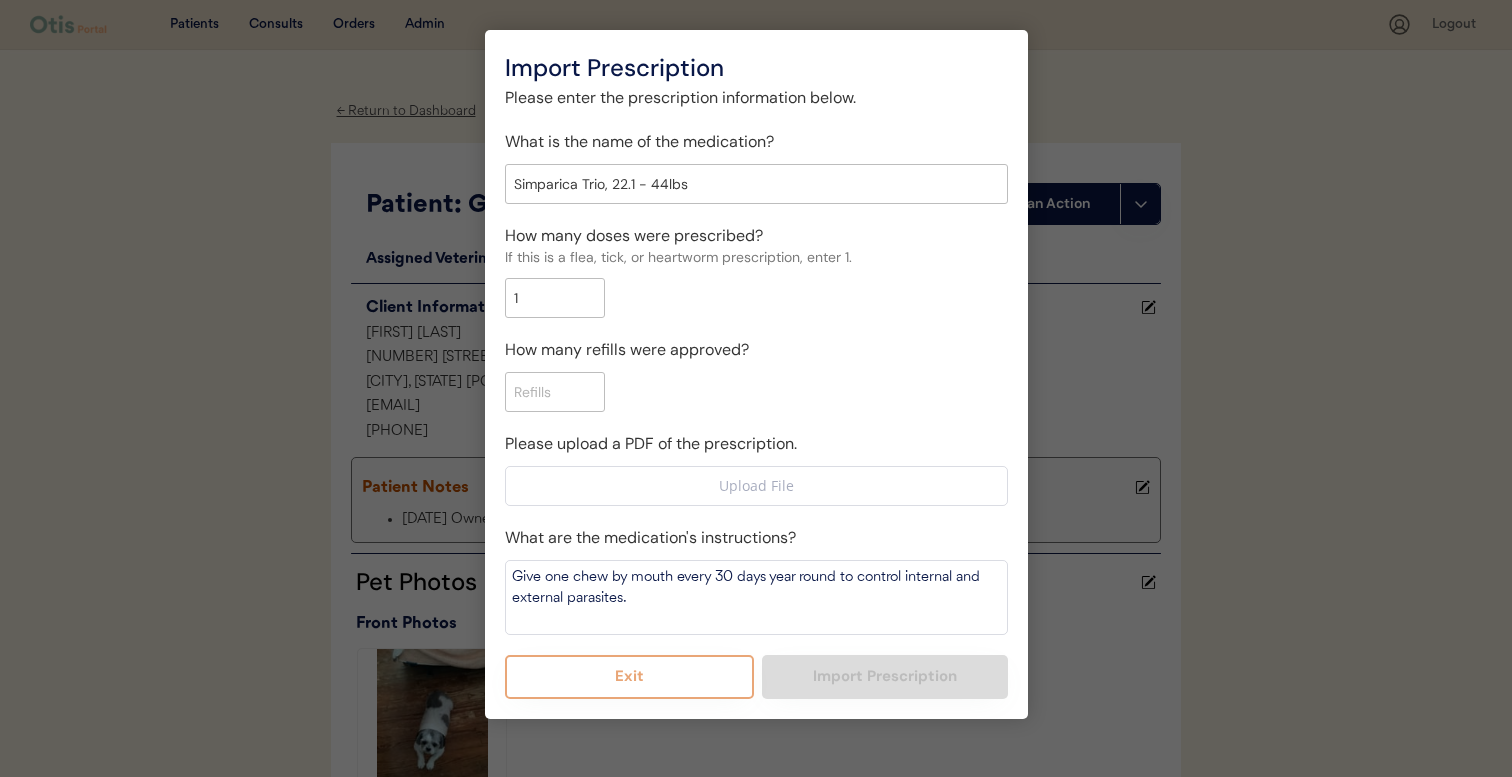 type on "1" 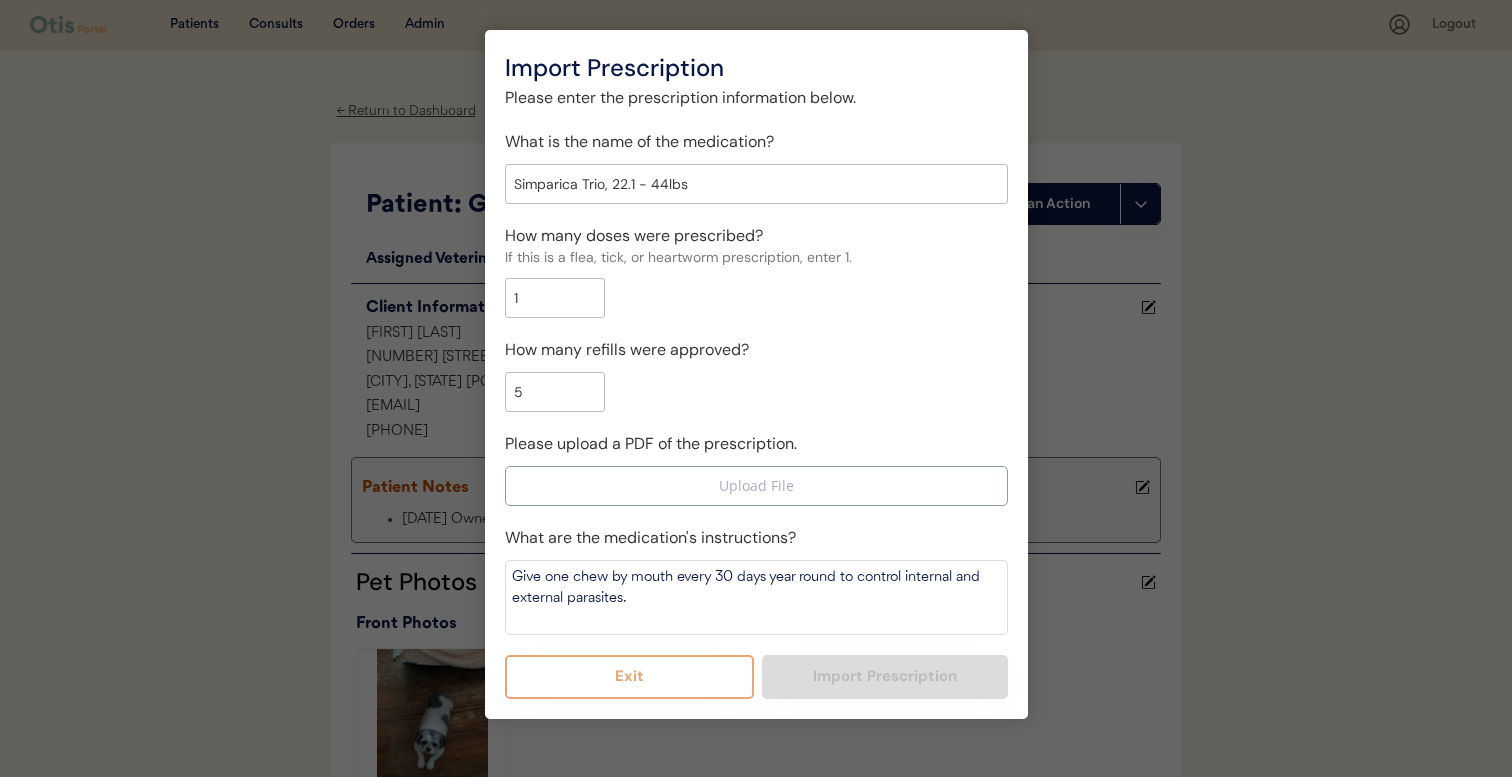 type on "5" 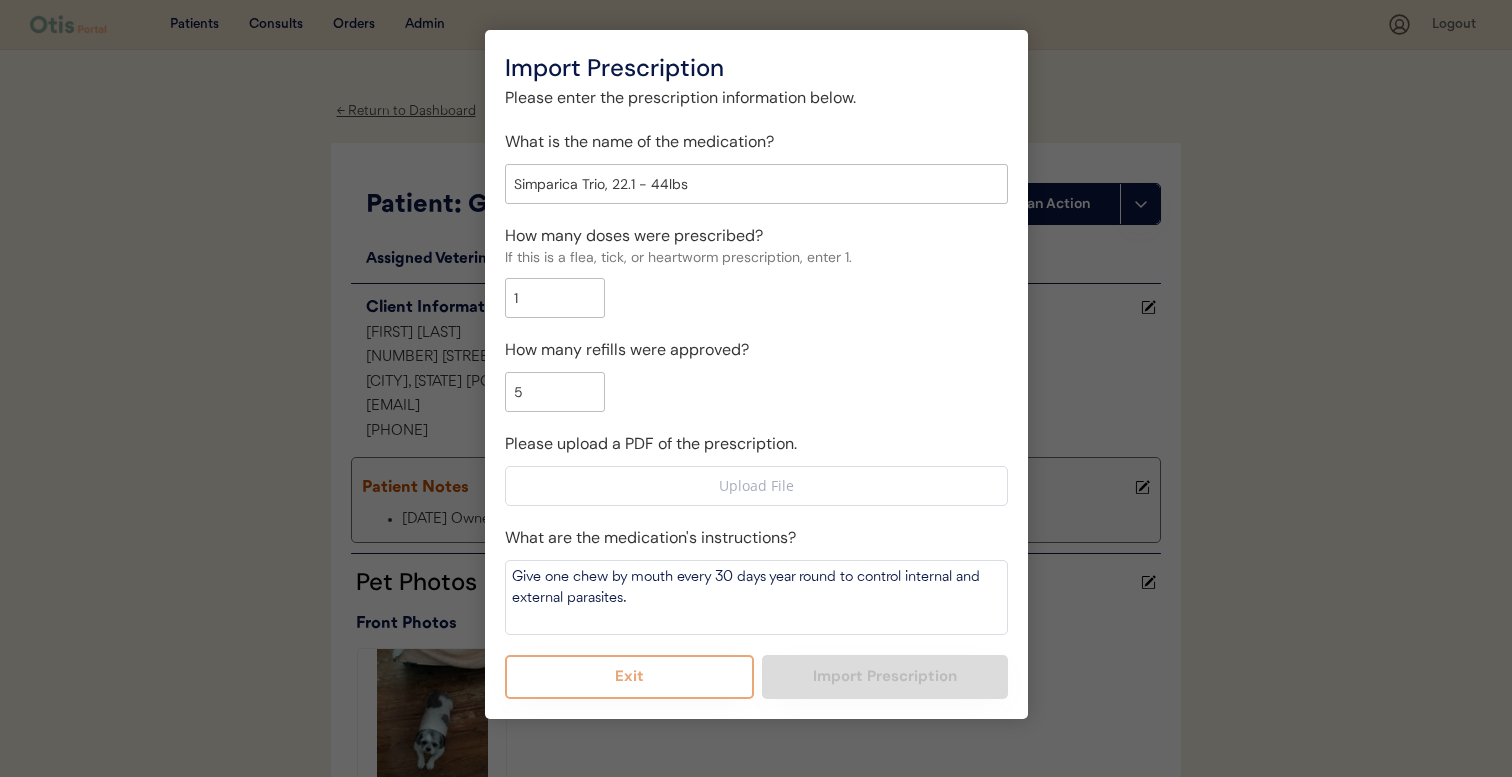 type on "C:\fakepath\IMG_0026 (1).jpeg" 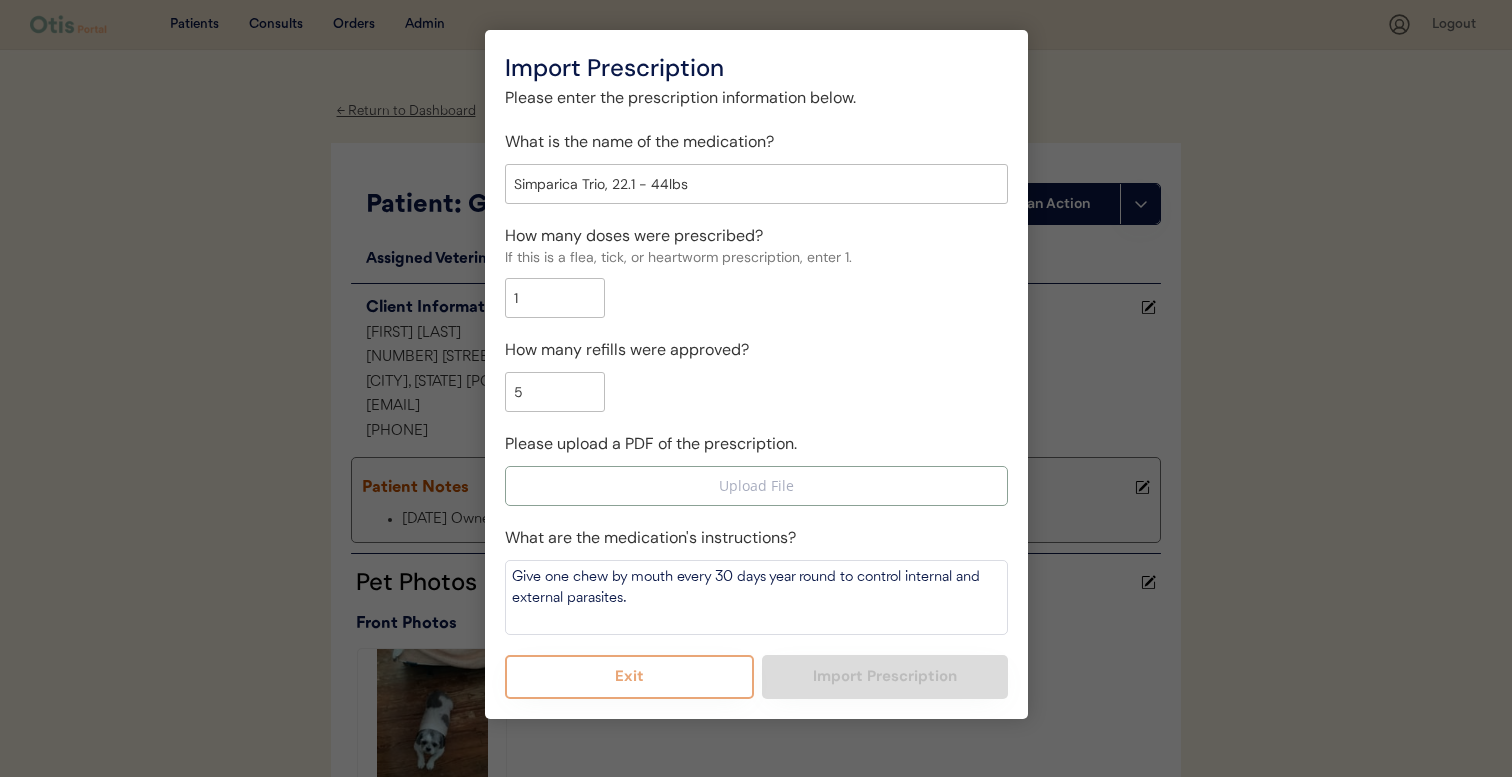 type 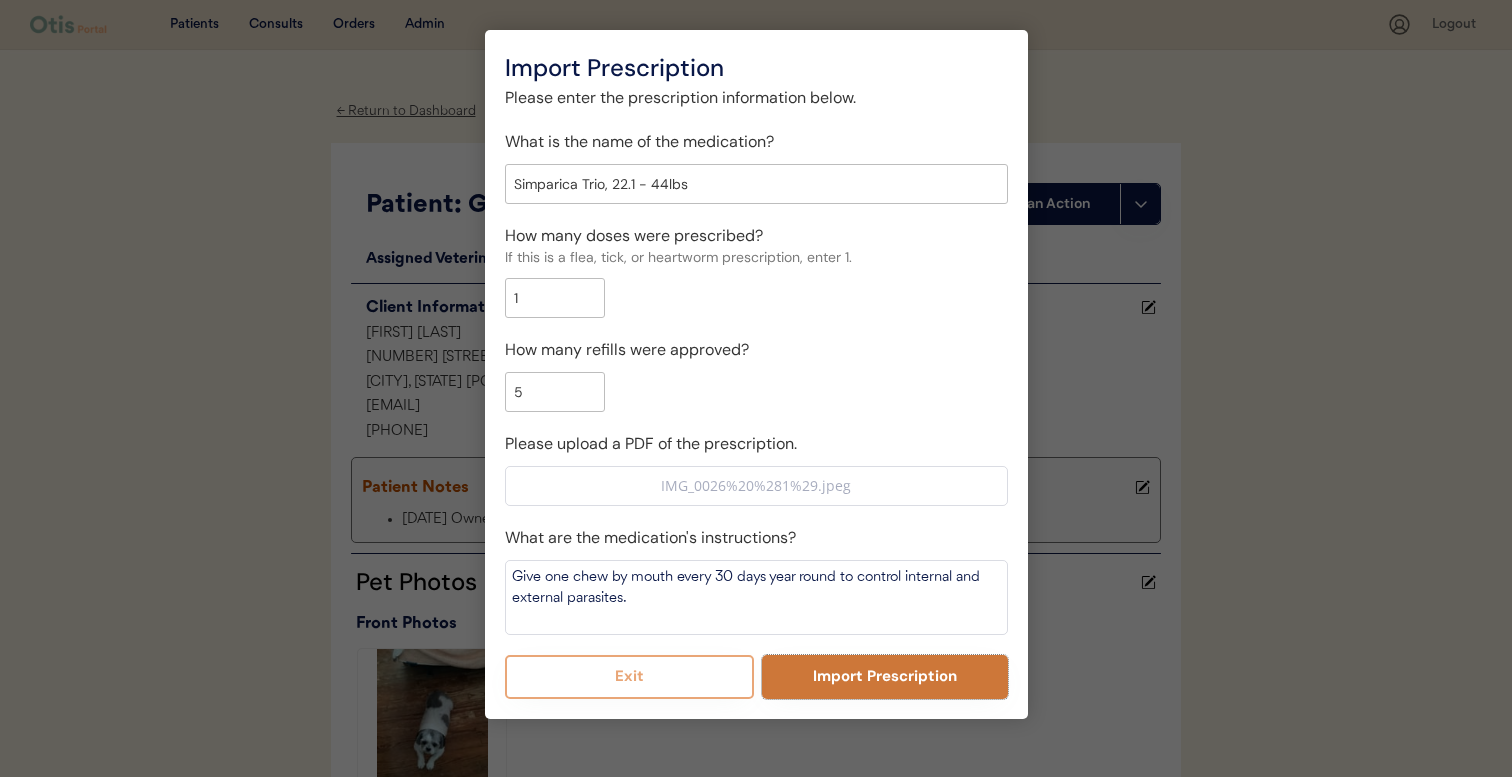 click on "Import Prescription" at bounding box center (885, 677) 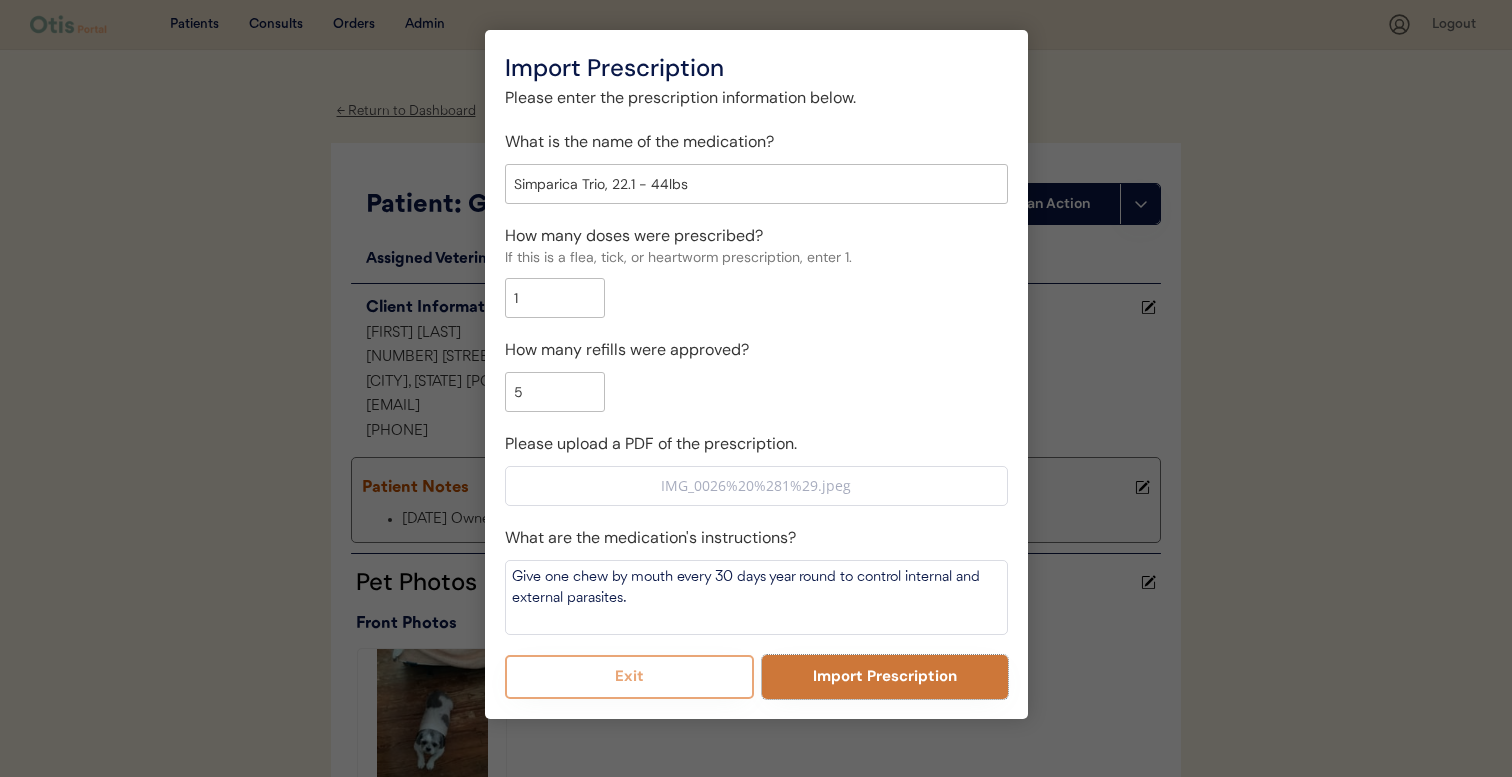 type 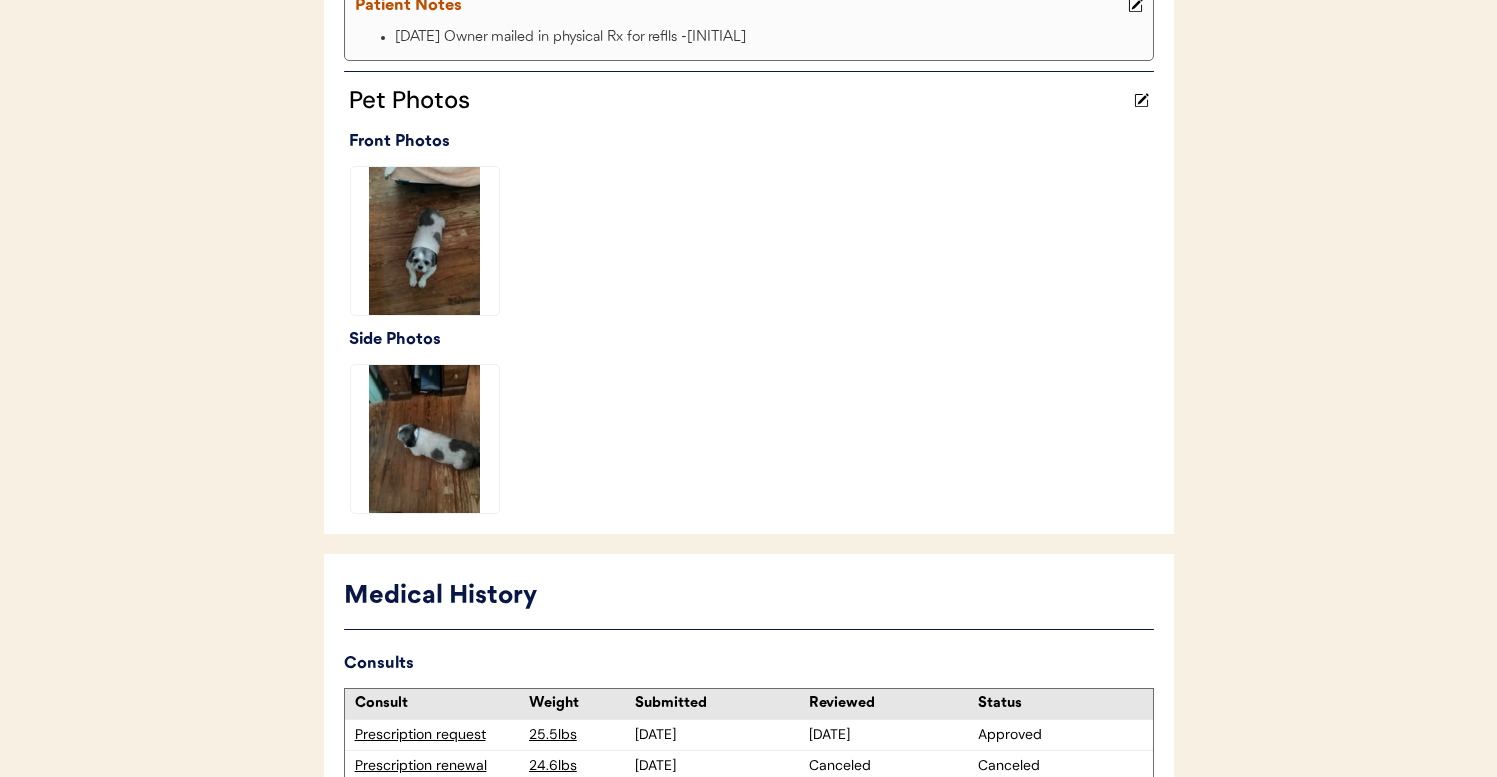scroll, scrollTop: 819, scrollLeft: 0, axis: vertical 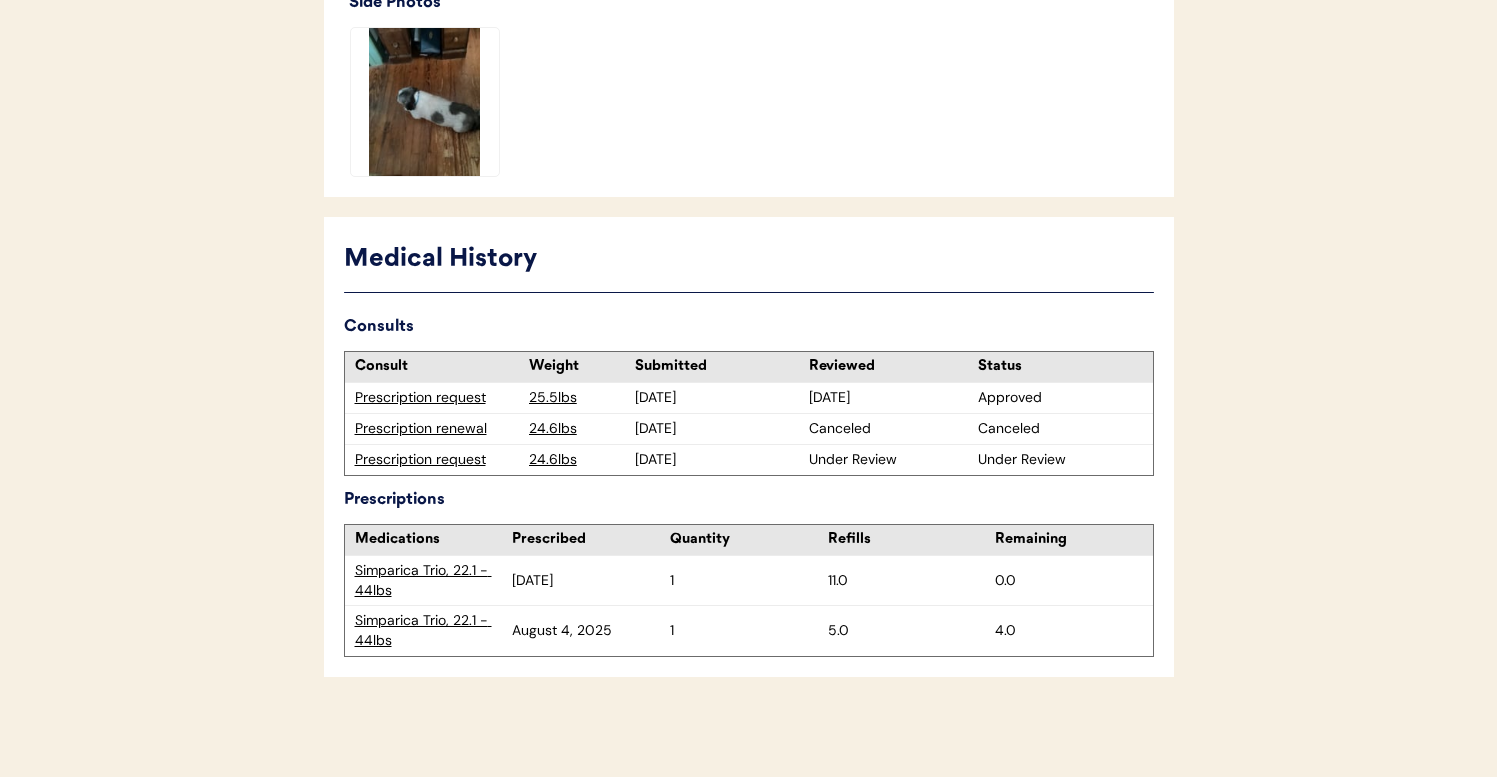 click on "Simparica Trio, 22.1 - 44lbs" at bounding box center (433, 580) 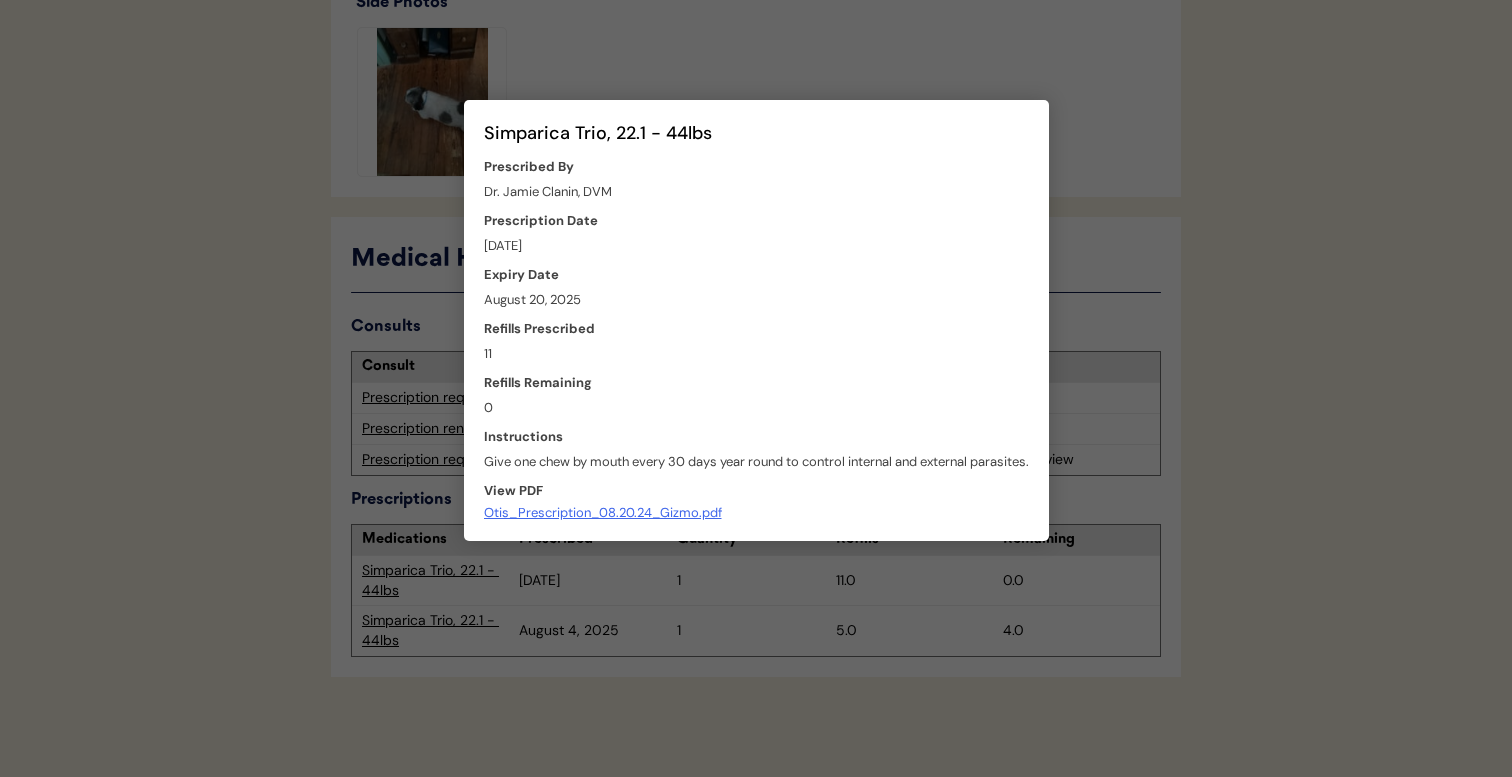 click at bounding box center (756, 388) 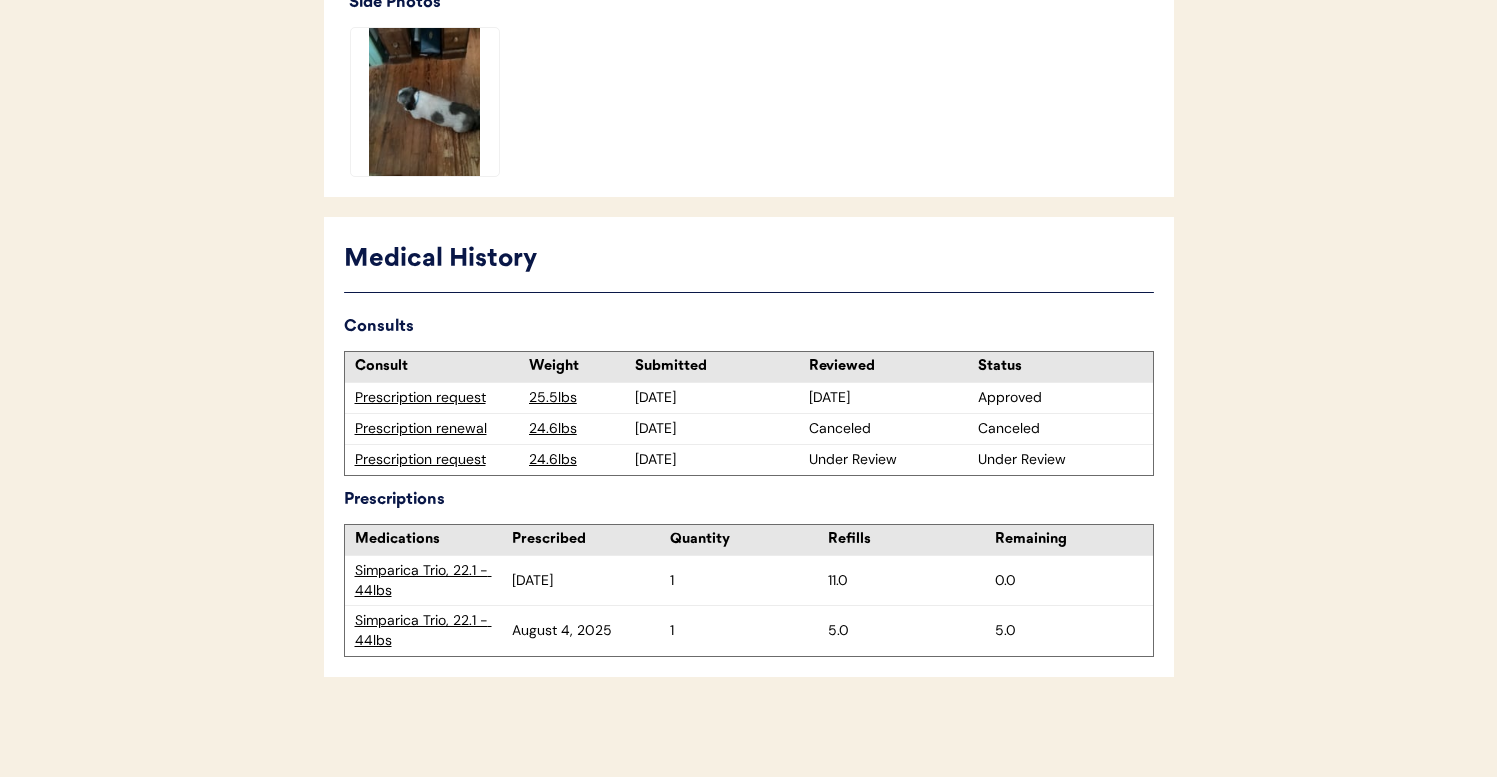 click on "Prescription request" at bounding box center [437, 460] 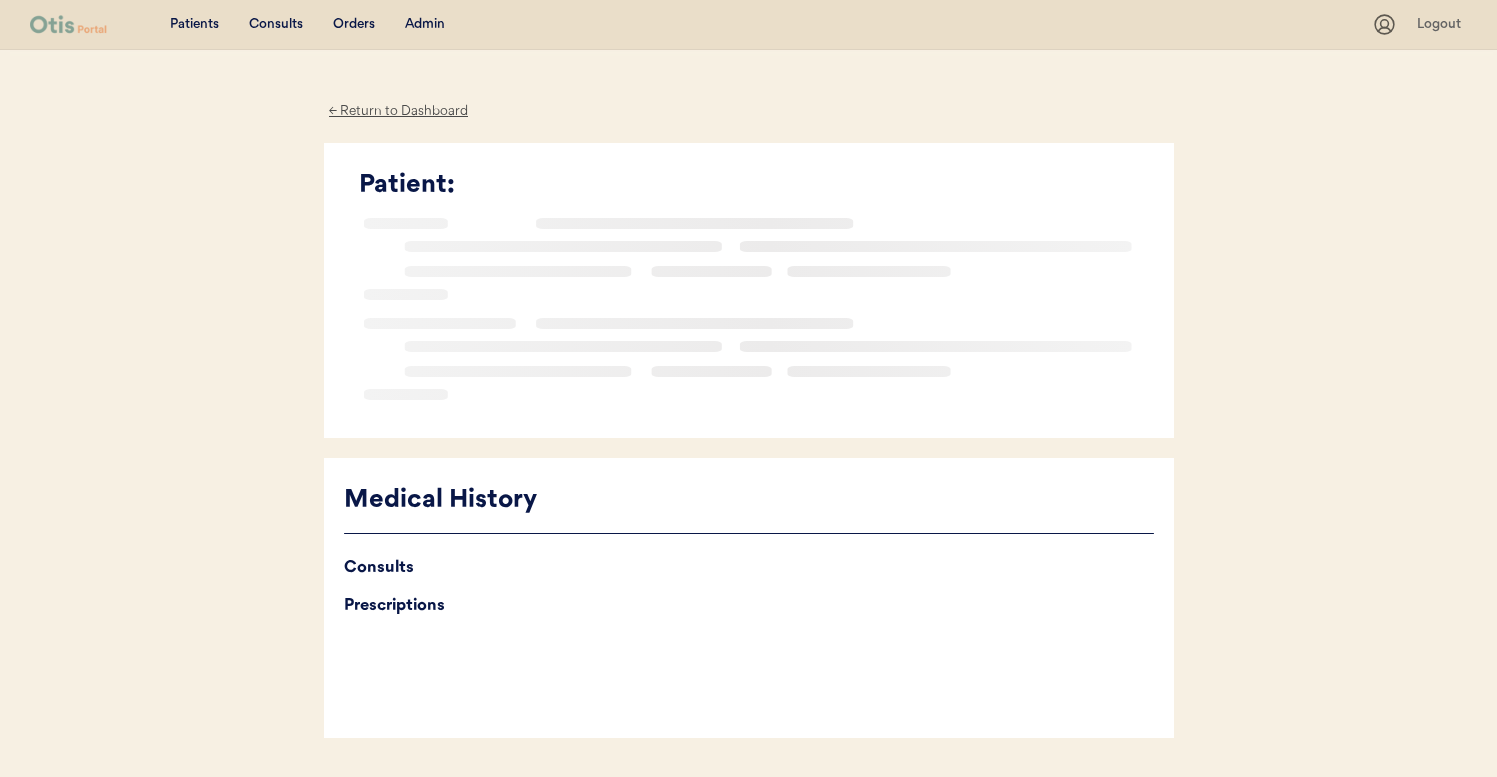scroll, scrollTop: 0, scrollLeft: 0, axis: both 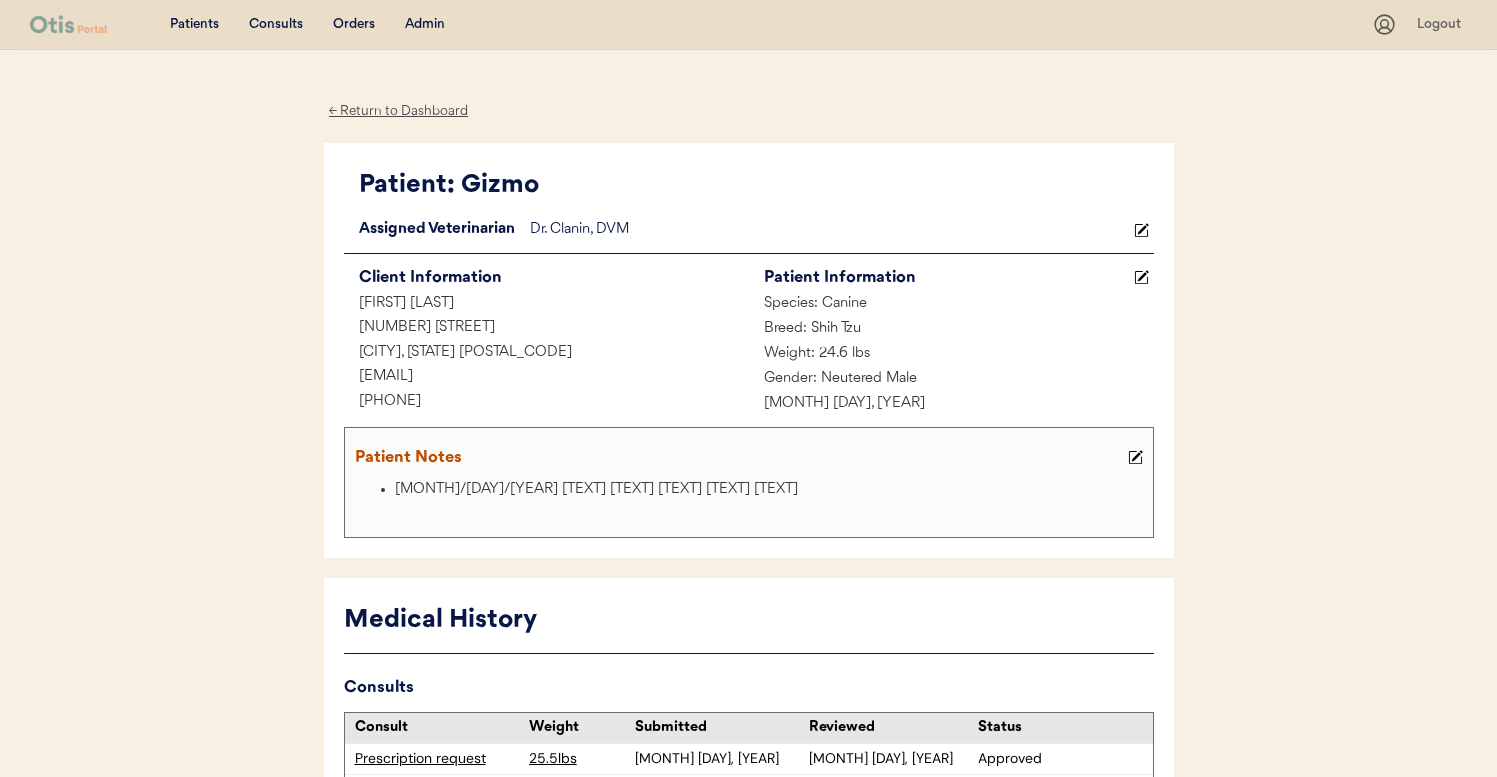 click on "Admin" at bounding box center [425, 25] 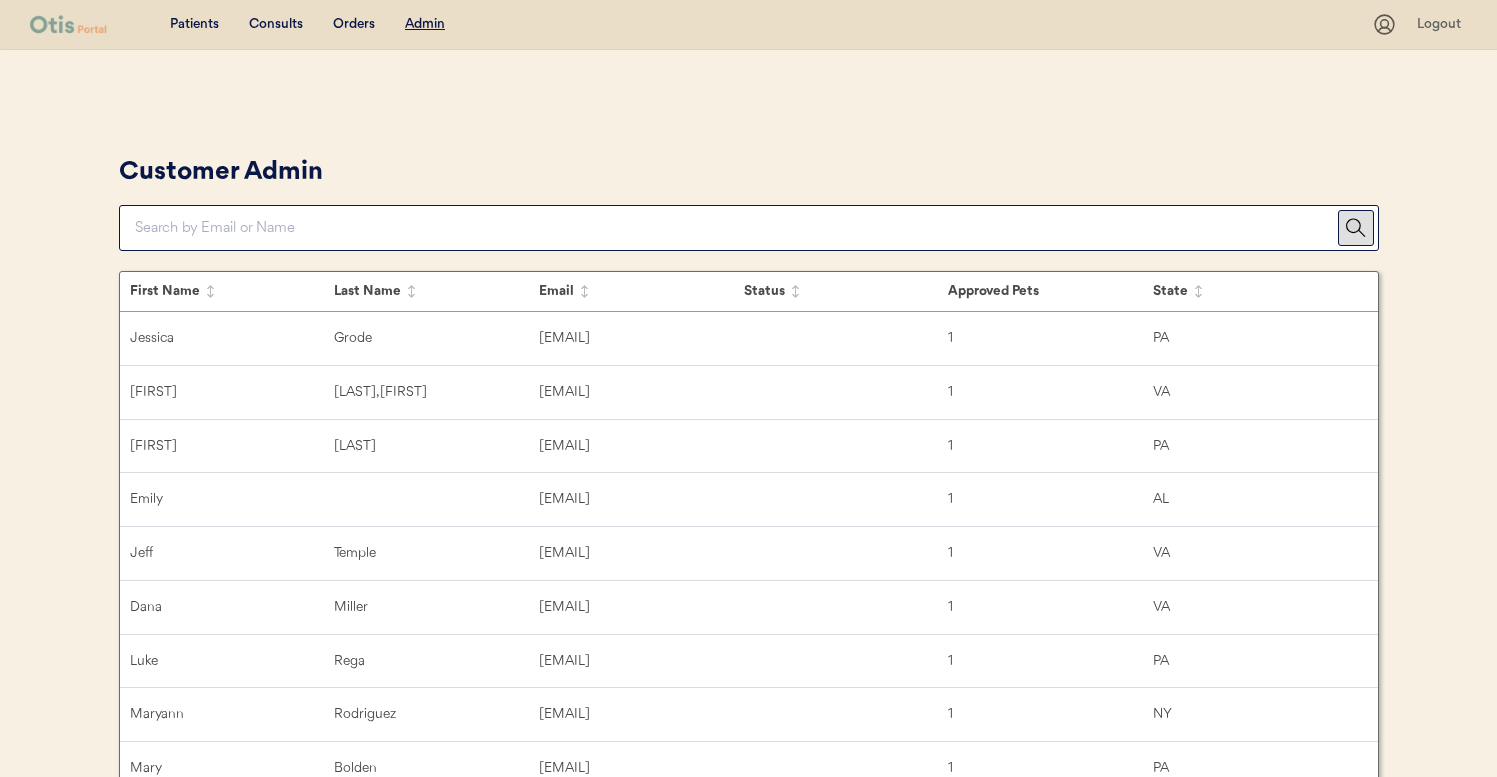 scroll, scrollTop: 0, scrollLeft: 0, axis: both 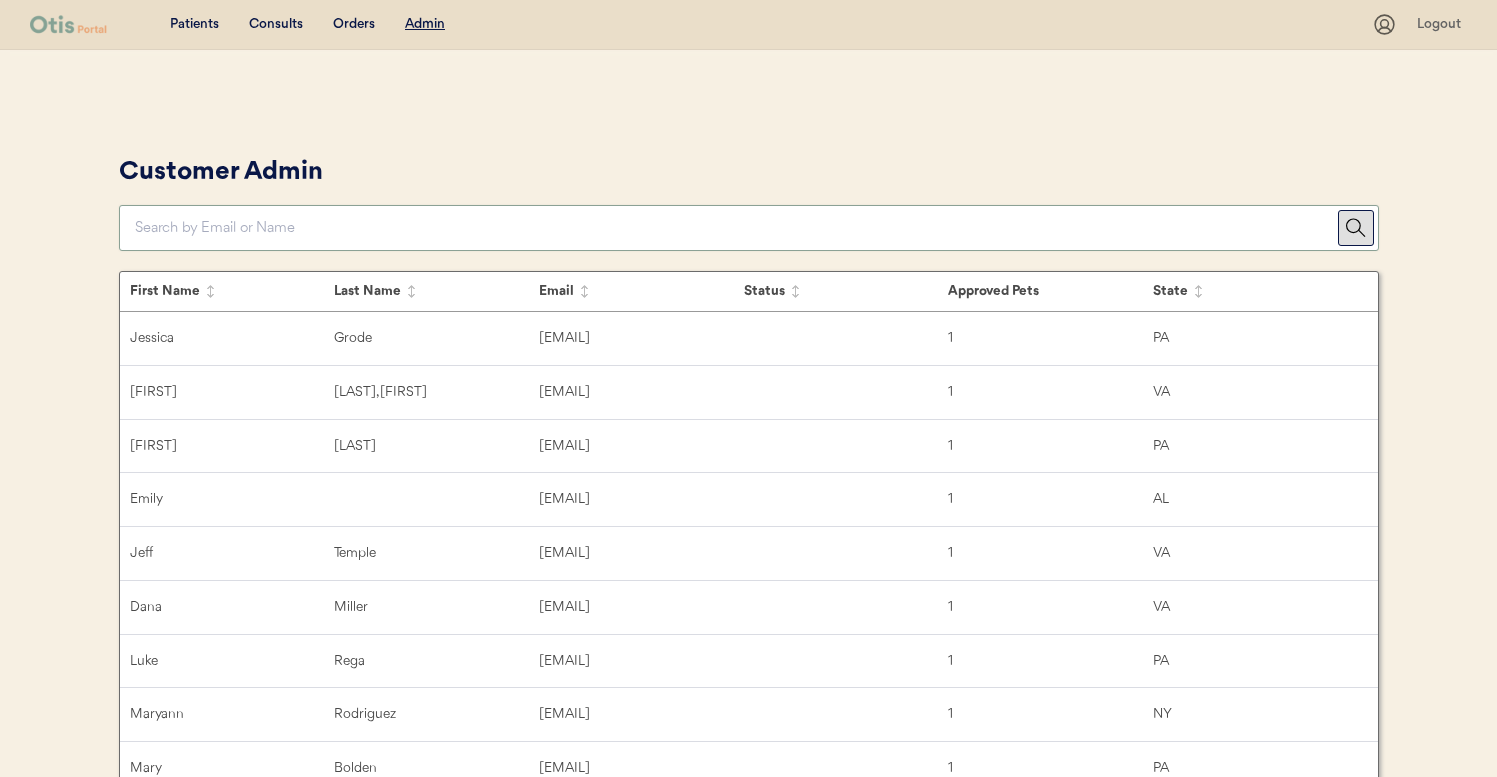 paste on "meemee3712@gmail.com" 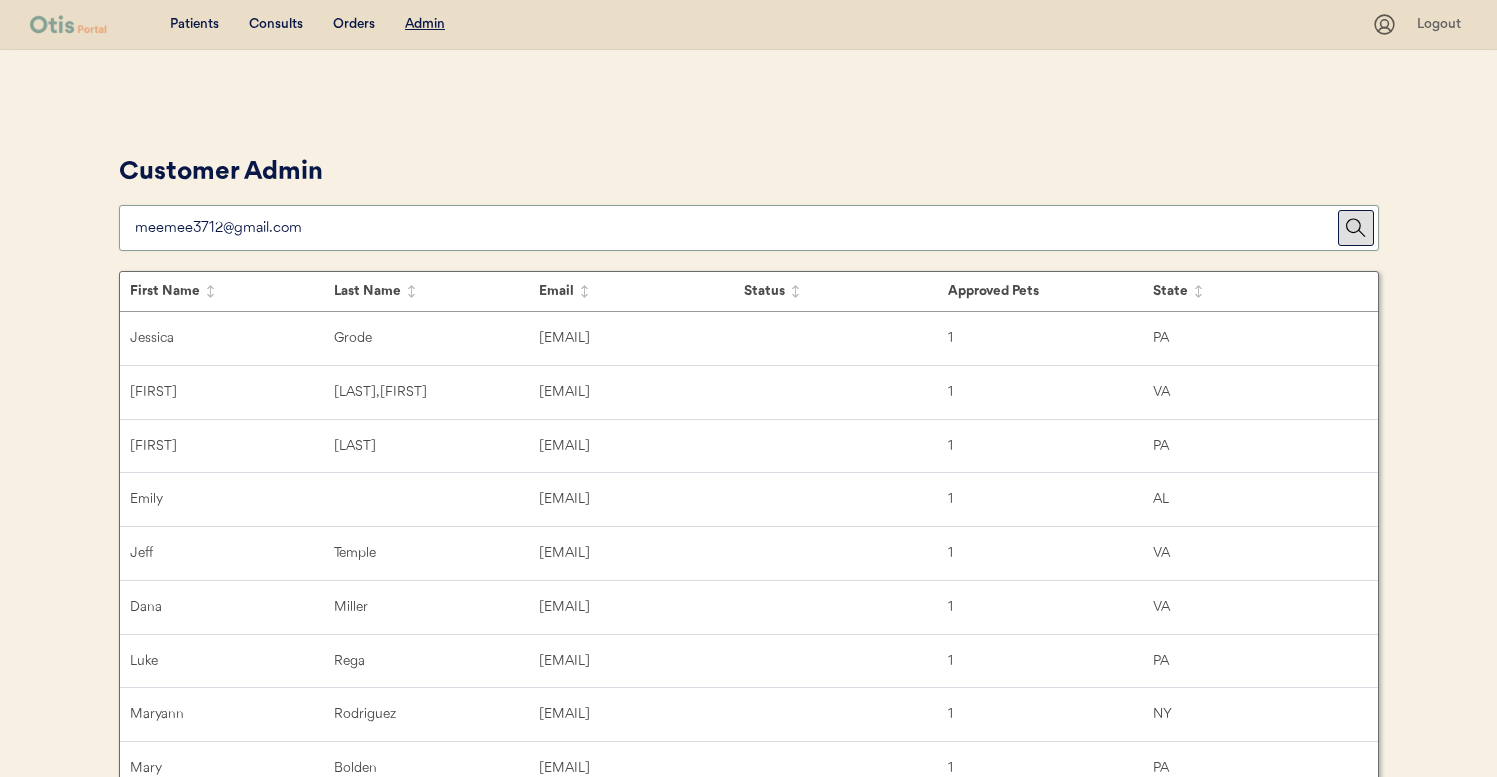 drag, startPoint x: 529, startPoint y: 165, endPoint x: 521, endPoint y: 188, distance: 24.351591 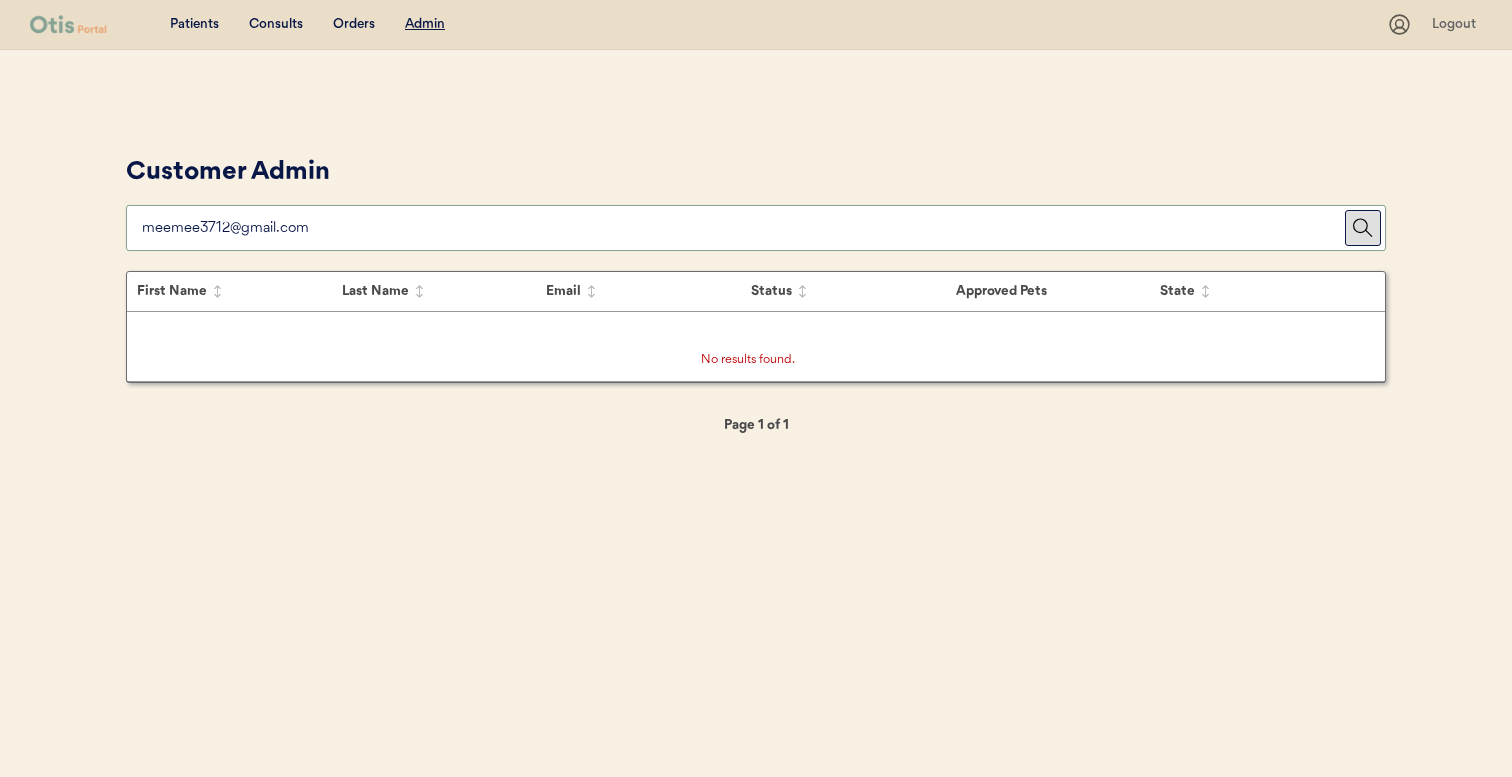 click at bounding box center [743, 228] 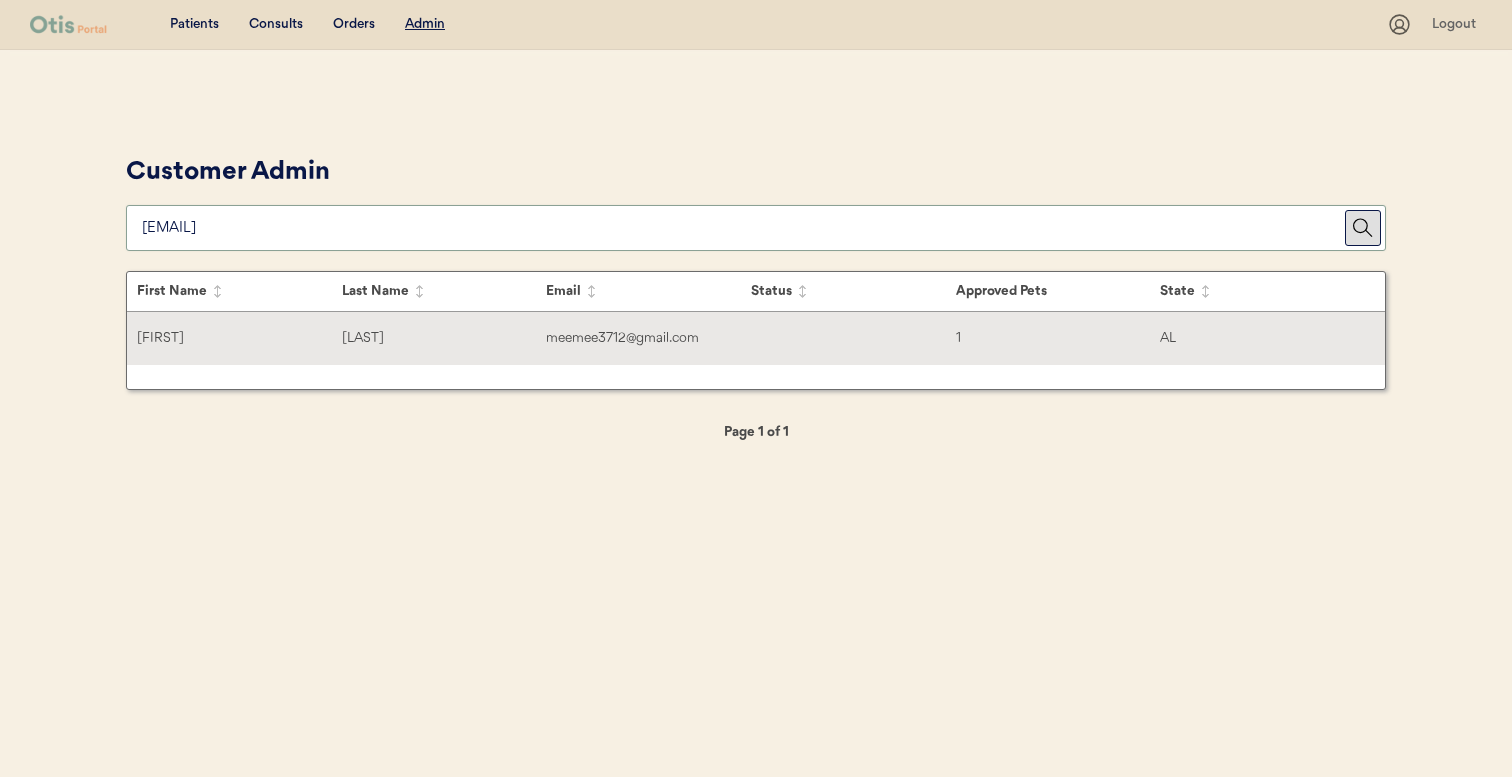 type on "meemee3712@gmai" 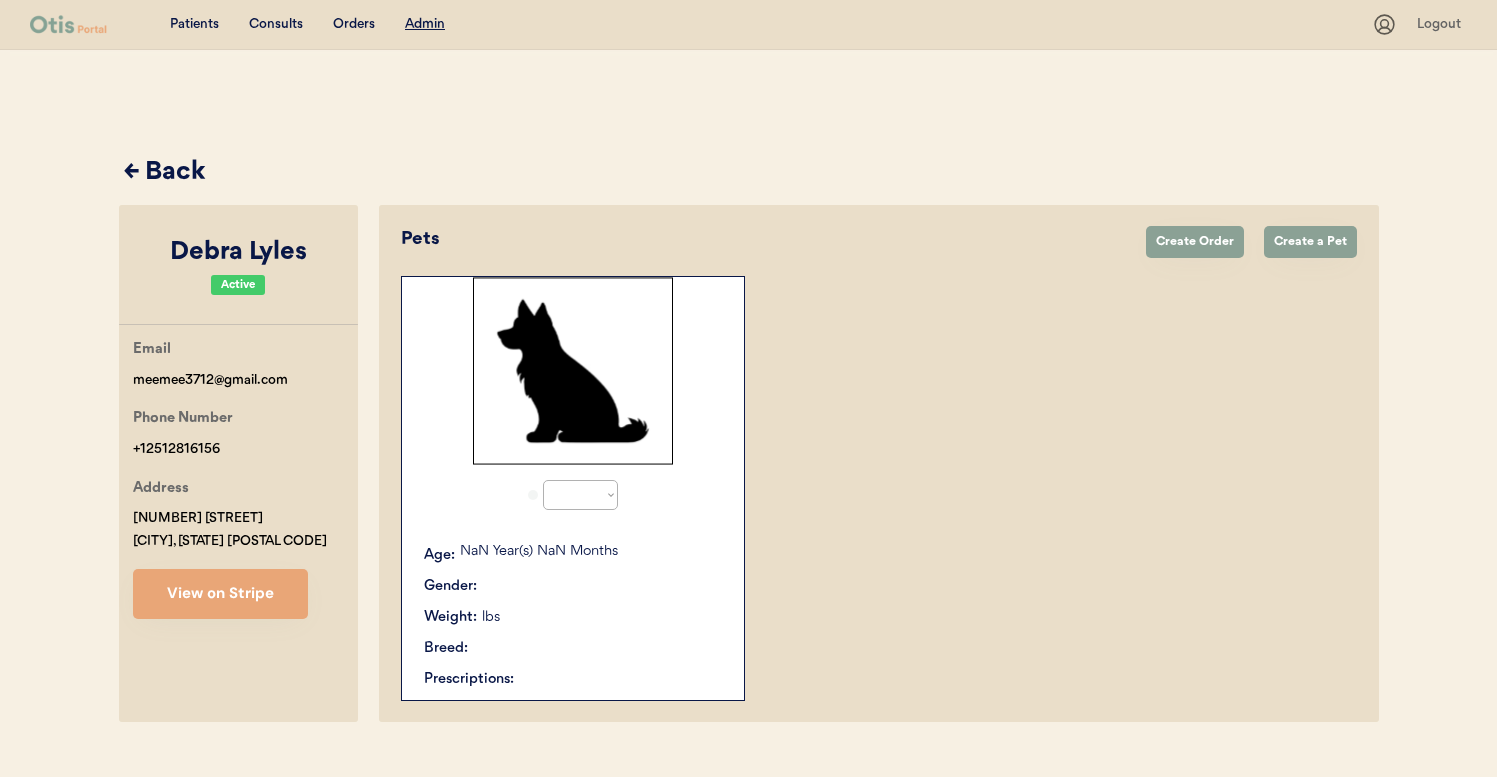 select on "true" 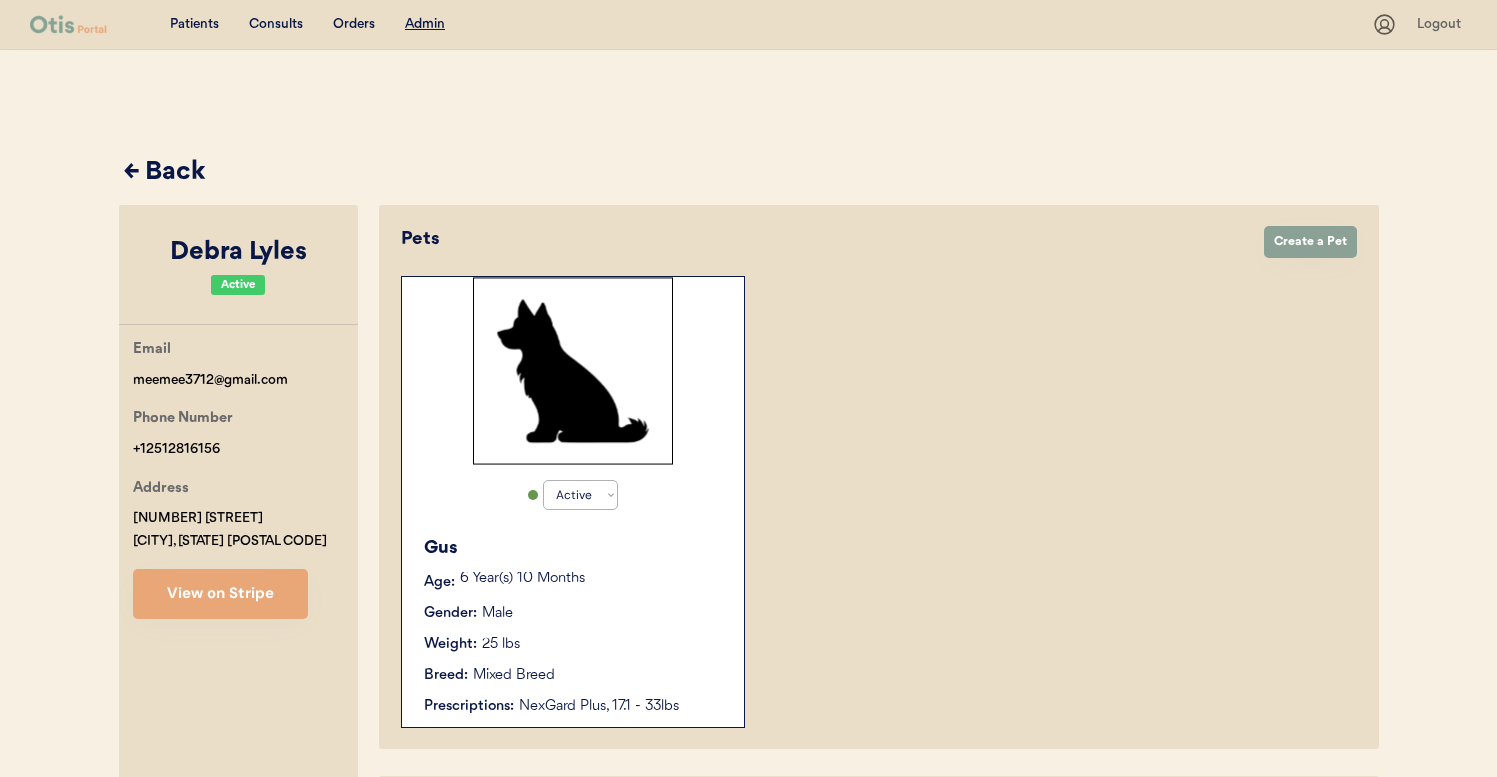click on "Gus" at bounding box center [574, 548] 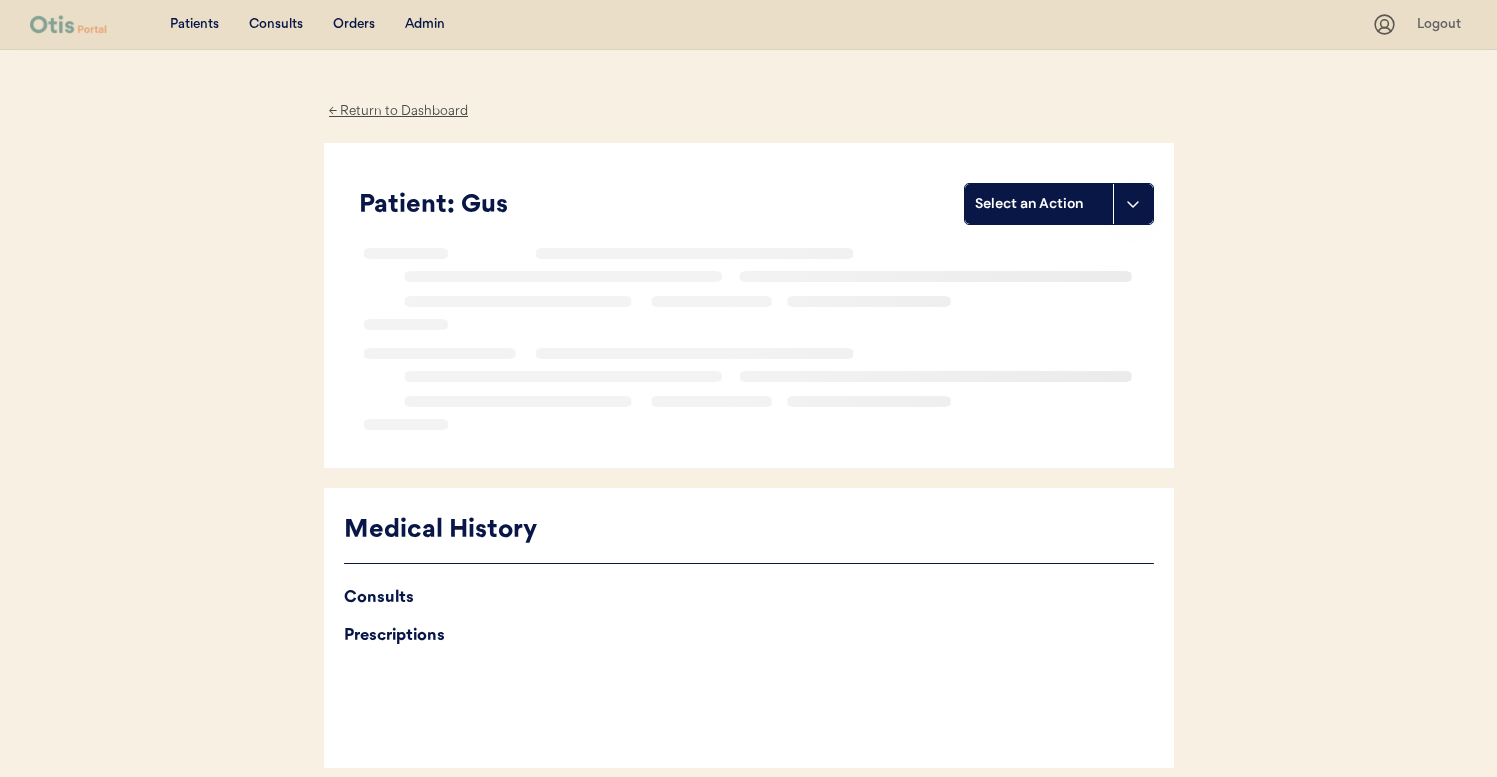 scroll, scrollTop: 0, scrollLeft: 0, axis: both 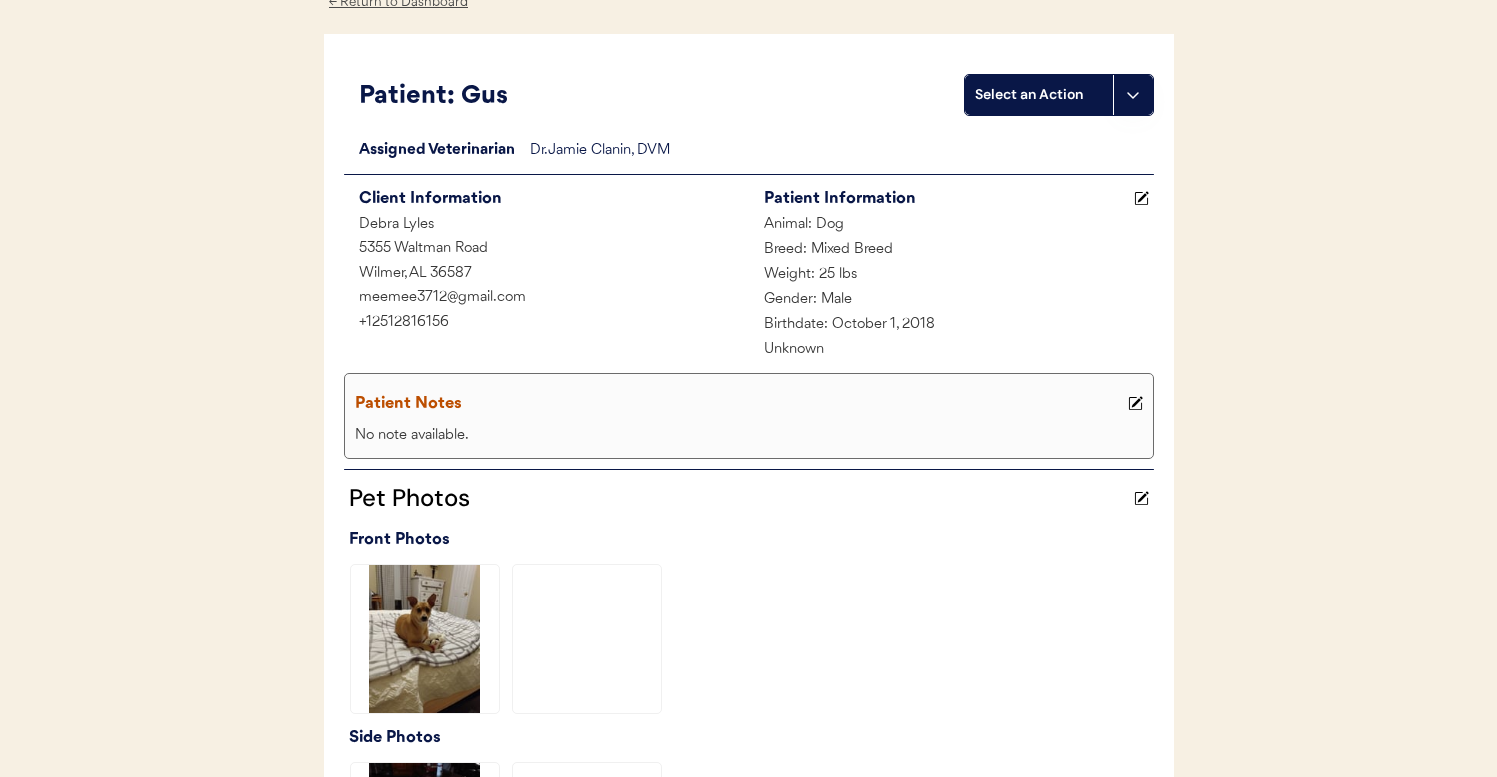 click on "Patient: Gus Select an Action" at bounding box center (749, 96) 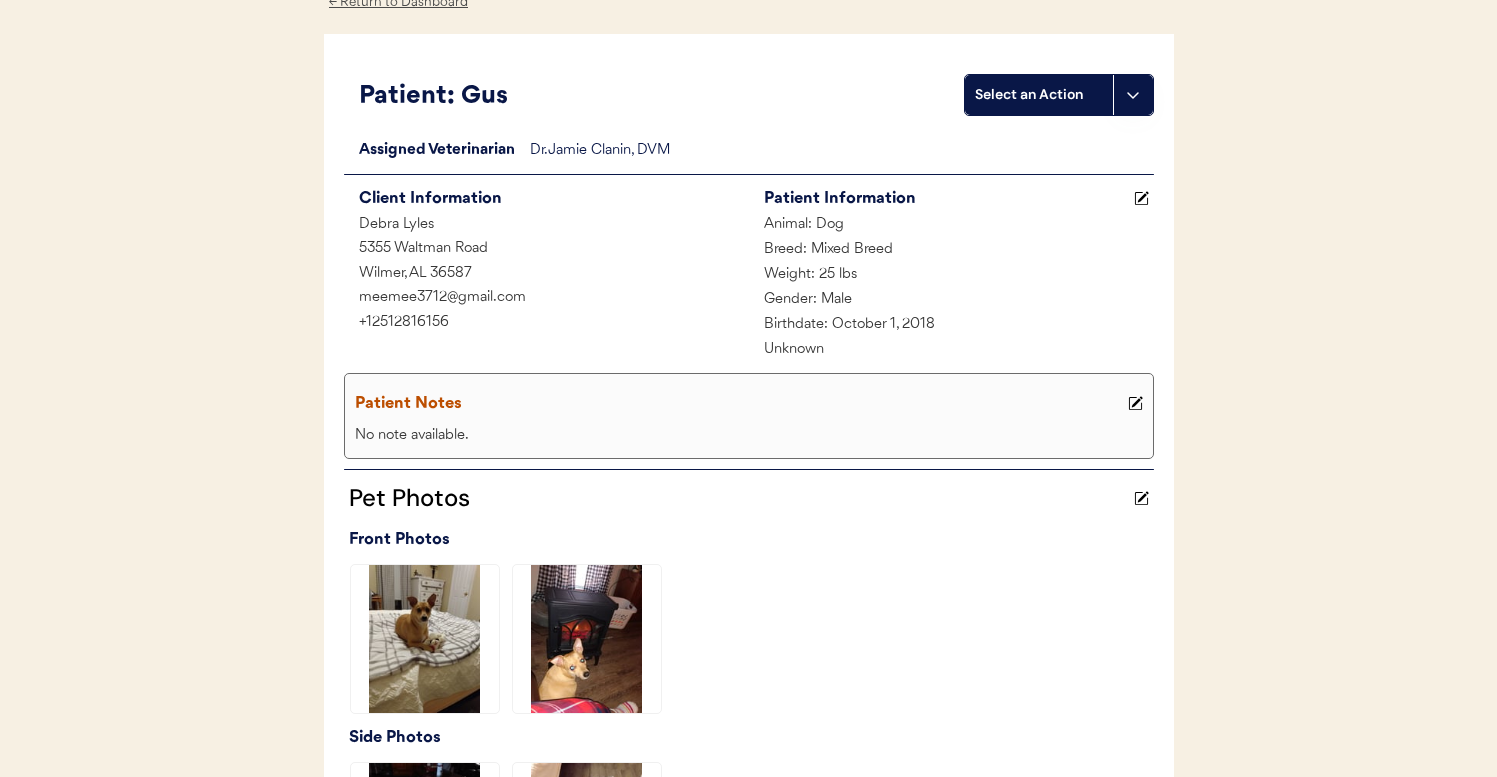 click on "Select an Action" at bounding box center (1039, 95) 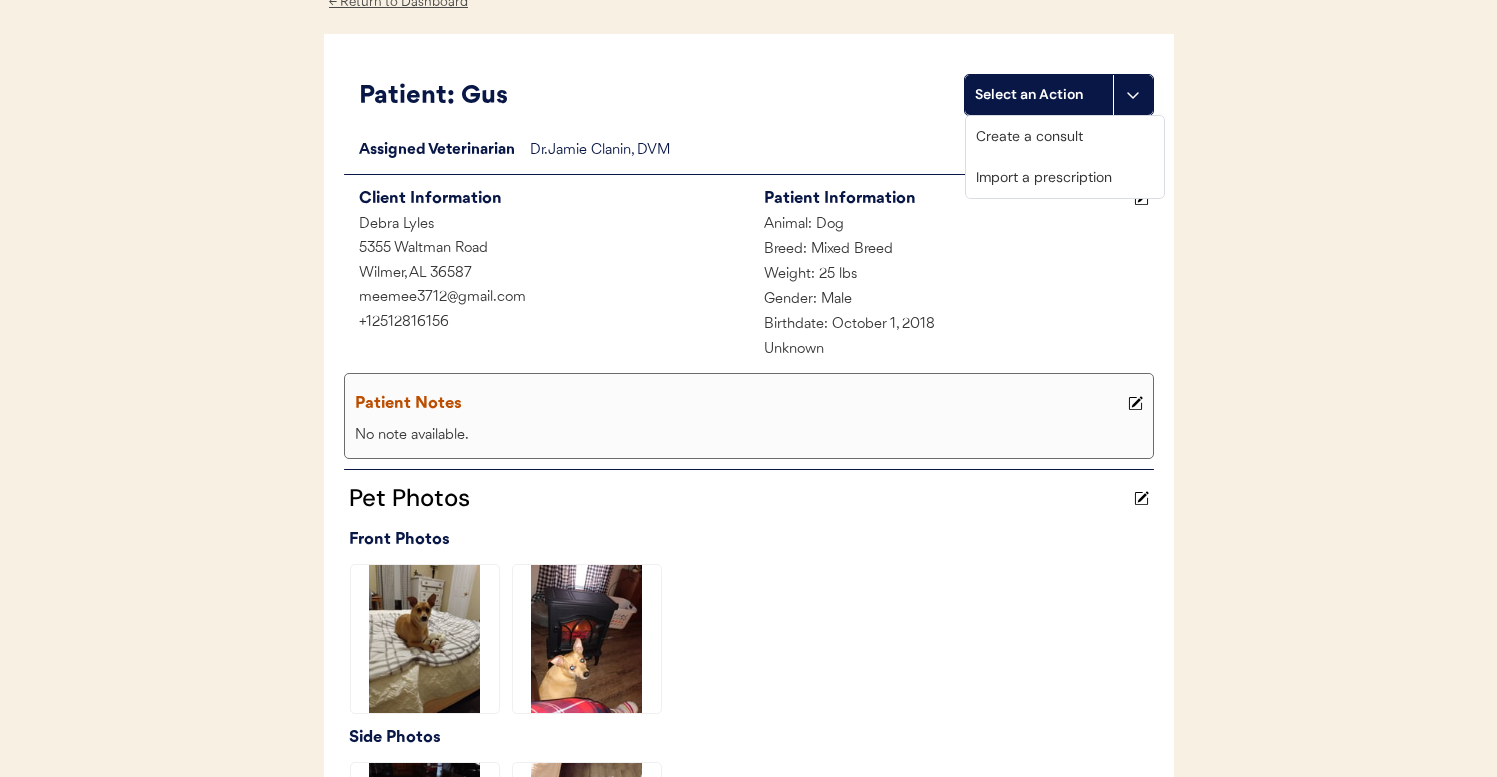 click on "Create a consult" at bounding box center [1065, 136] 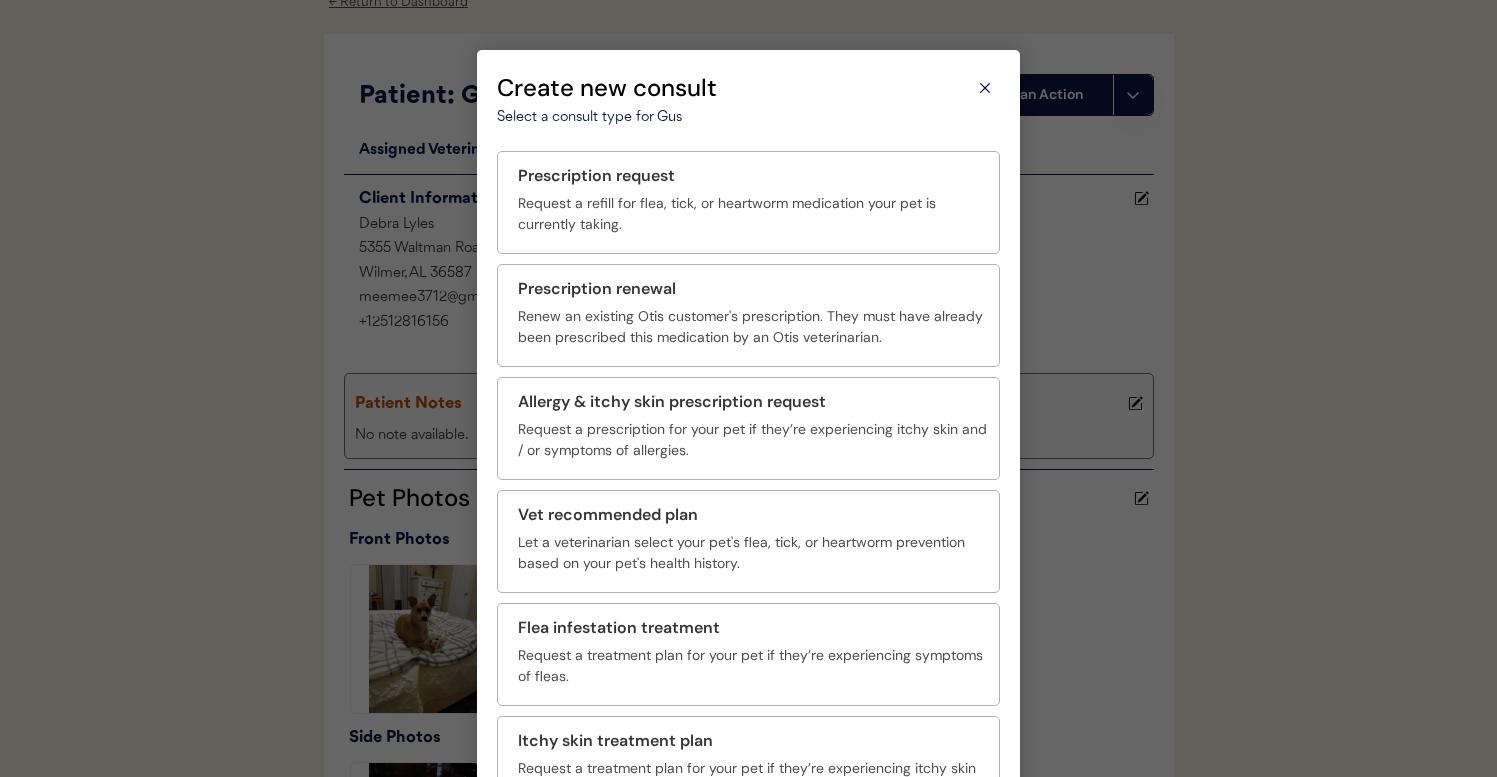 click at bounding box center (748, 388) 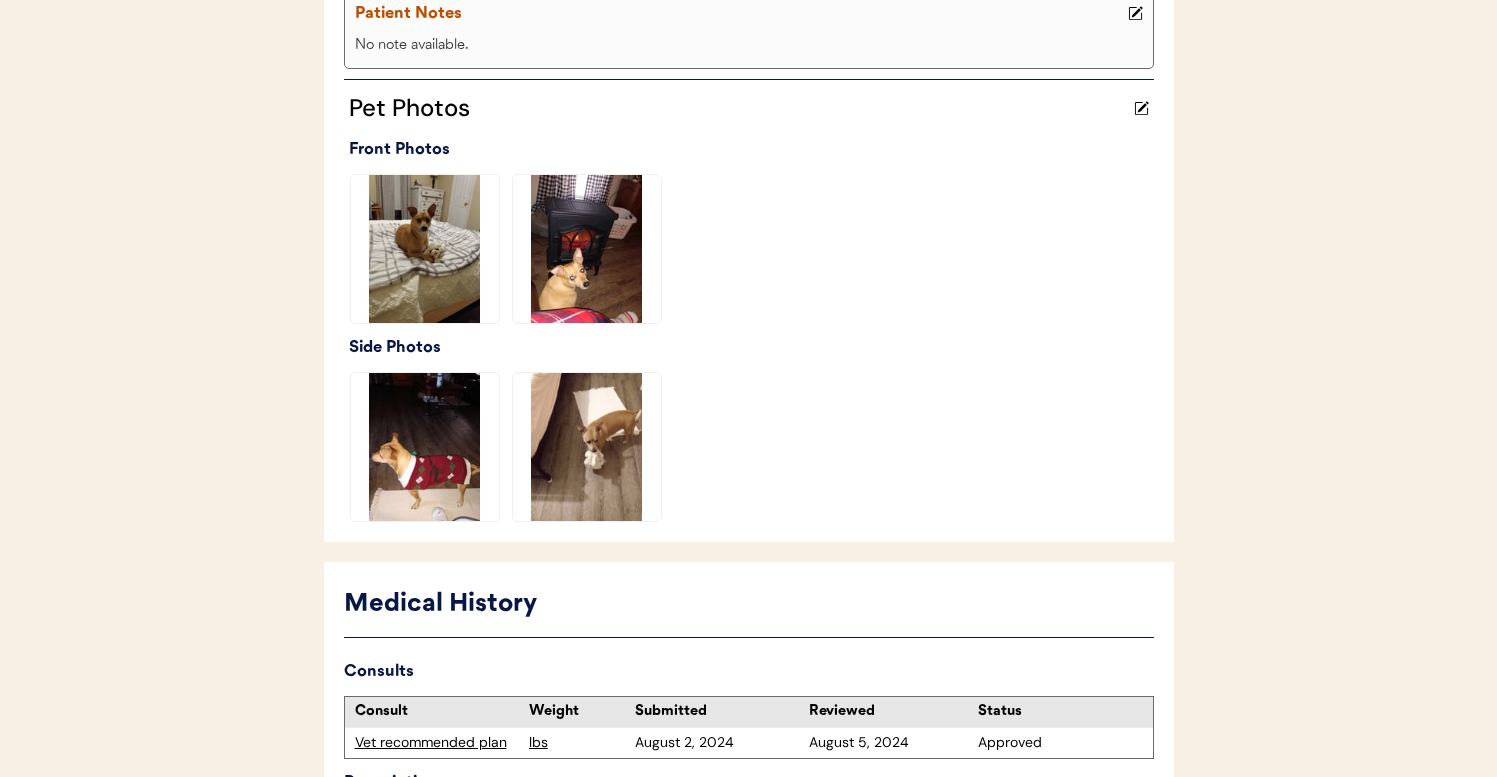 scroll, scrollTop: 0, scrollLeft: 0, axis: both 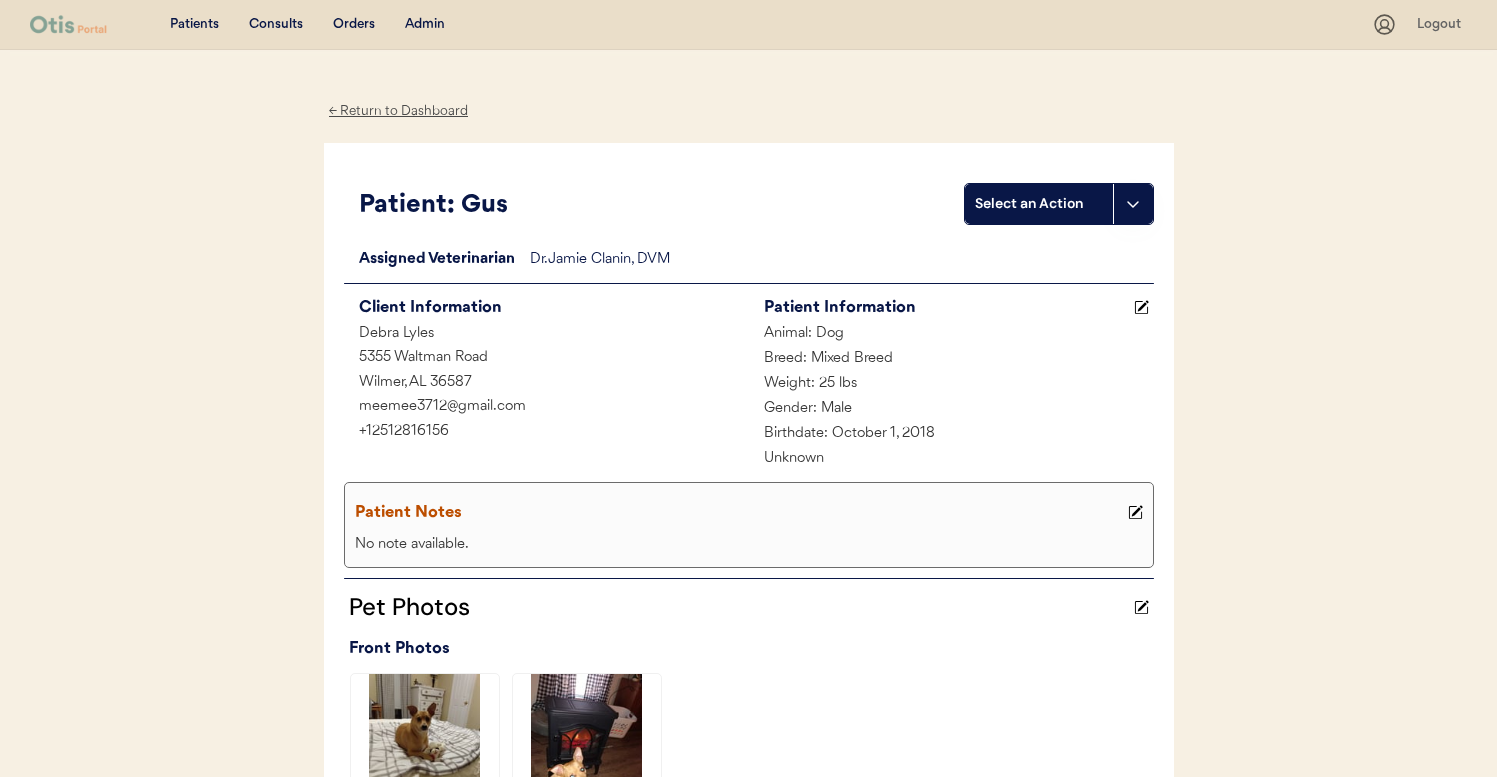 click on "Select an Action" 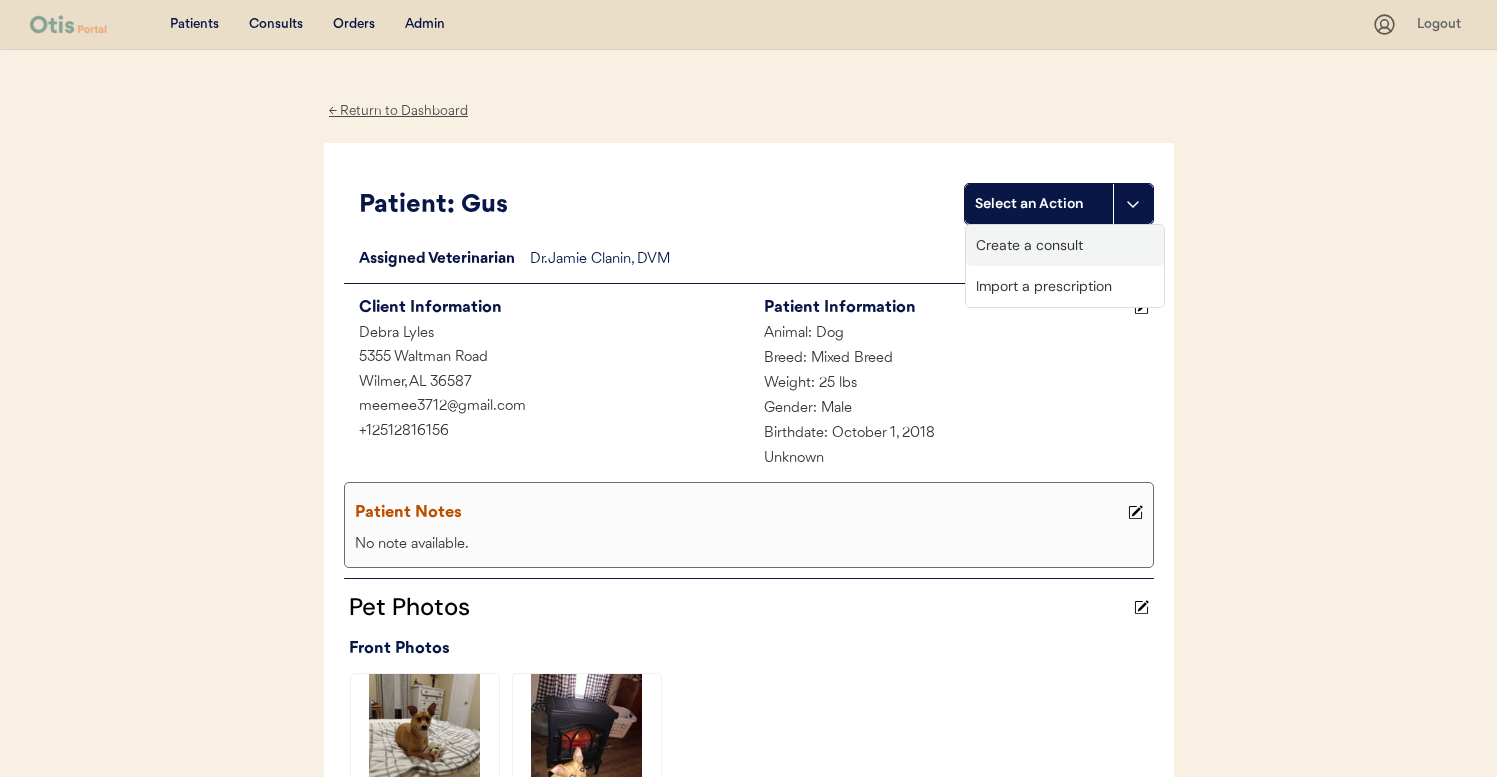 click on "Create a consult" at bounding box center [1065, 245] 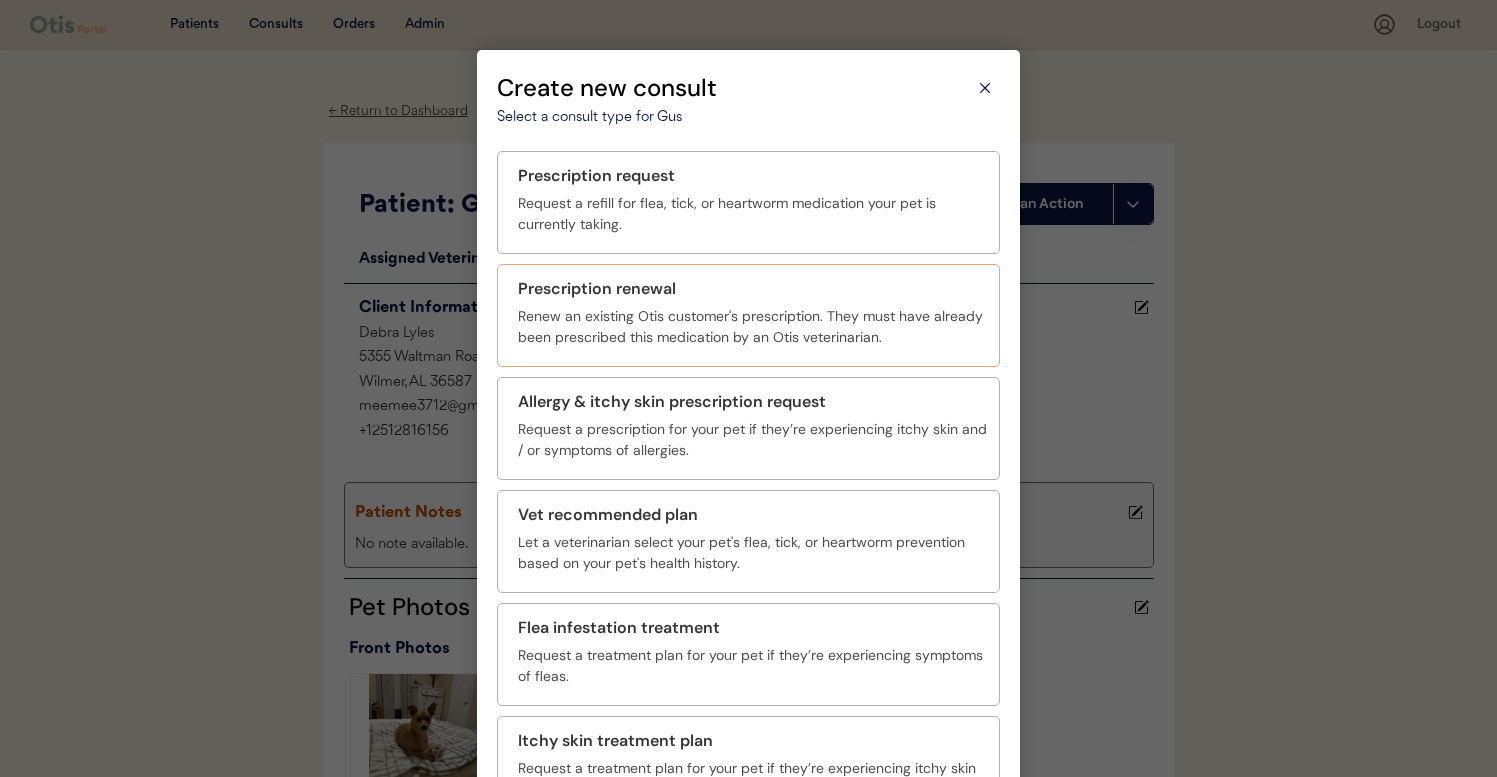 click on "Renew an existing Otis customer's prescription. They must have already been prescribed this medication by an Otis veterinarian." at bounding box center (752, 327) 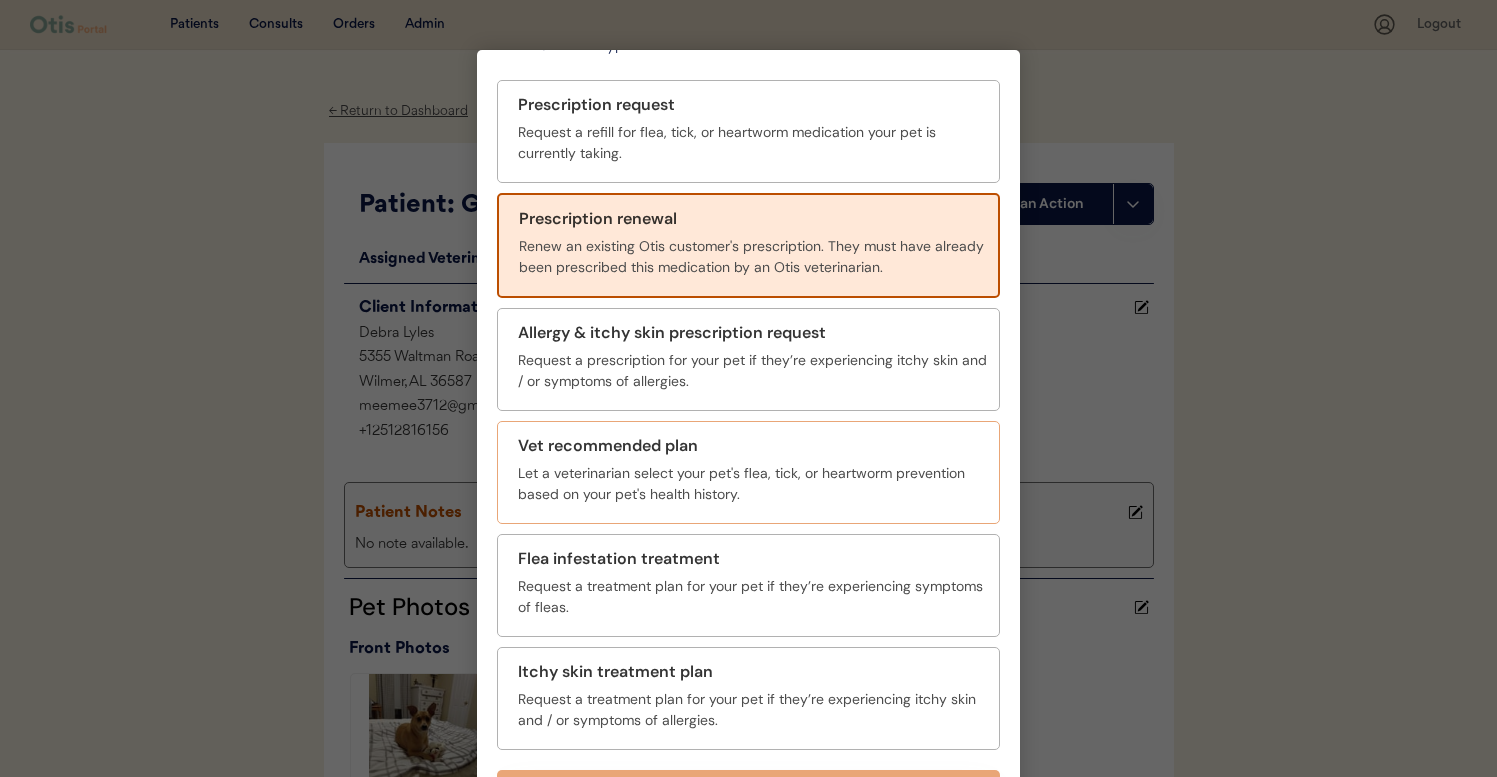 scroll, scrollTop: 73, scrollLeft: 0, axis: vertical 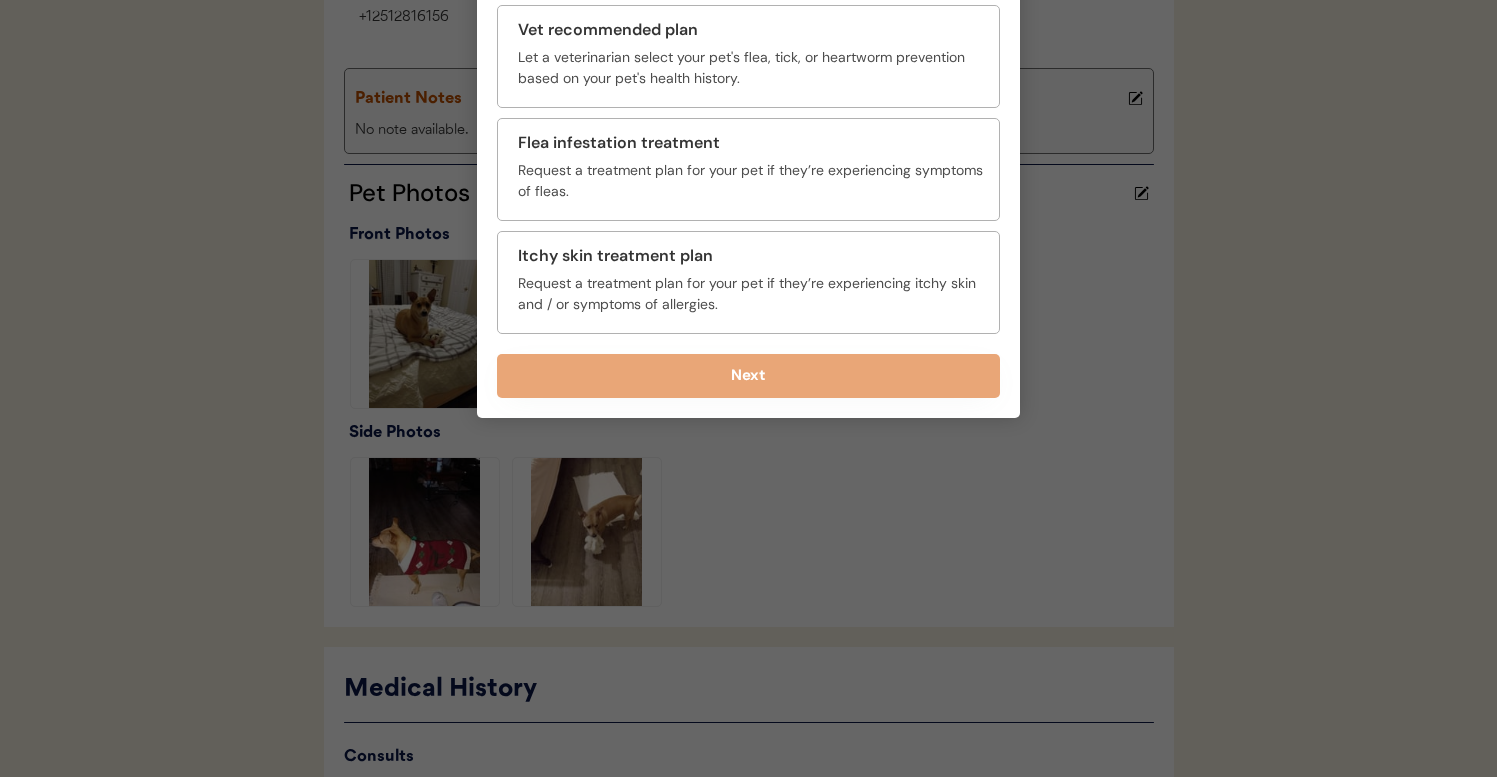click on "Next" at bounding box center [748, 376] 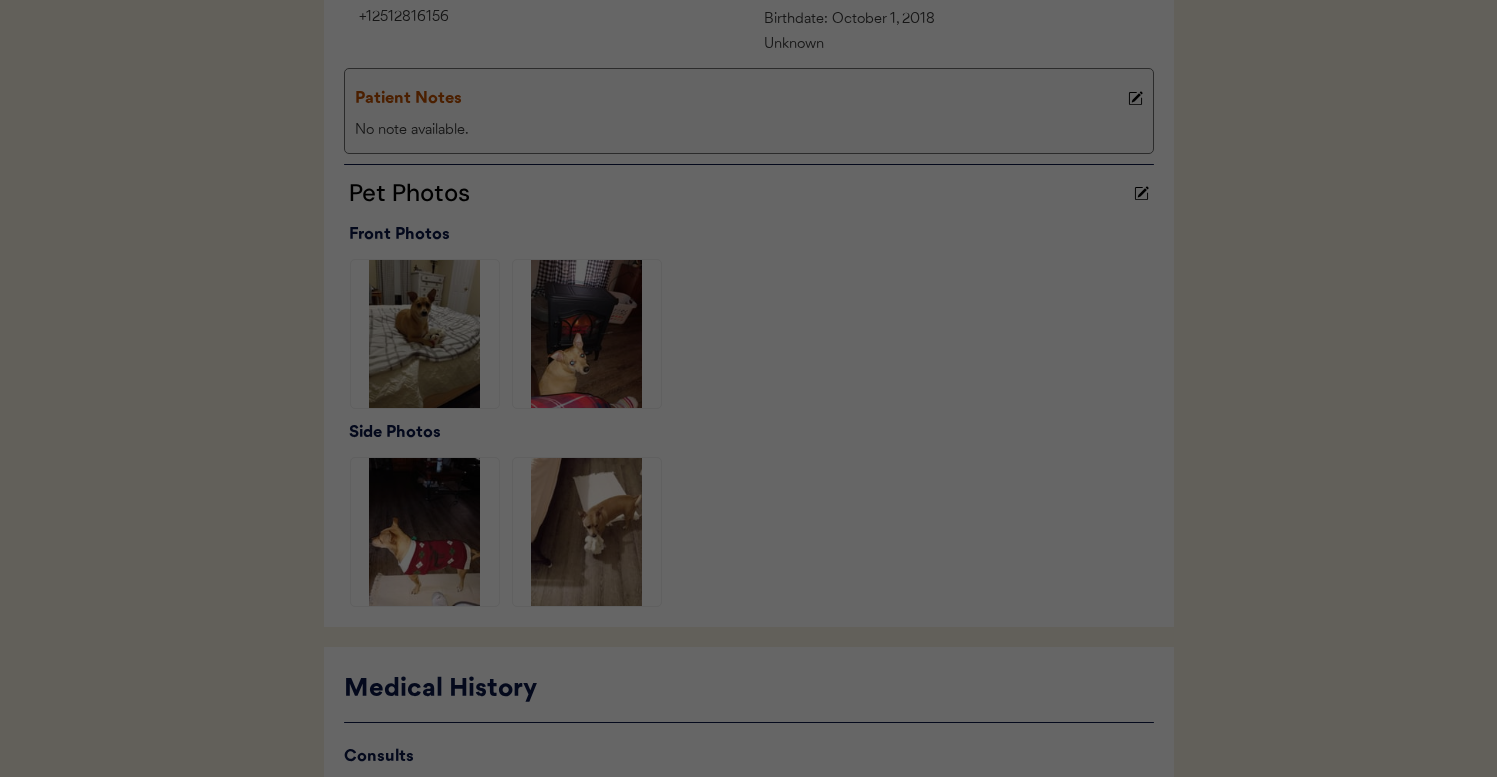 scroll, scrollTop: 0, scrollLeft: 0, axis: both 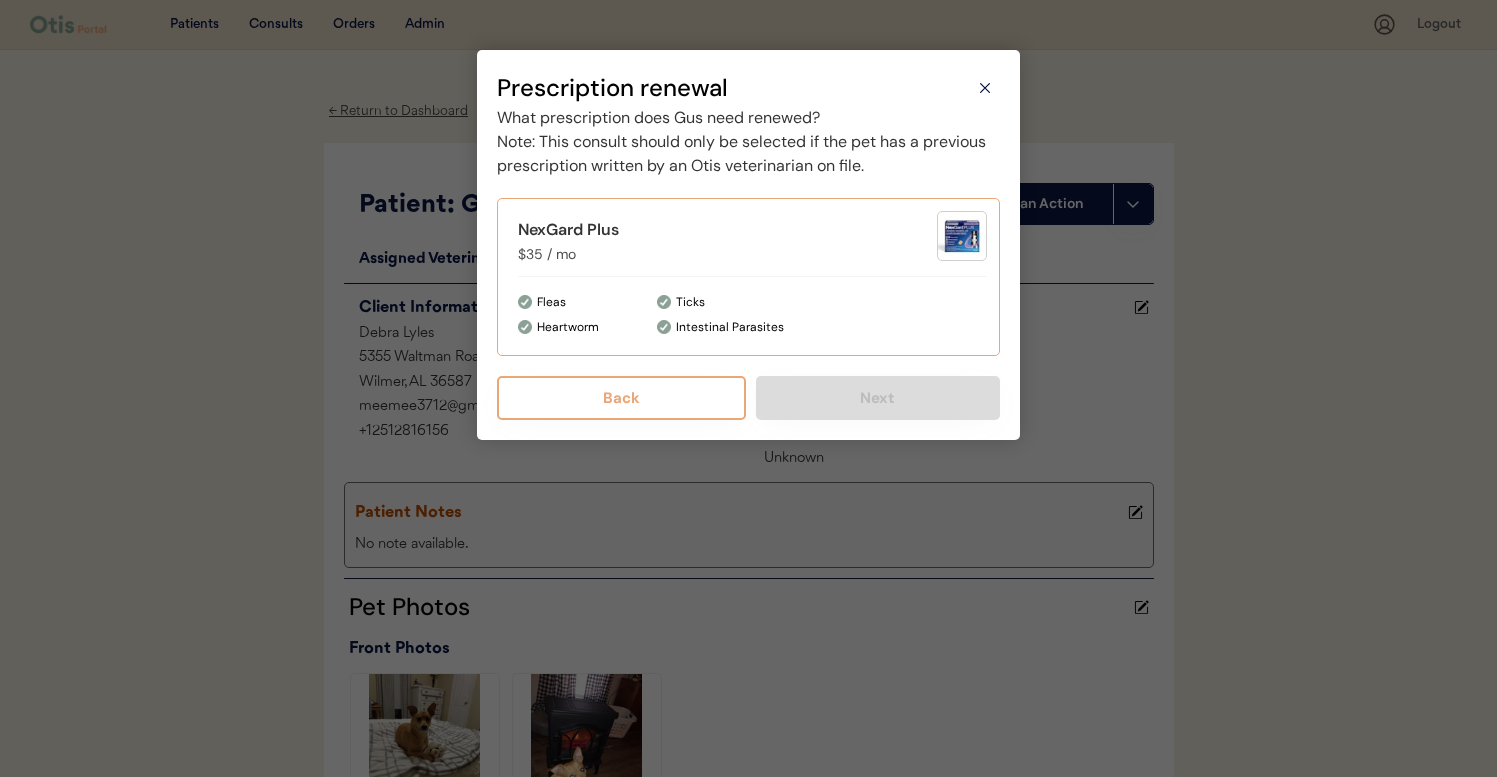 click on "NexGard Plus $35 / mo Fleas Heartworm Ticks Intestinal Parasites" at bounding box center (748, 277) 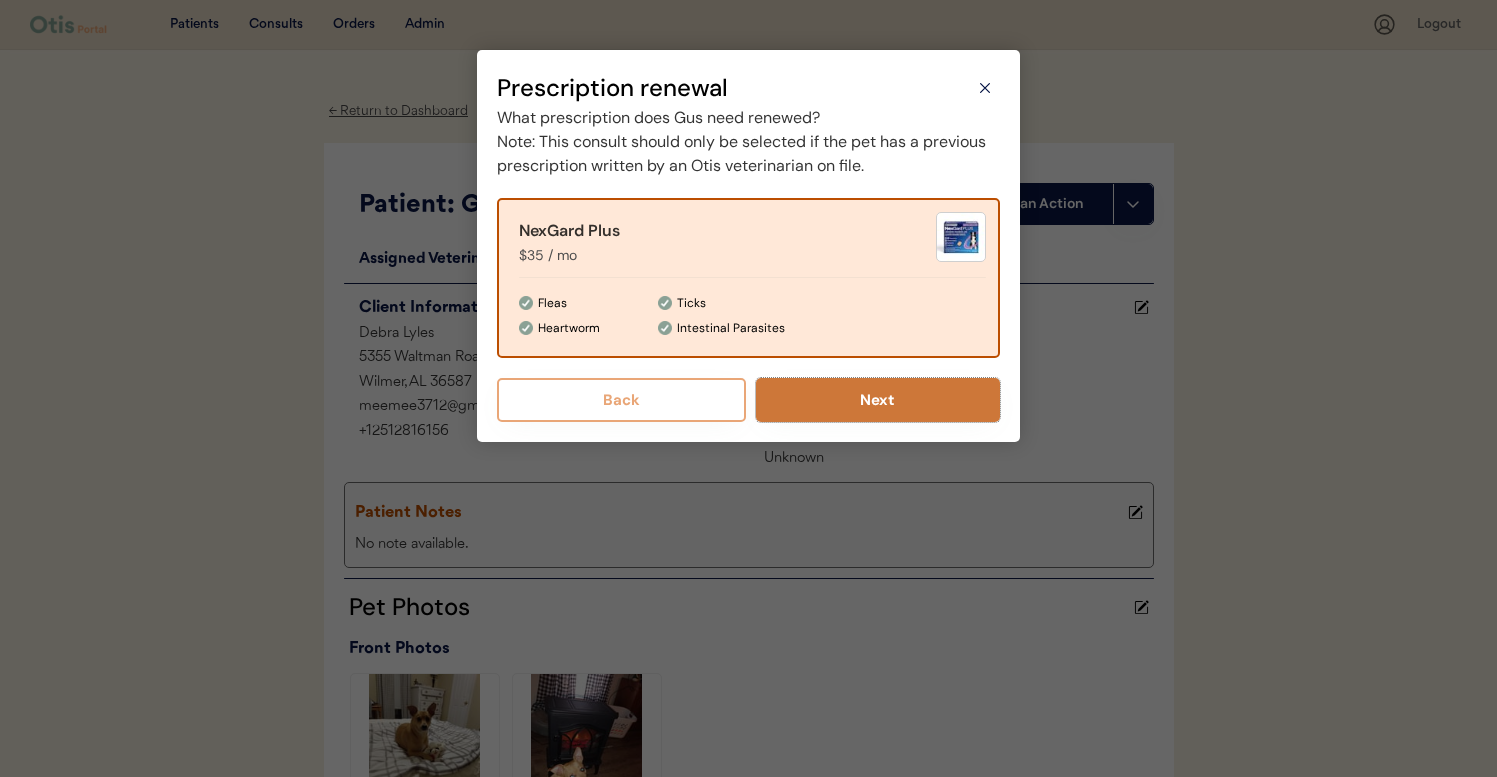 click on "Next" at bounding box center (878, 400) 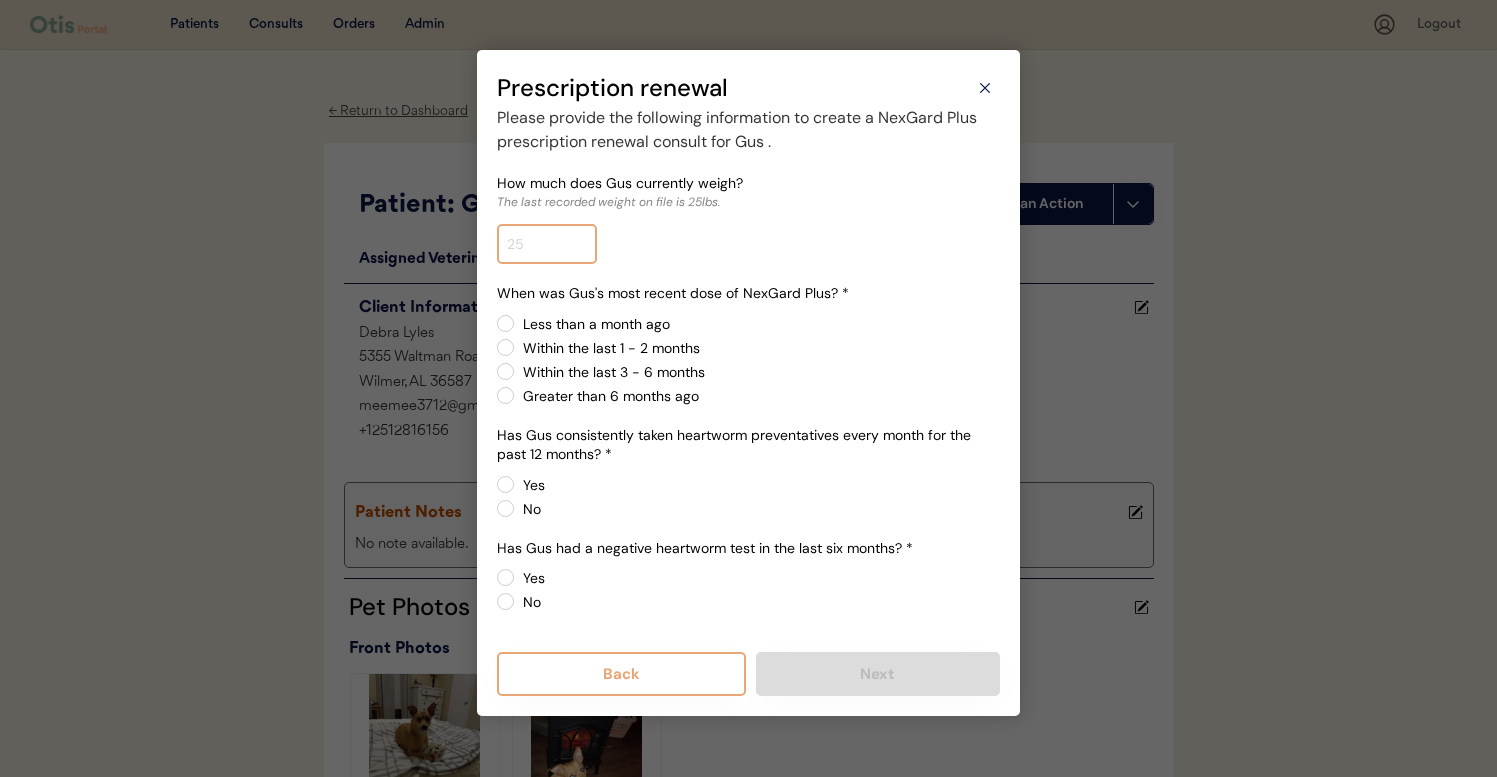 click at bounding box center [547, 244] 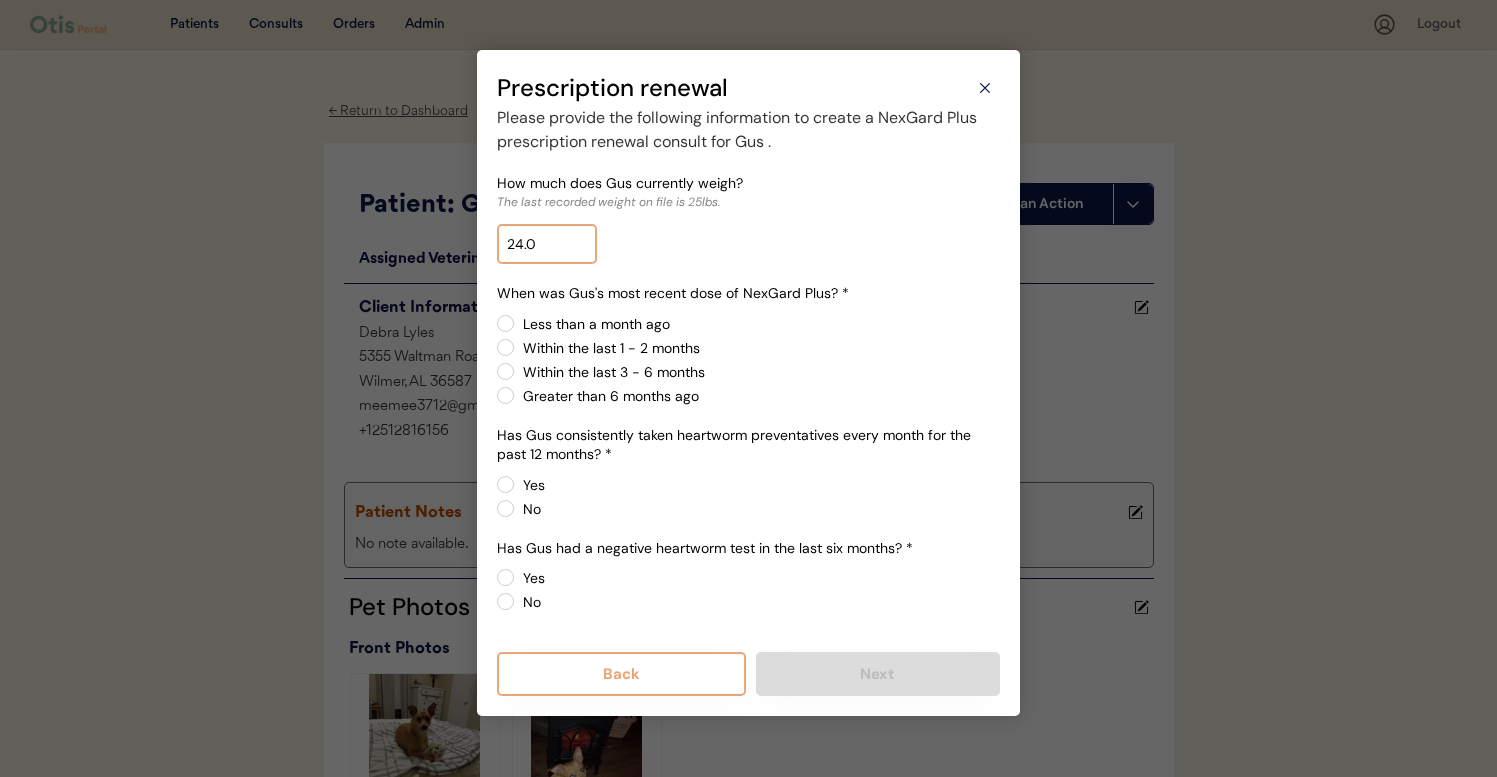 type on "24.3" 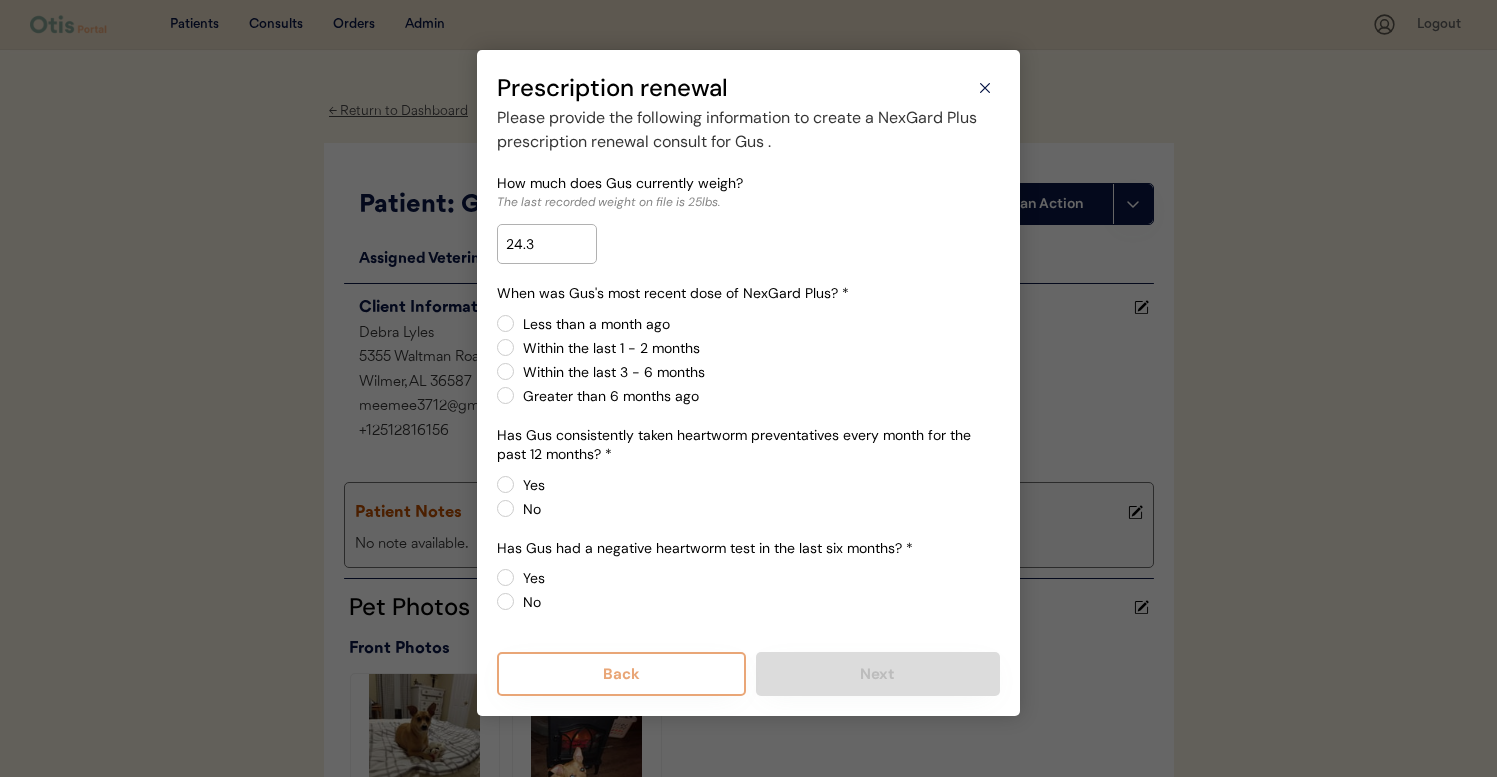 click on "Less than a month ago" at bounding box center (758, 324) 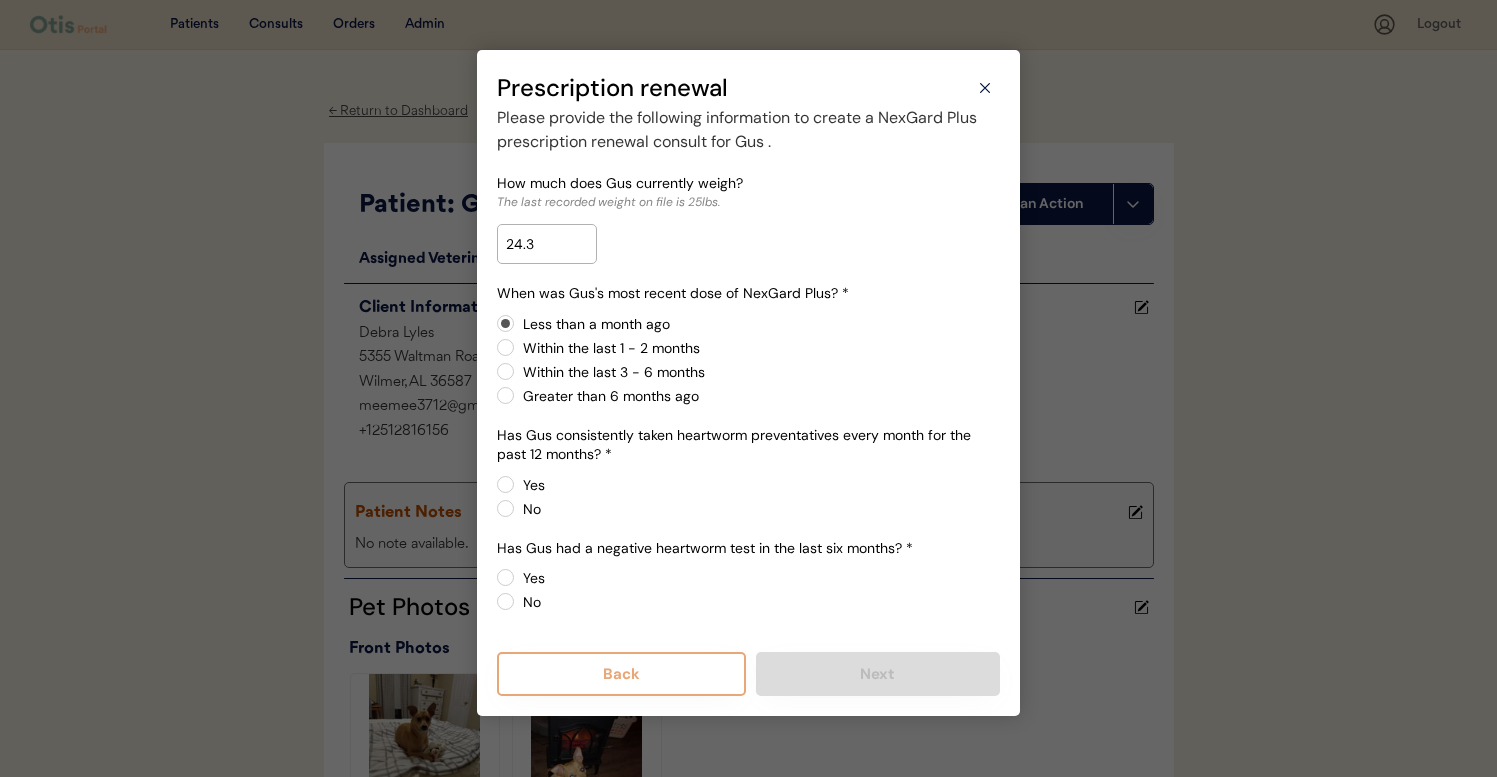 click on "Yes" at bounding box center [758, 485] 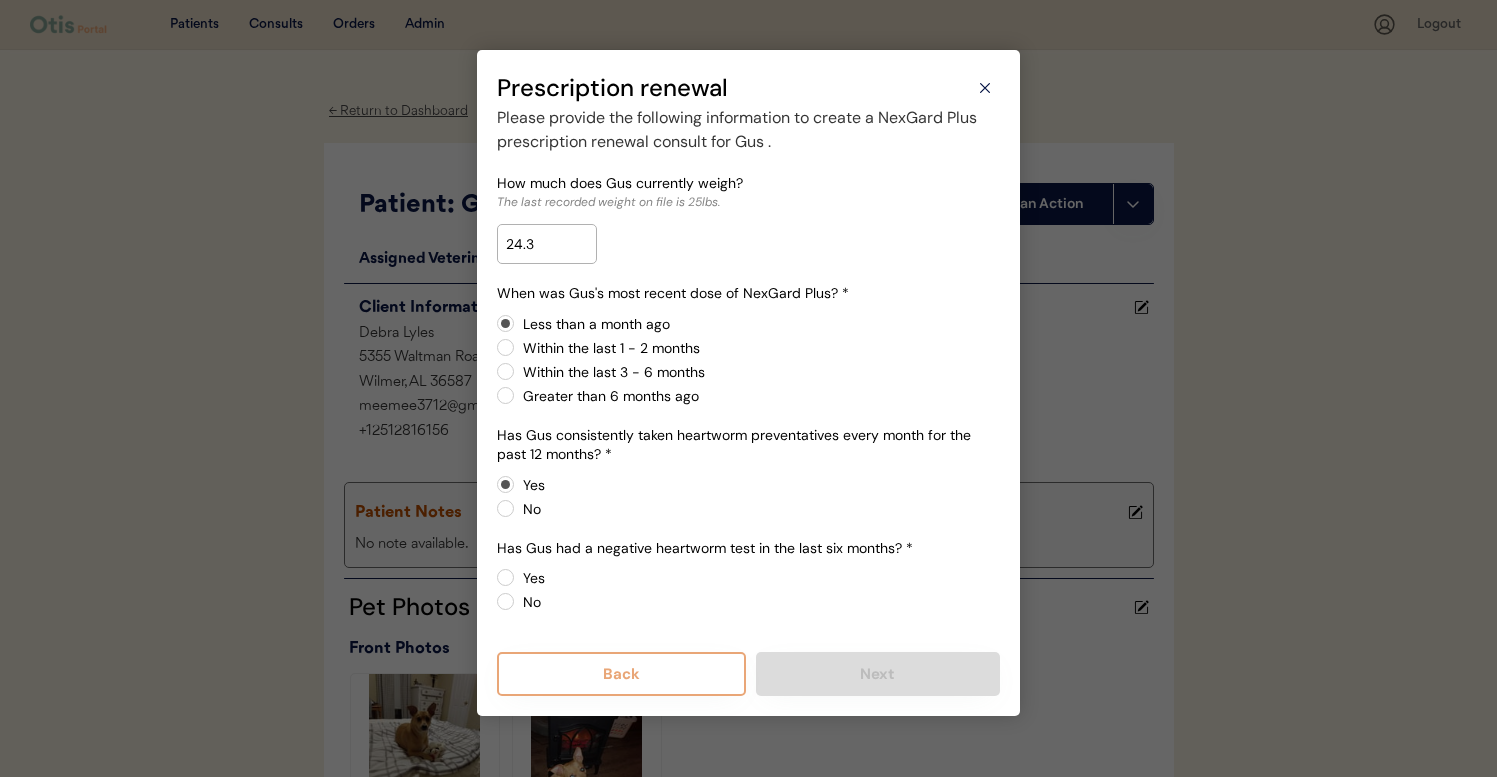 click on "Yes" at bounding box center [758, 578] 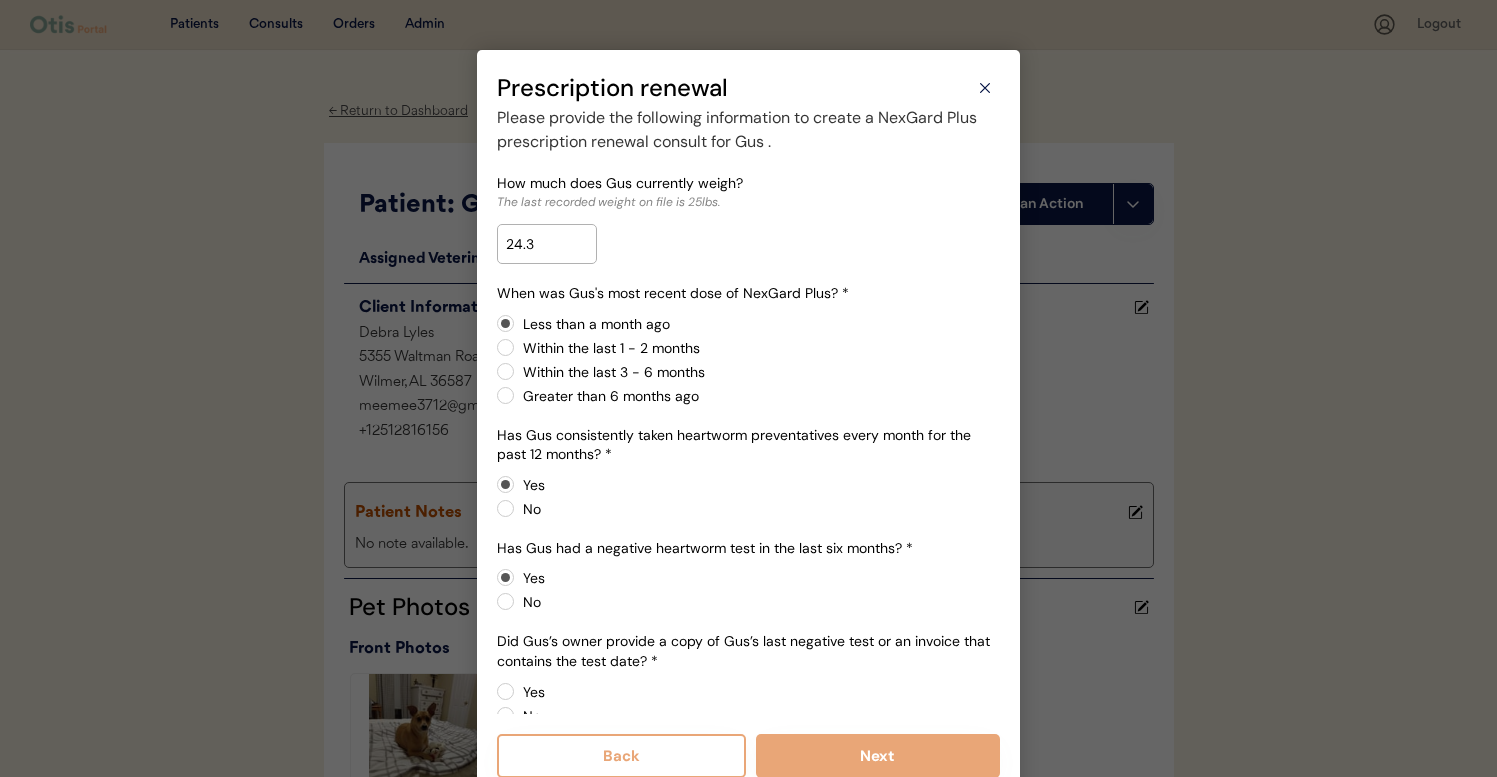 scroll, scrollTop: 32, scrollLeft: 0, axis: vertical 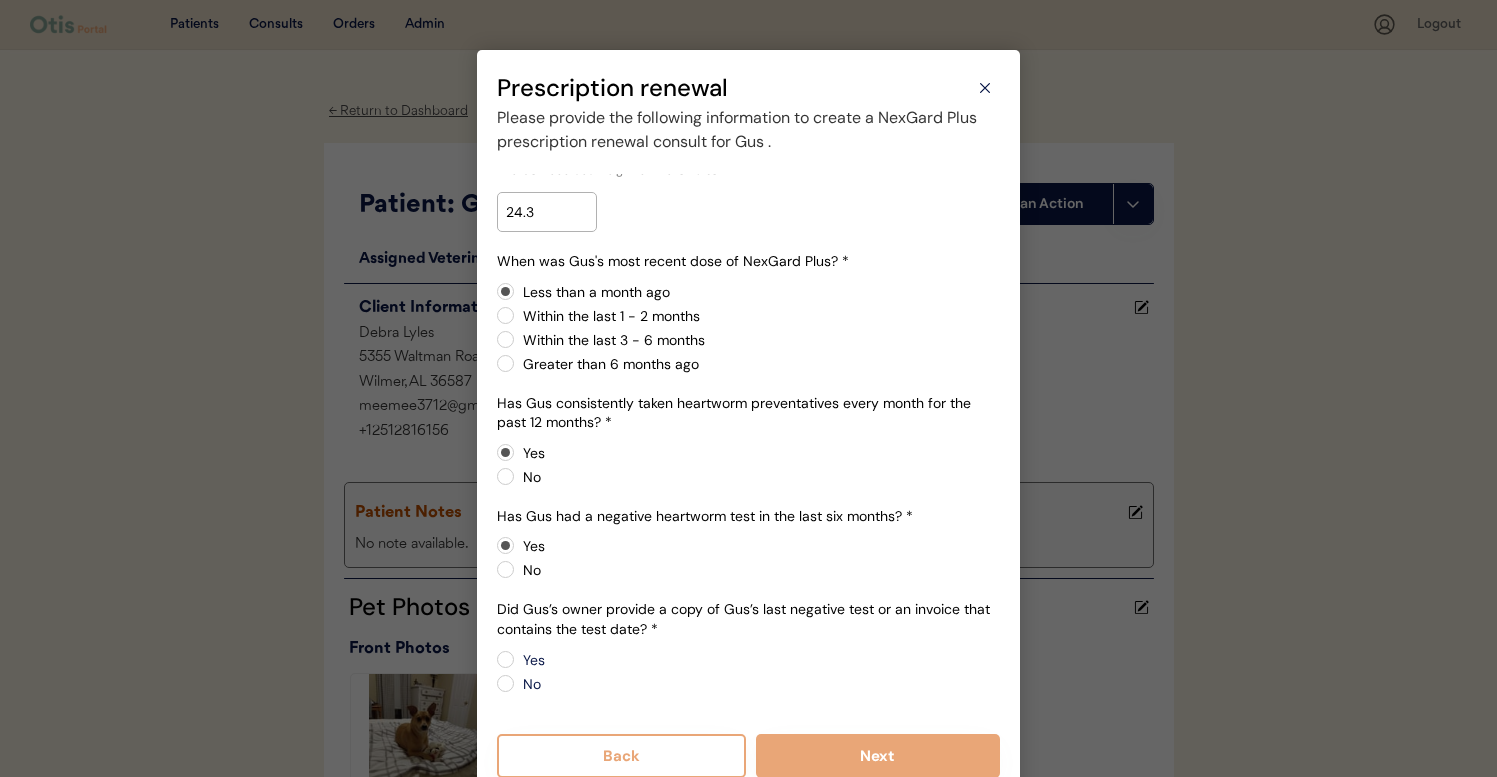 click on "No" at bounding box center [758, 684] 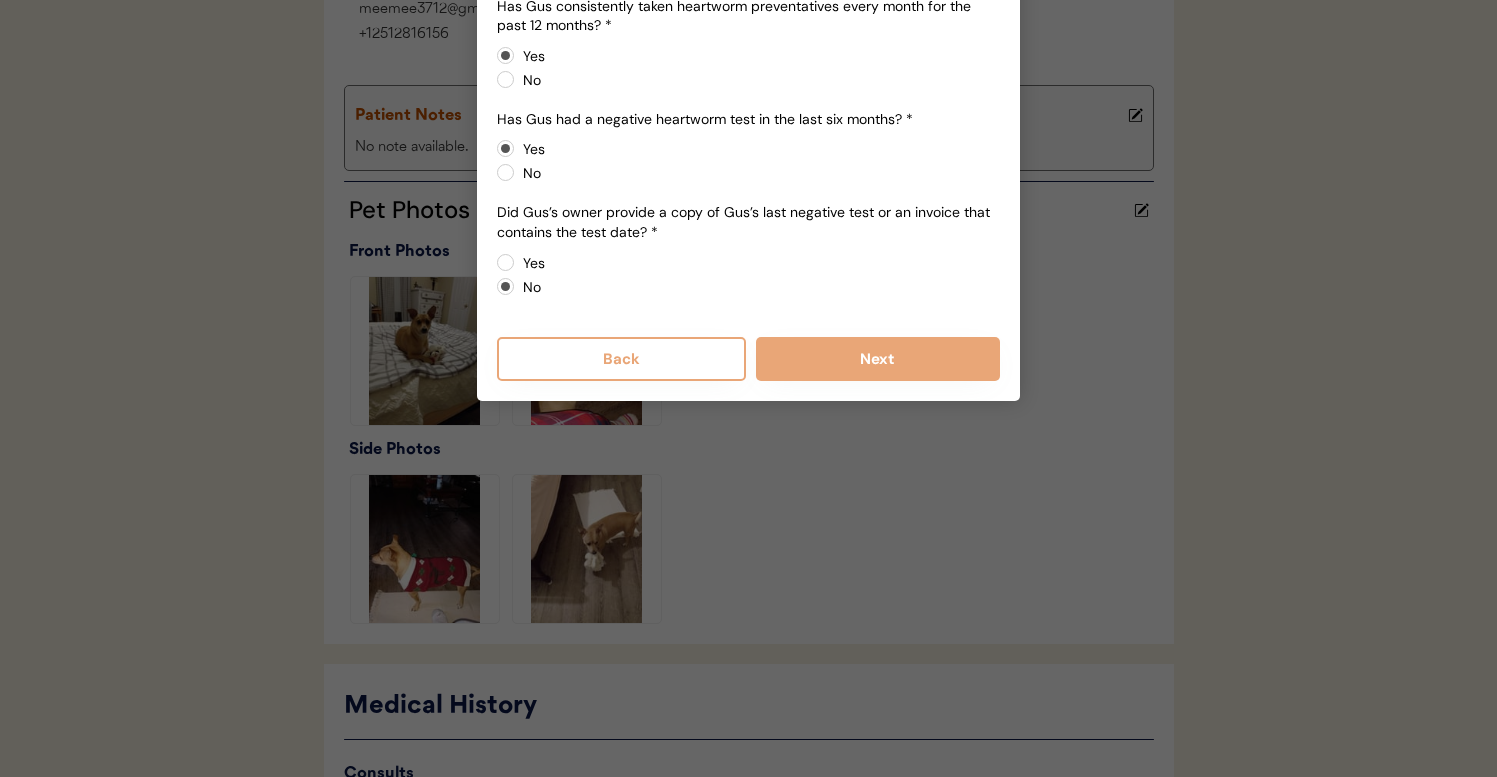 scroll, scrollTop: 409, scrollLeft: 0, axis: vertical 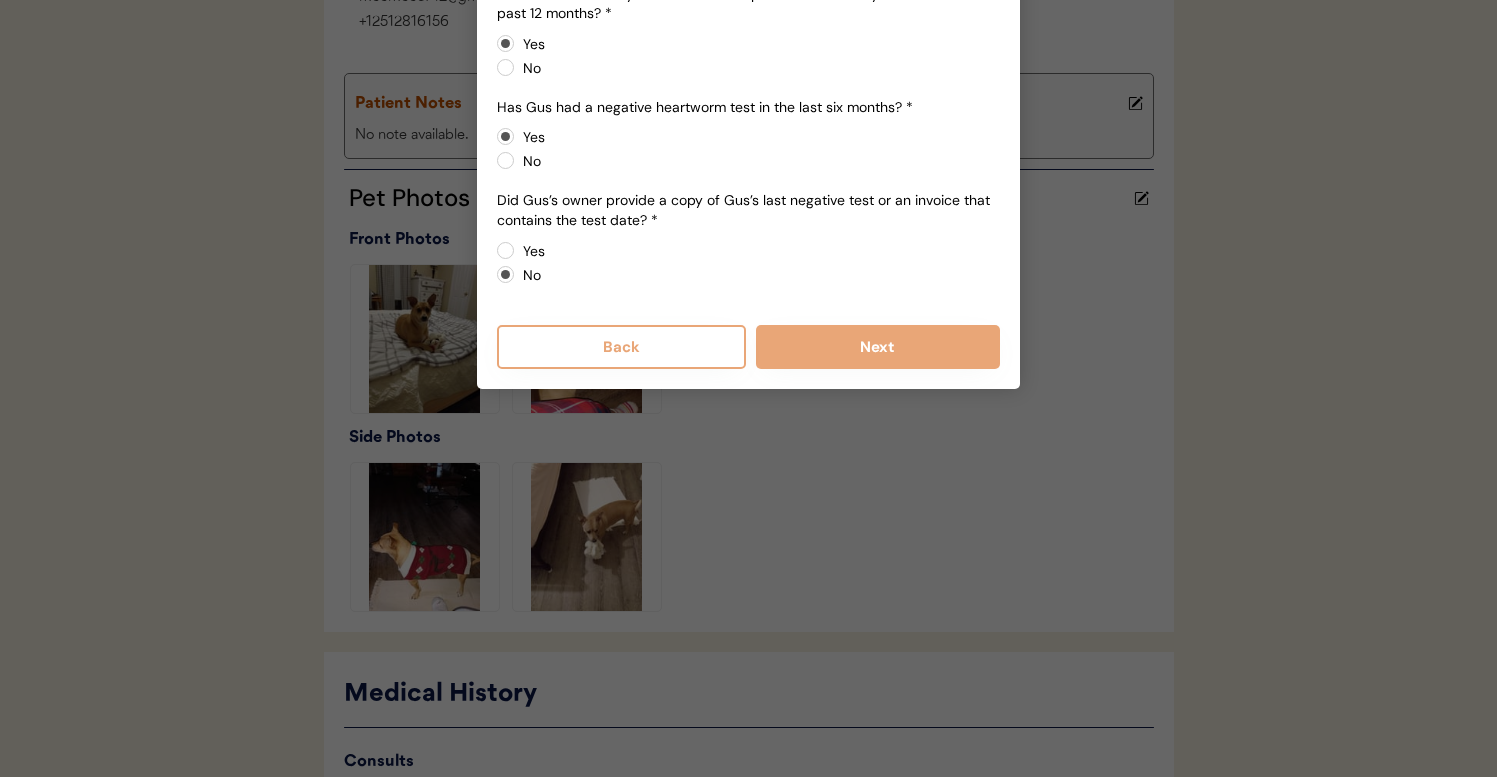 click on "Next" at bounding box center [878, 347] 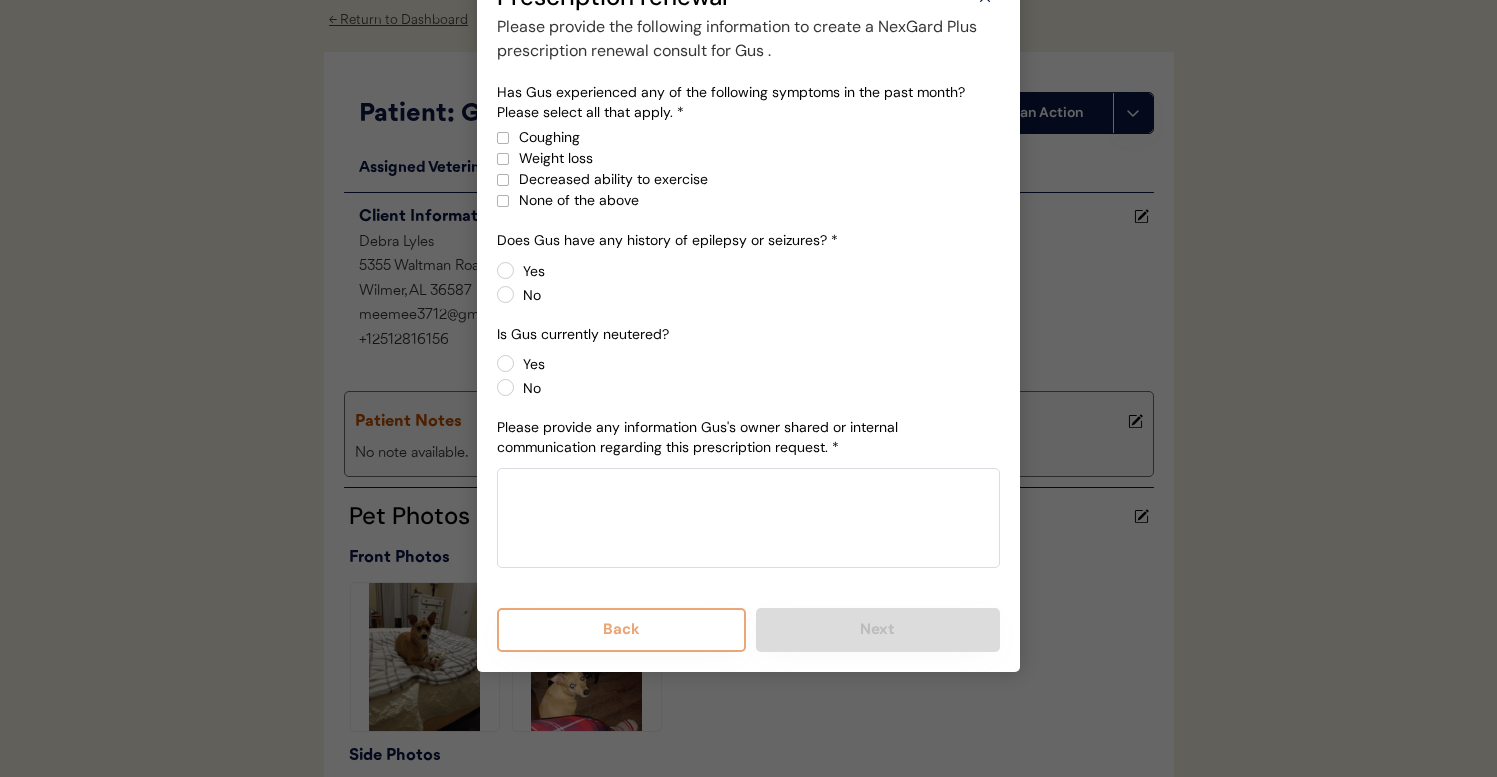 scroll, scrollTop: 38, scrollLeft: 0, axis: vertical 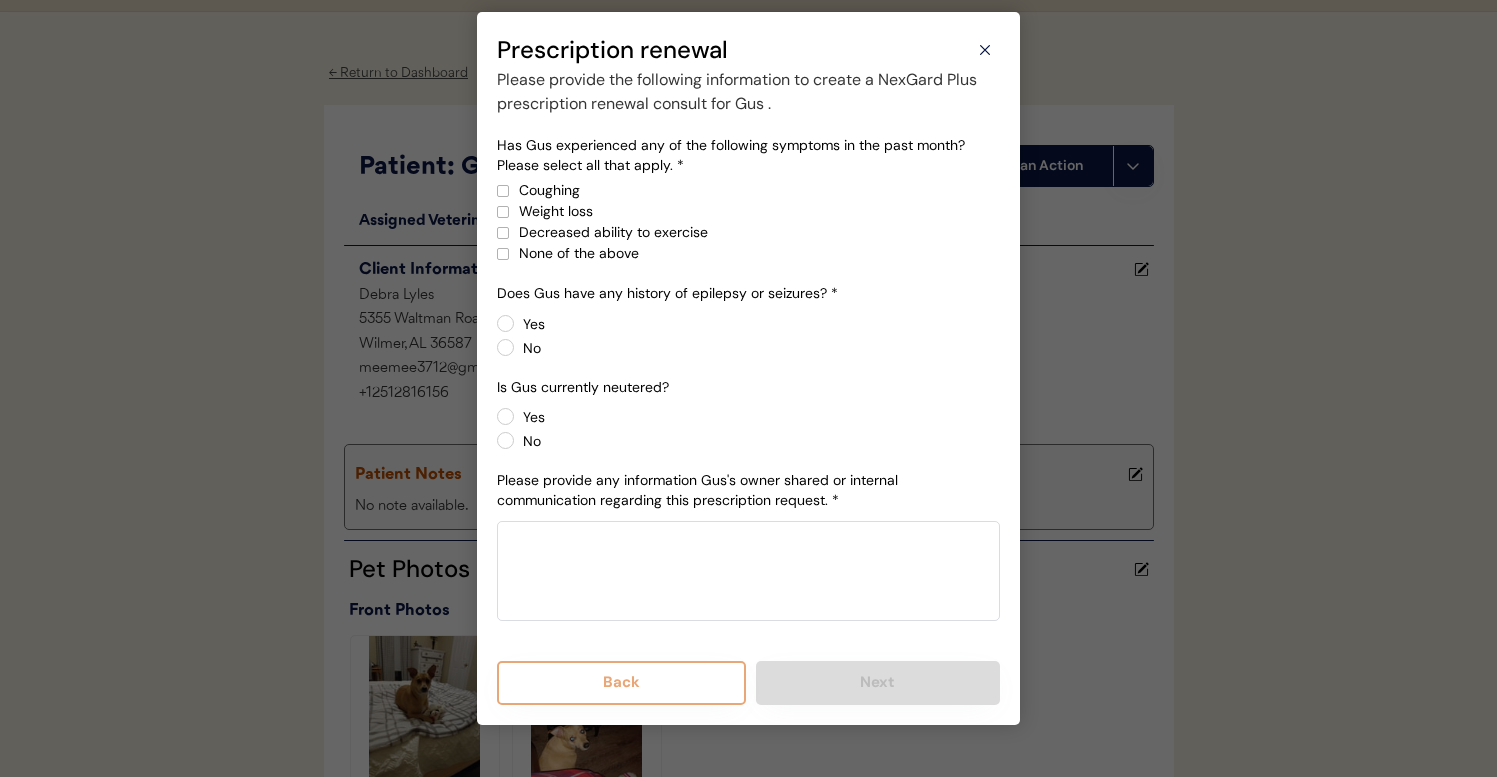 click on "Yes" at bounding box center [758, 417] 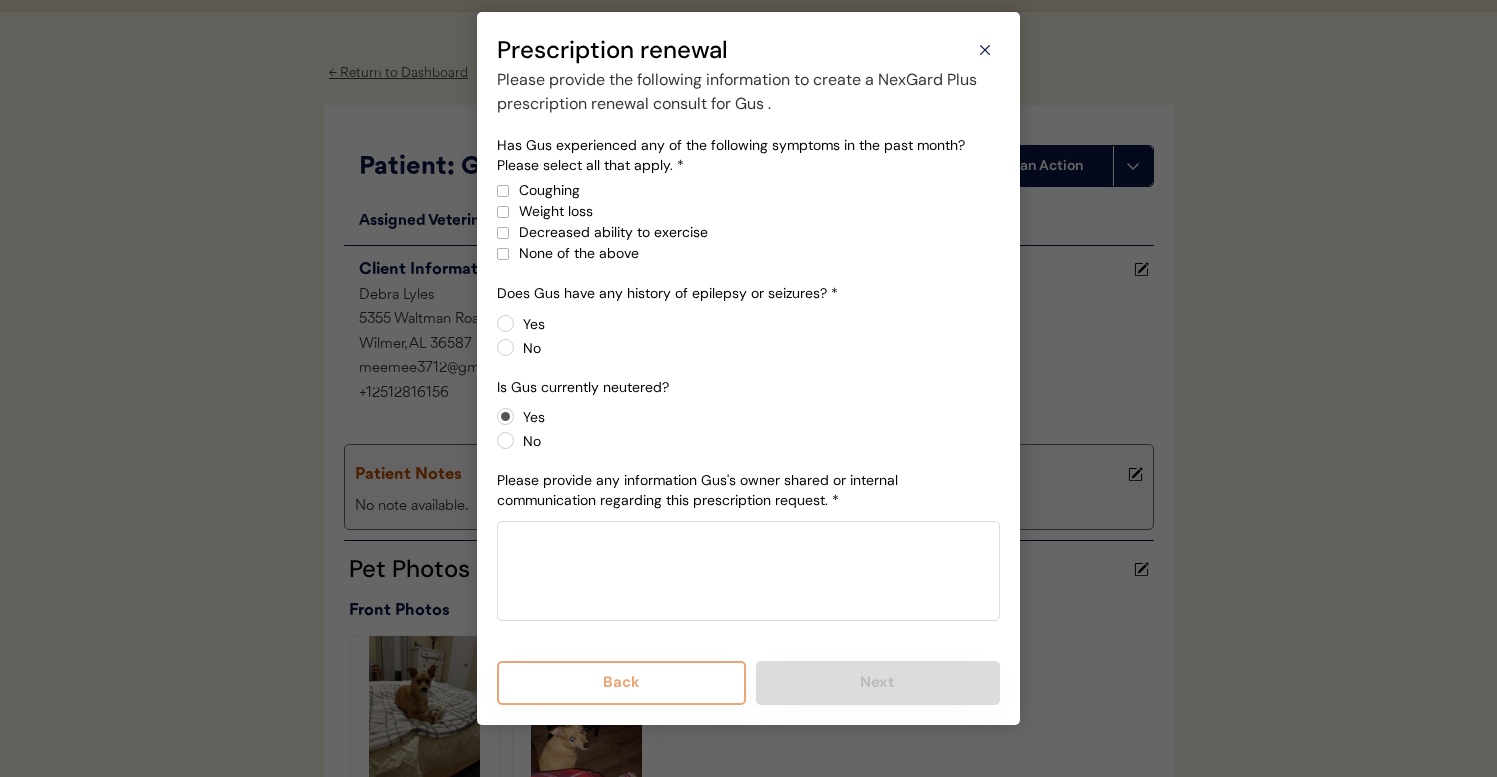 click on "No" at bounding box center (758, 348) 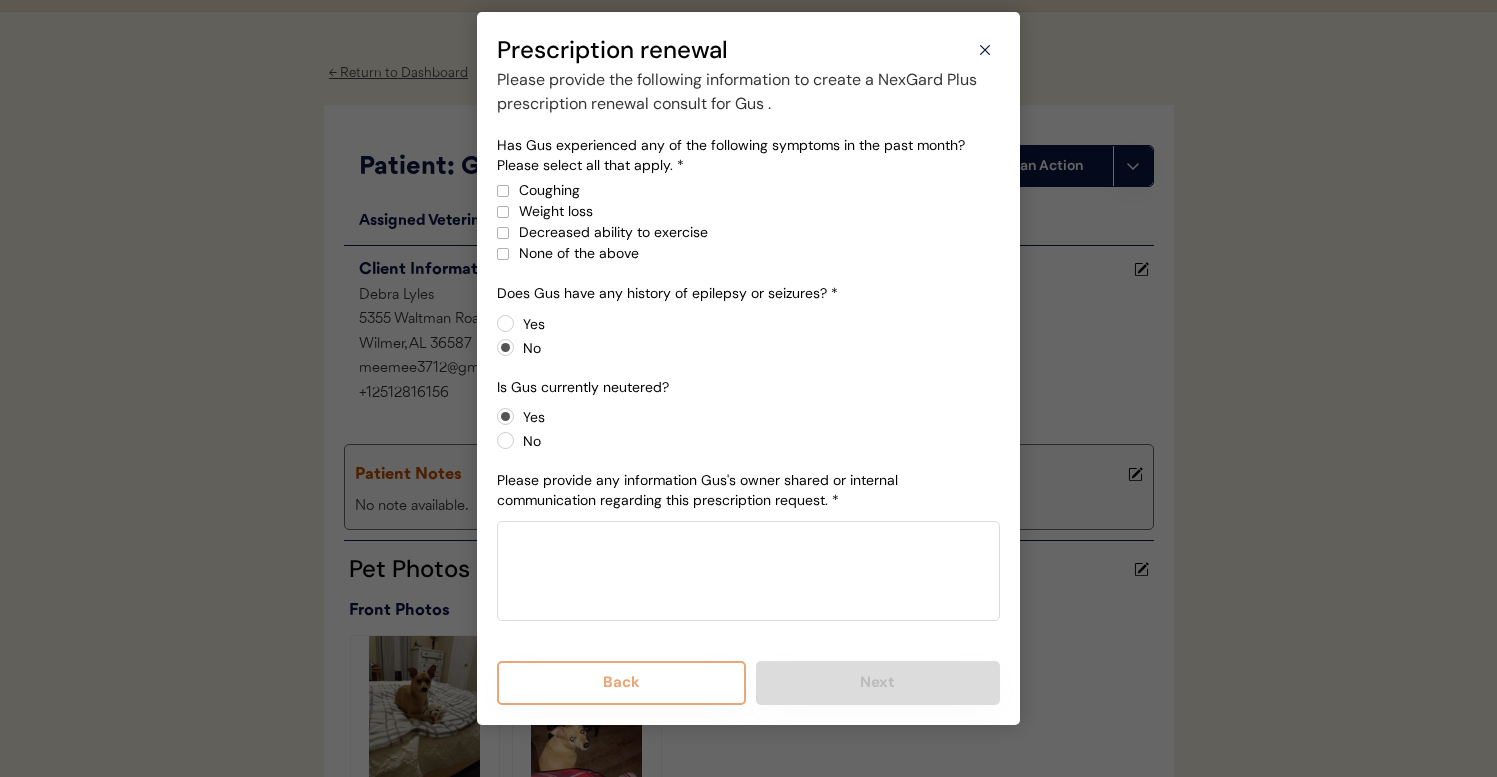 click on "None of the above" at bounding box center [759, 253] 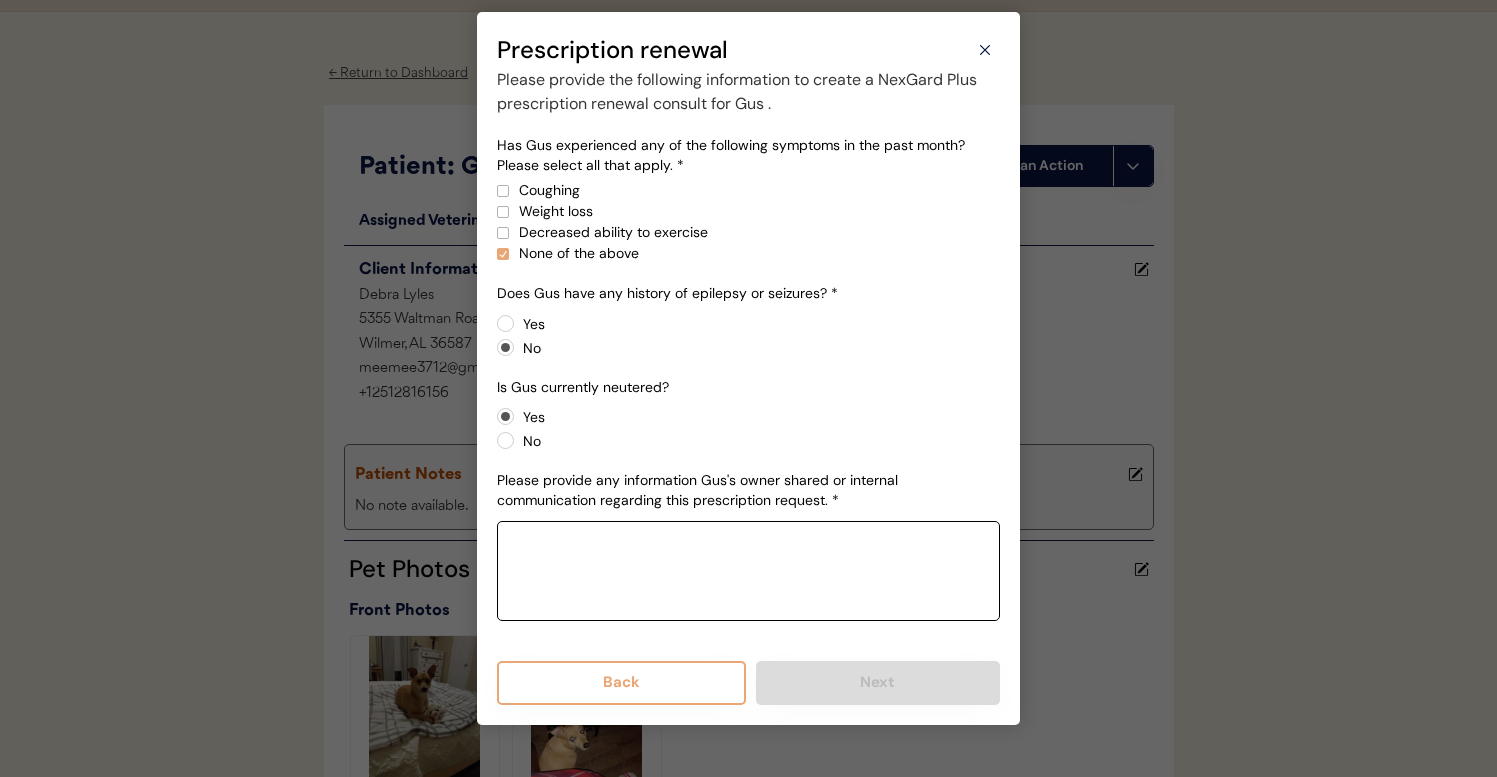 click at bounding box center (748, 571) 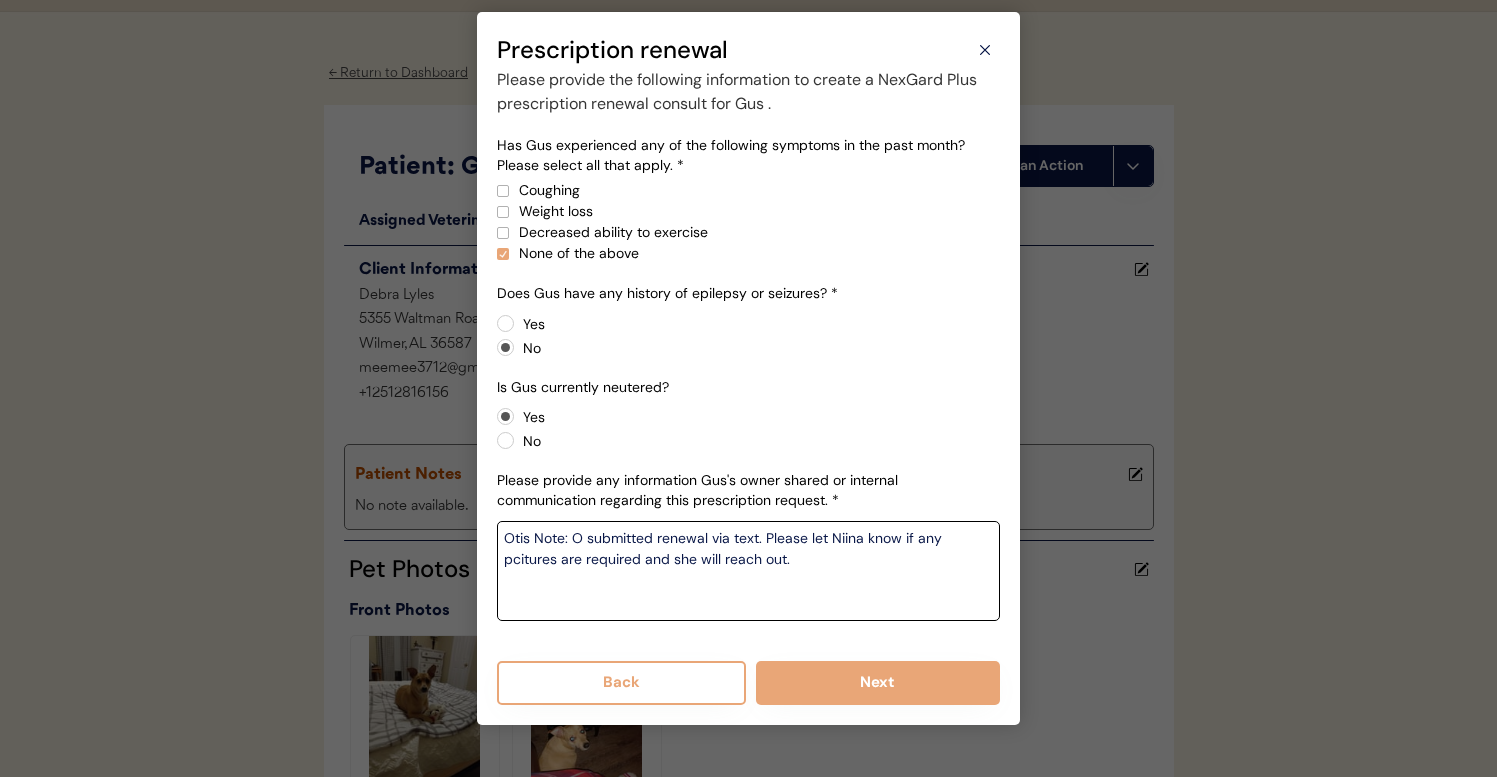click on "Otis Note: O submitted renewal via text. Please let Niina know if any pcitures are required and she will reach out." at bounding box center (748, 571) 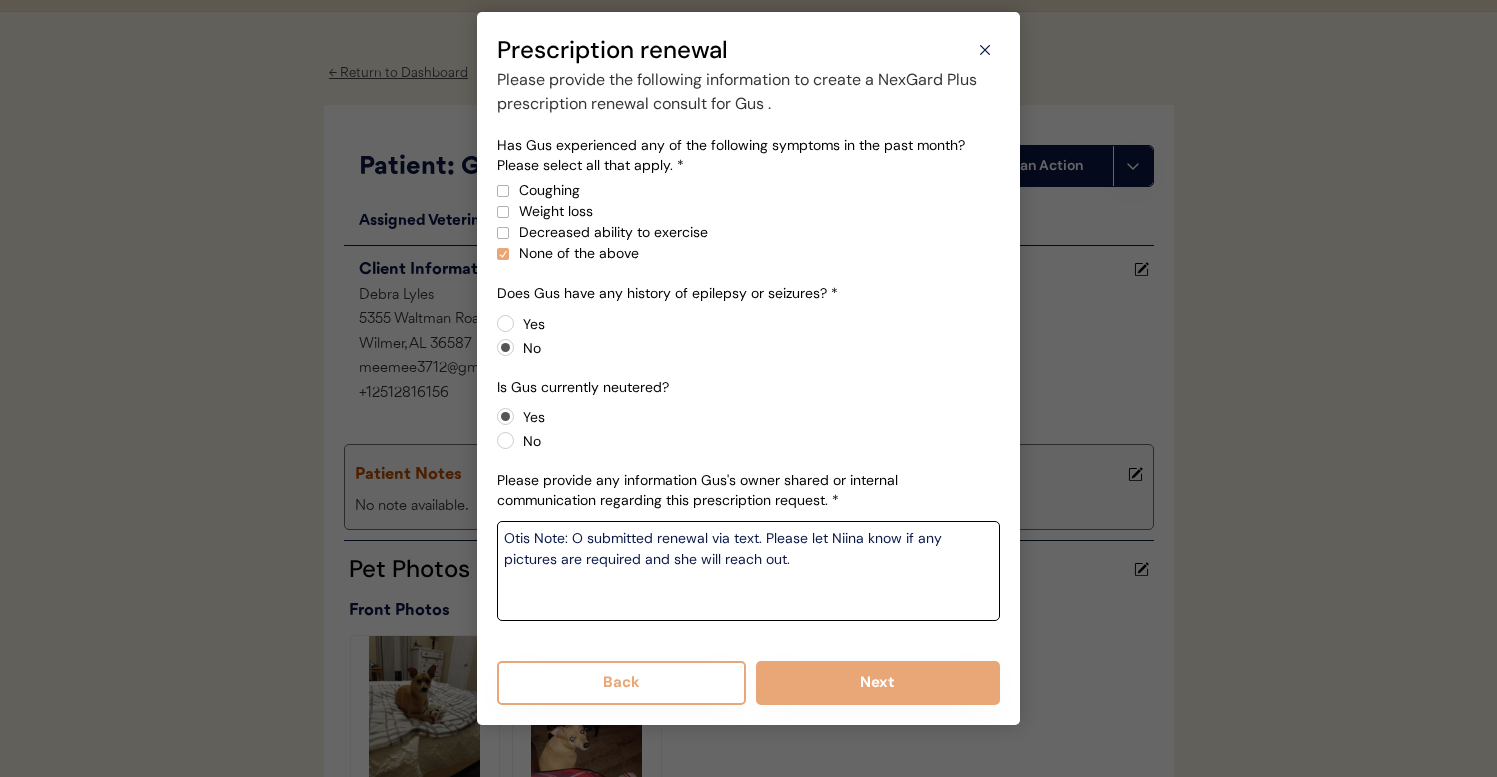 click on "Otis Note: O submitted renewal via text. Please let Niina know if any pictures are required and she will reach out." at bounding box center (748, 571) 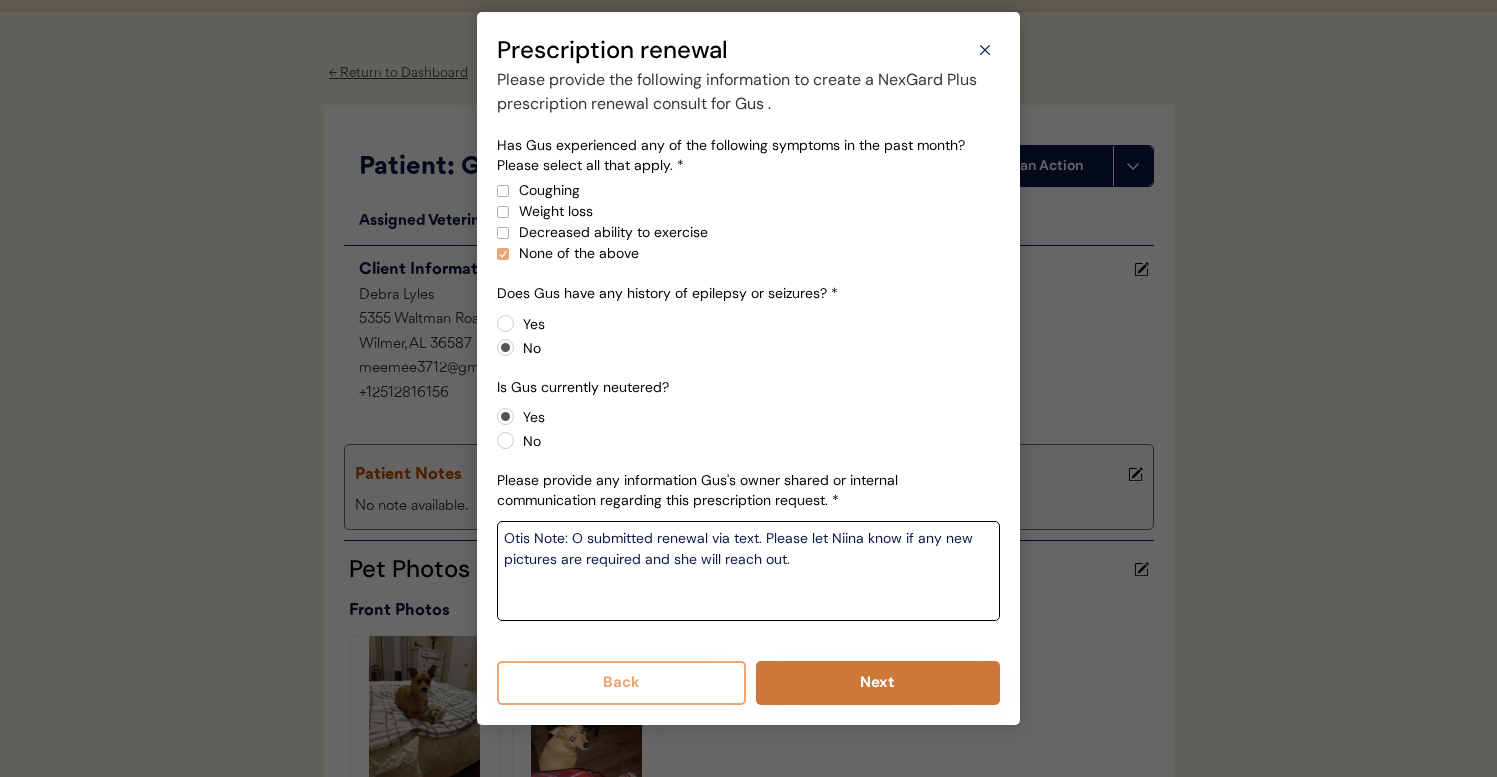 type on "Otis Note: O submitted renewal via text. Please let Niina know if any new pictures are required and she will reach out." 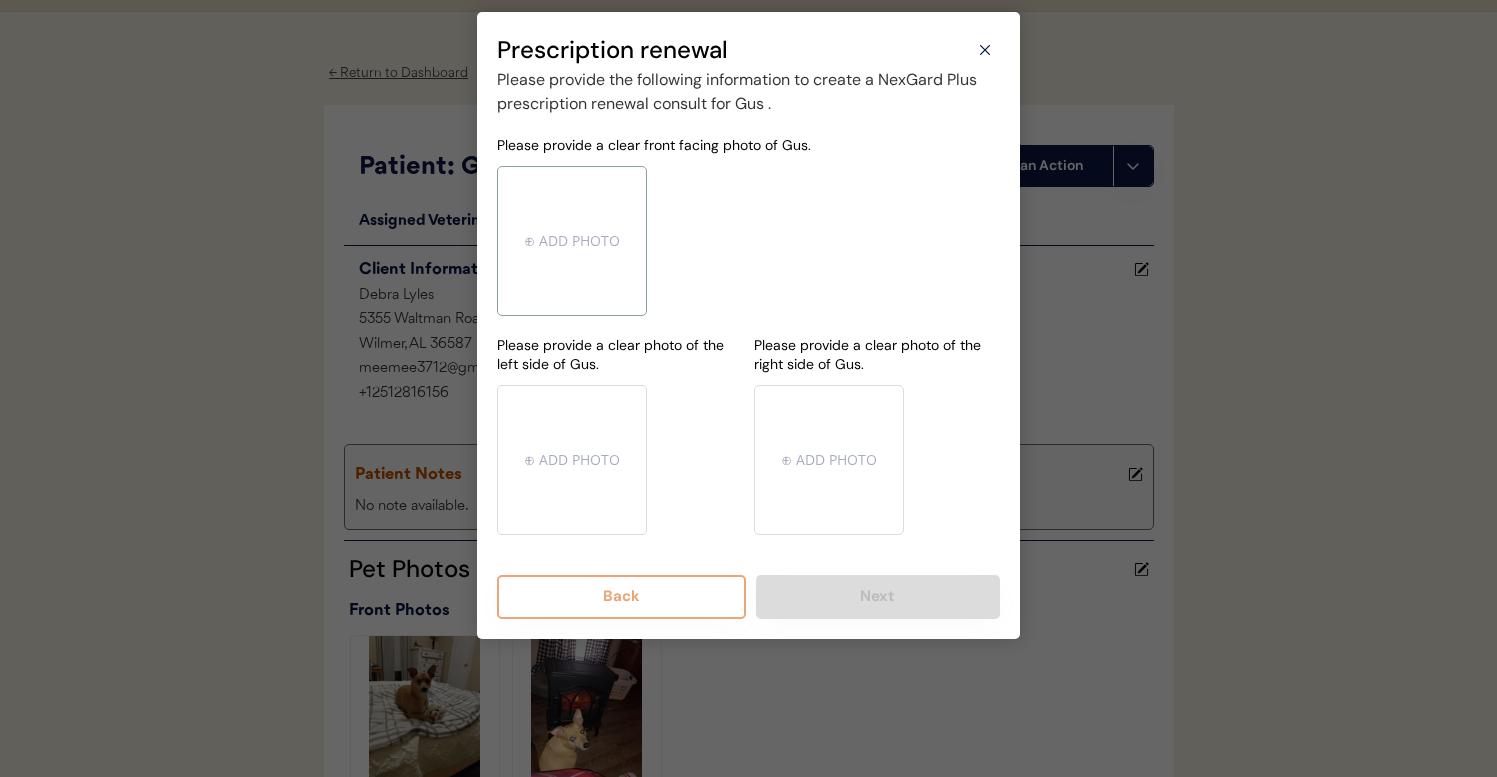 click at bounding box center [572, 241] 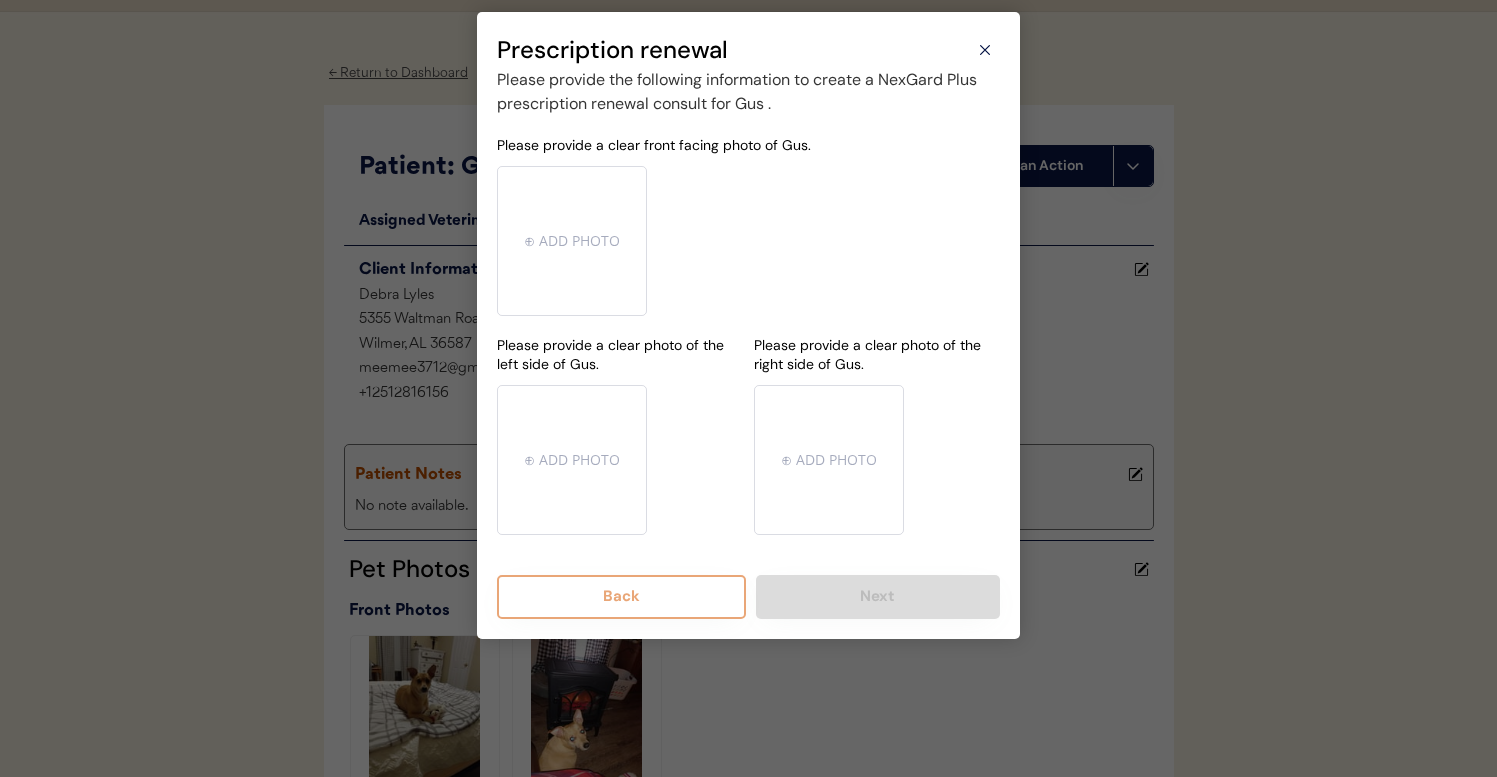 type on "C:\fakepath\mms-MMc05e58d497d93184f32d608ea5bf1bd8-11d3a615-7995-40b0-ab6c-b052bf5cdceb.jpeg" 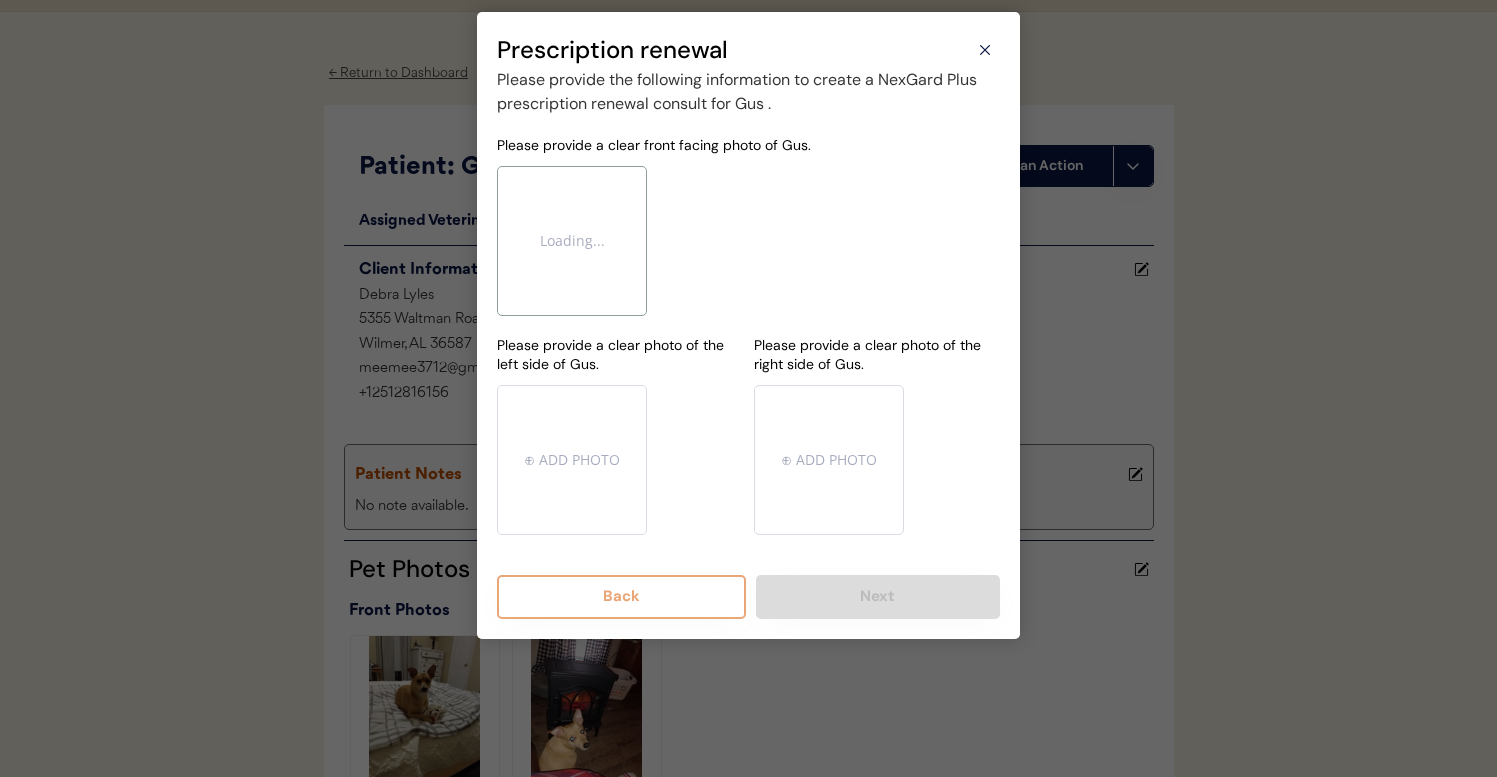 type 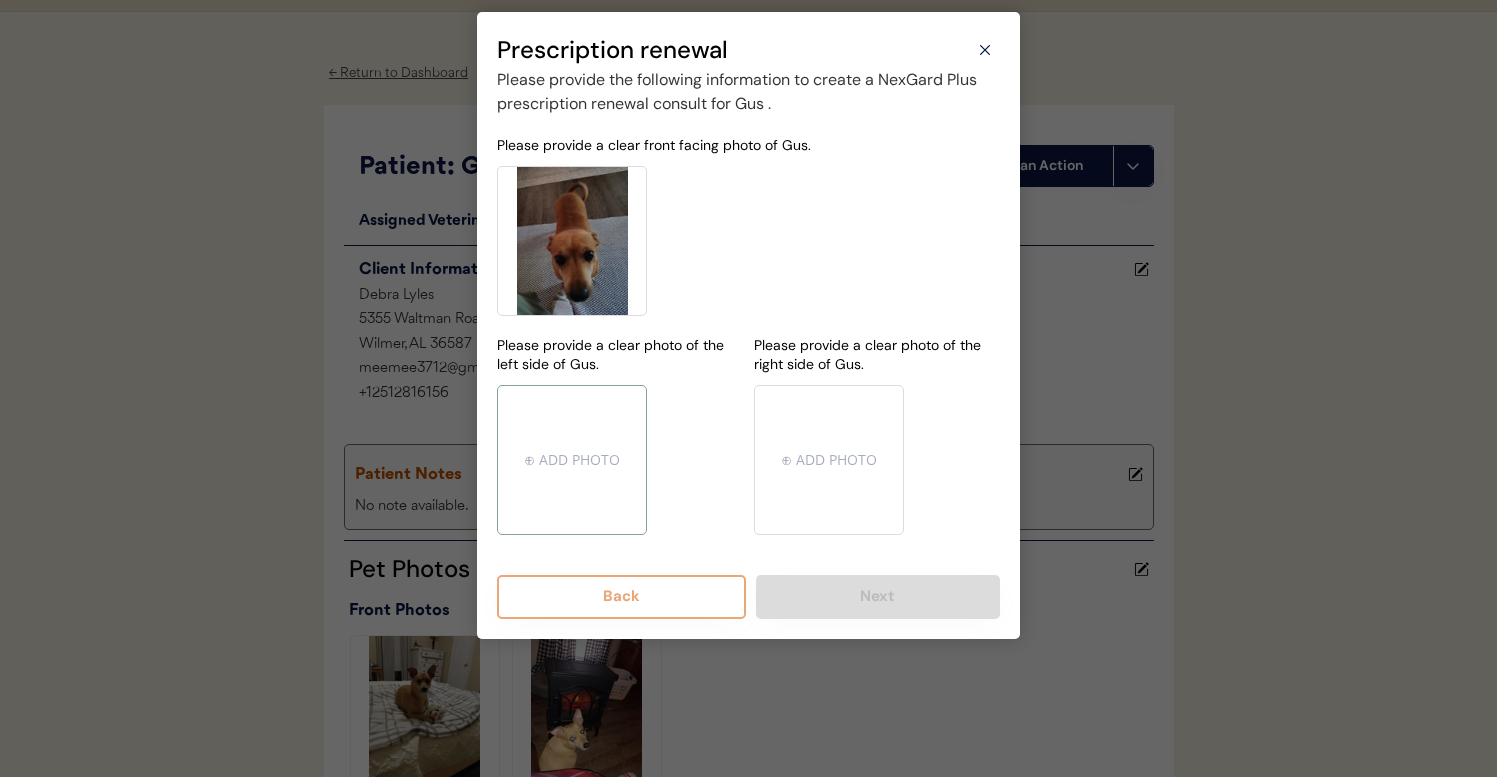 click at bounding box center [572, 460] 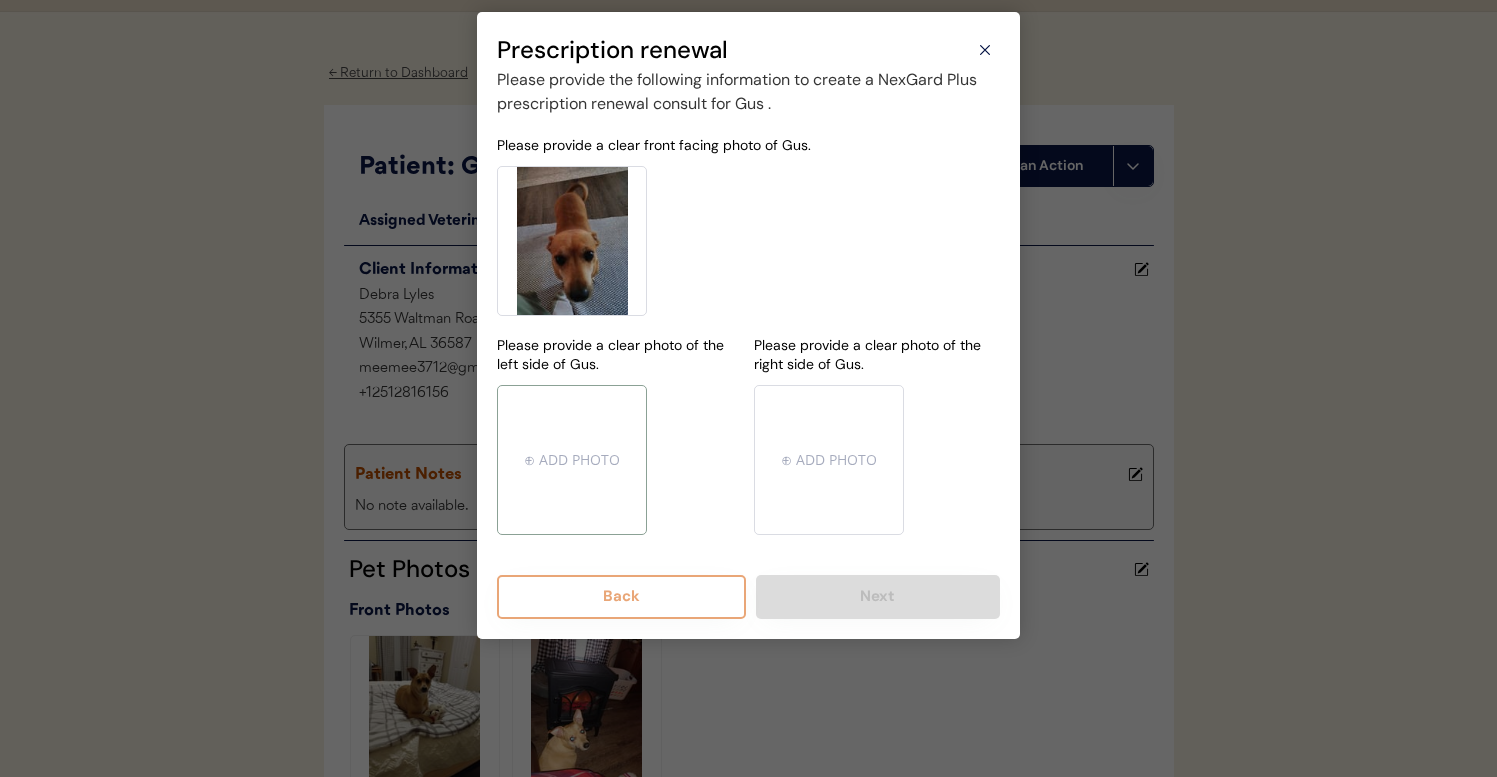 click at bounding box center [572, 460] 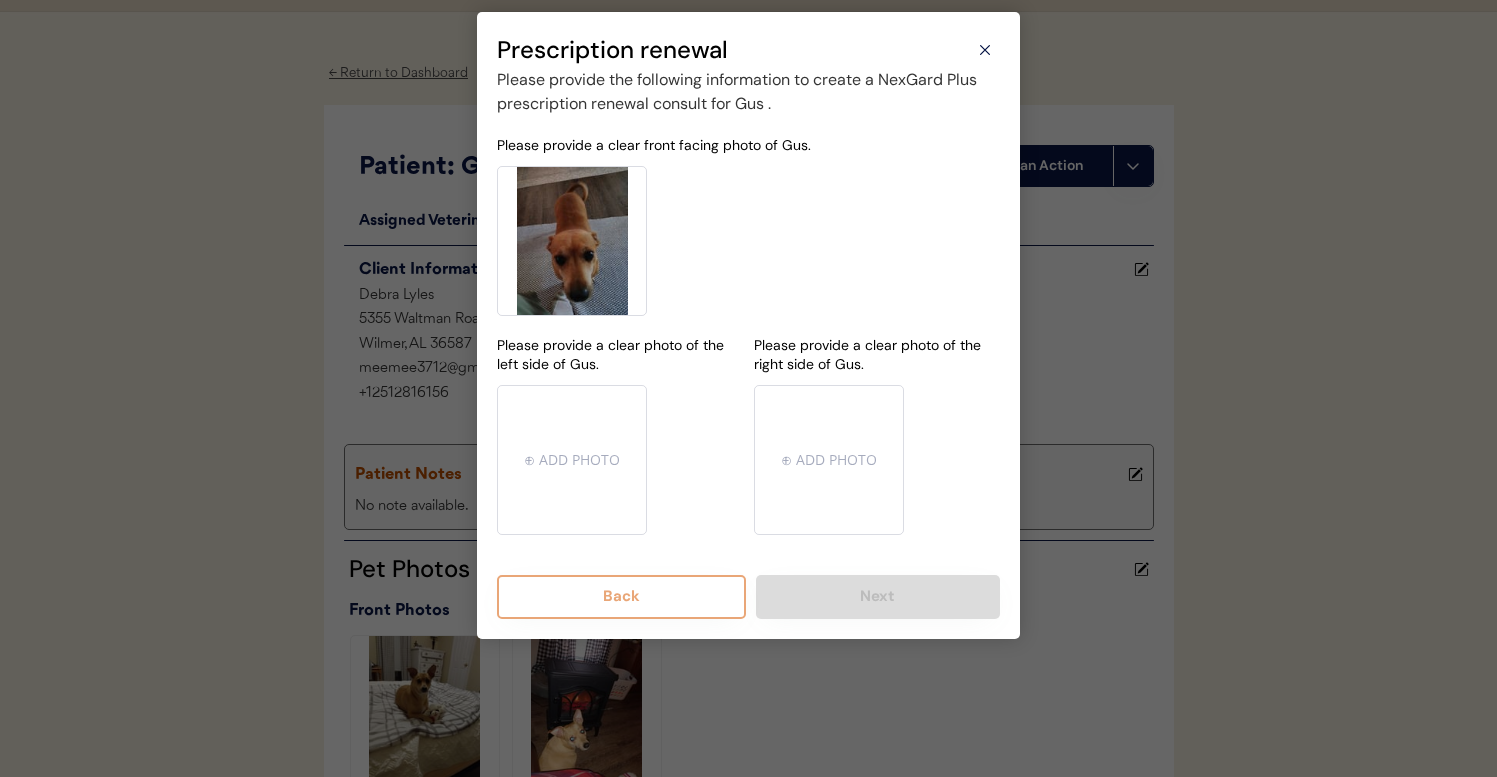 type on "C:\fakepath\mms-MM0279a8147d703fcb1d96461fd7f32638-11f7b989-f9f1-4d74-a253-c4dfb8952eae.jpeg" 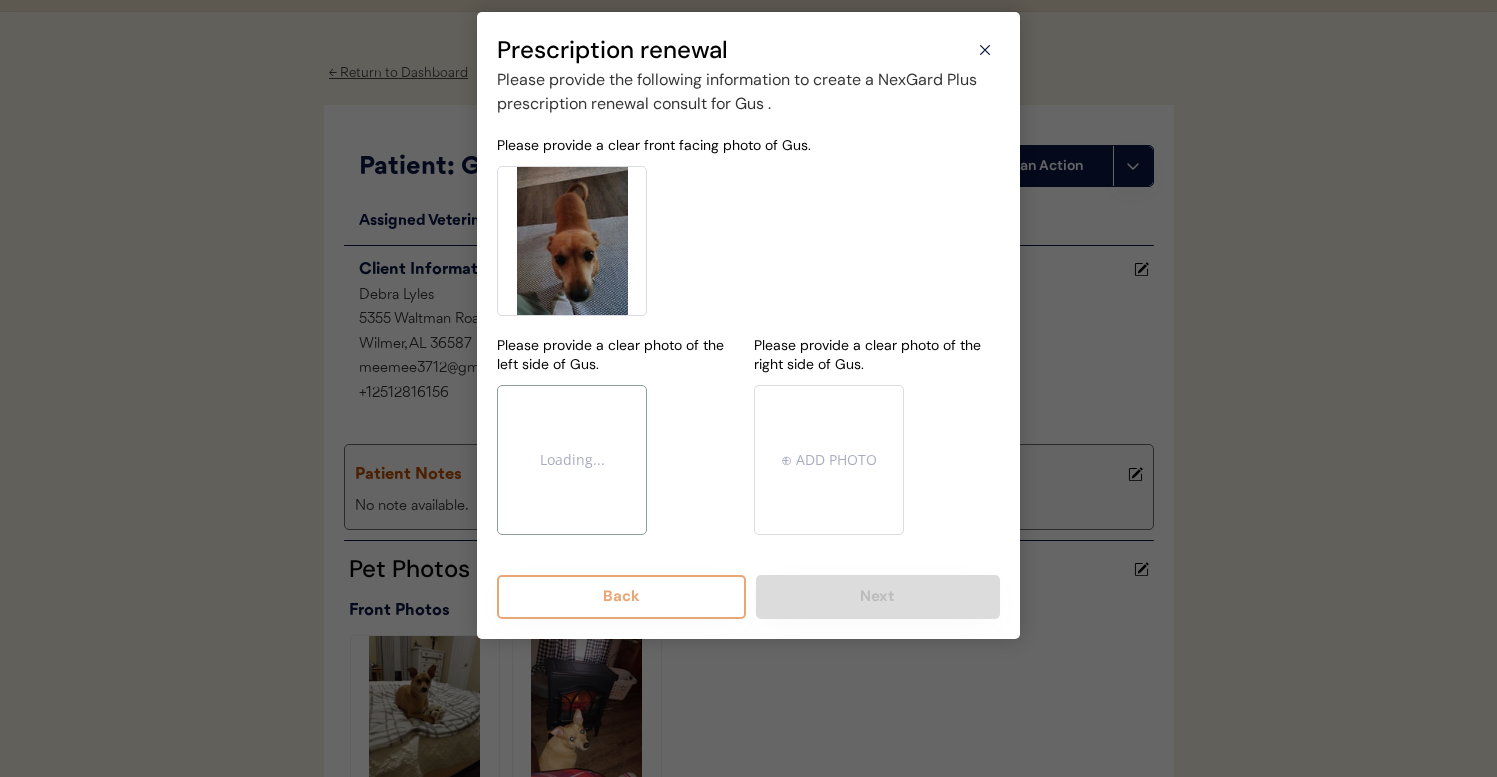 type 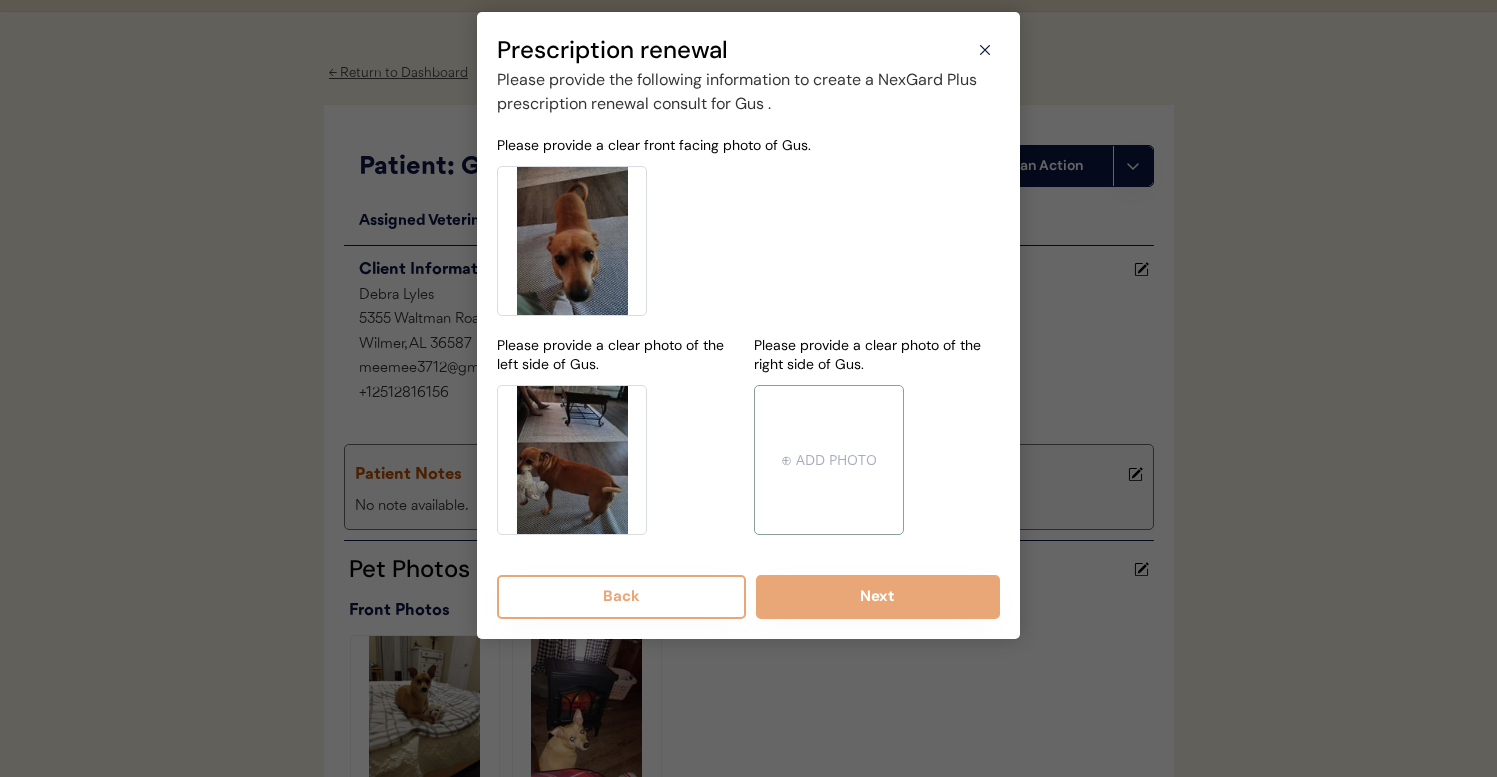 click at bounding box center (829, 460) 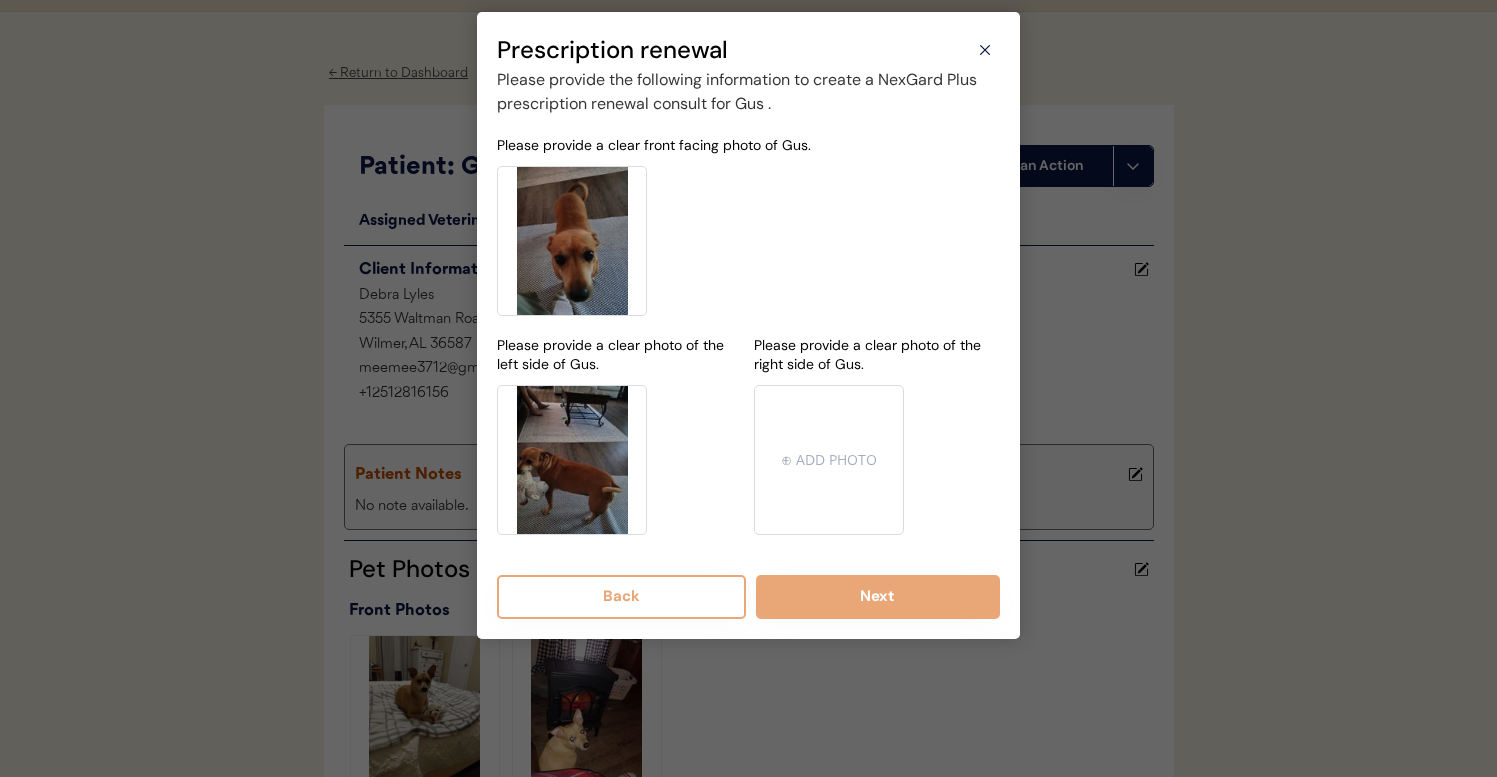 type on "C:\fakepath\mms-MM5411043135e75feff1d6de3d4c40539e-d5a13245-f05c-4fba-acb8-1cdab62d426f.jpeg" 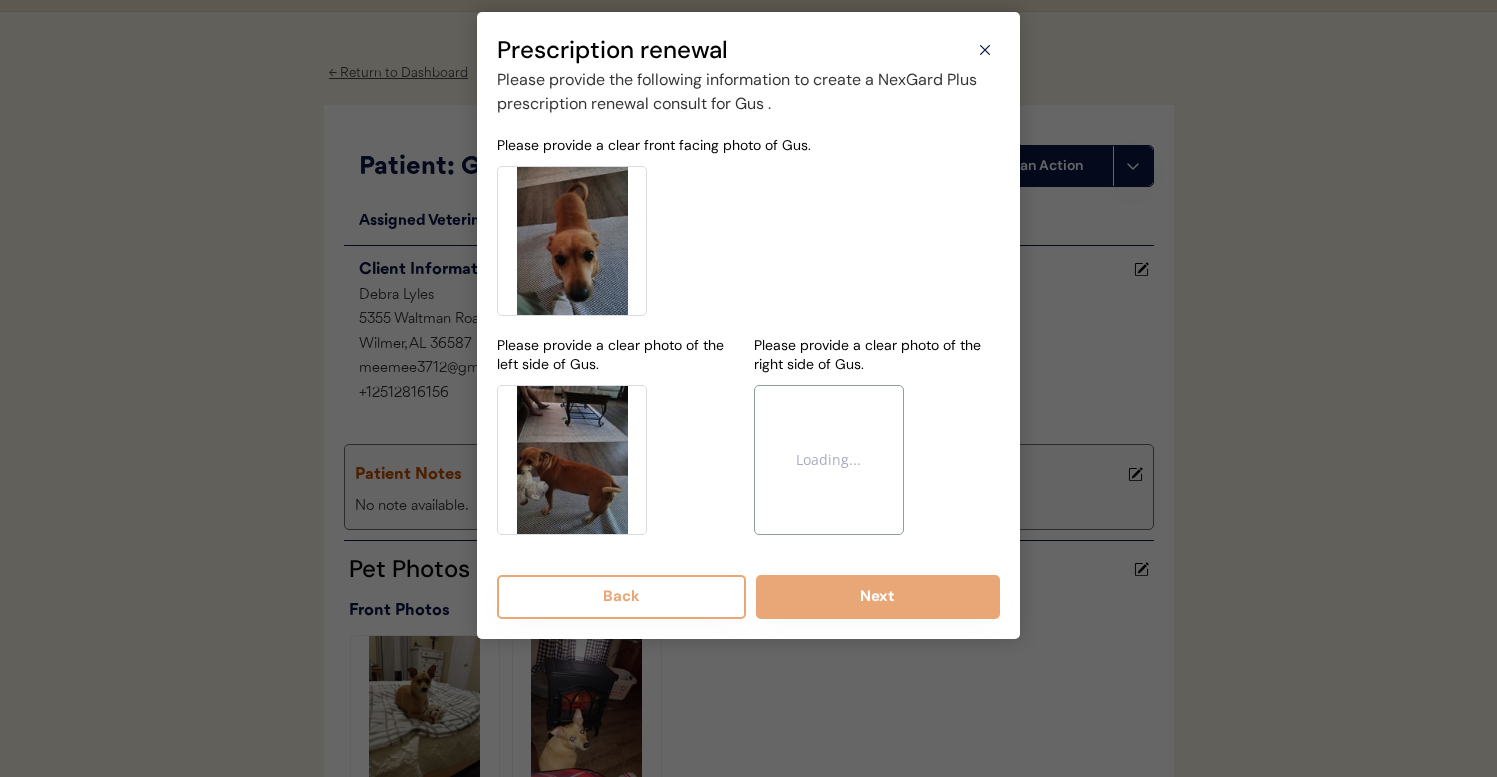 type 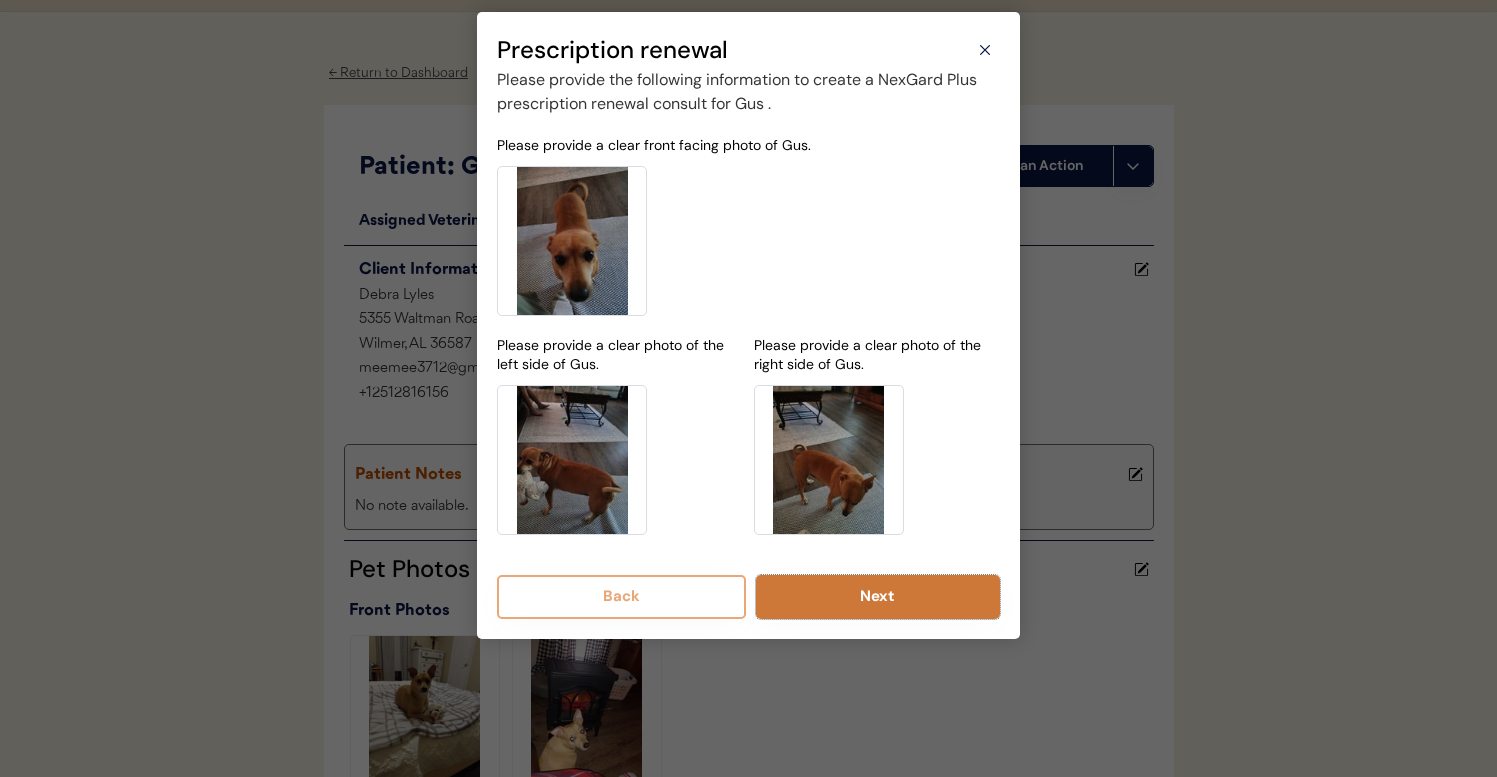 click on "Next" at bounding box center (878, 597) 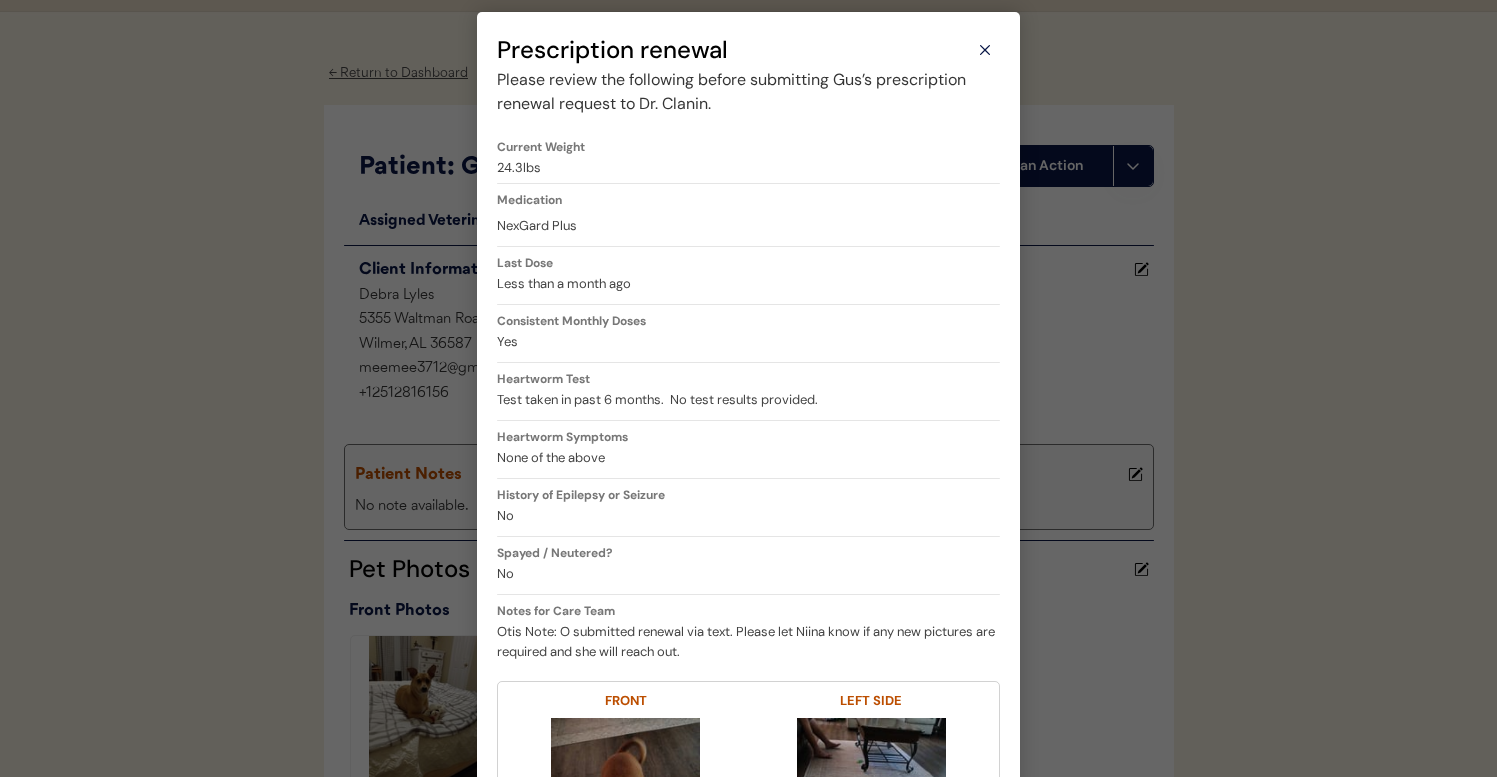 scroll, scrollTop: 465, scrollLeft: 0, axis: vertical 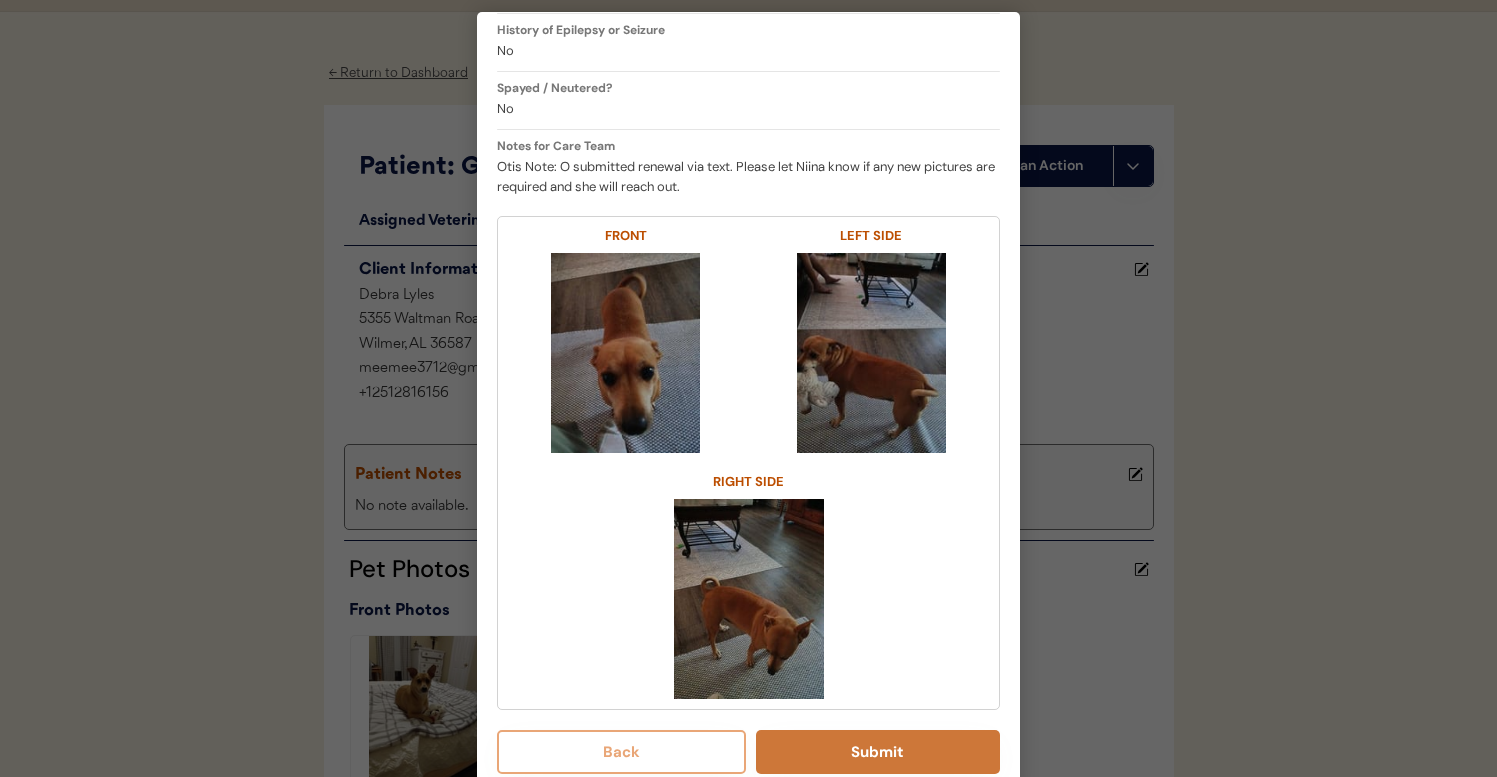 click on "Submit" at bounding box center (878, 752) 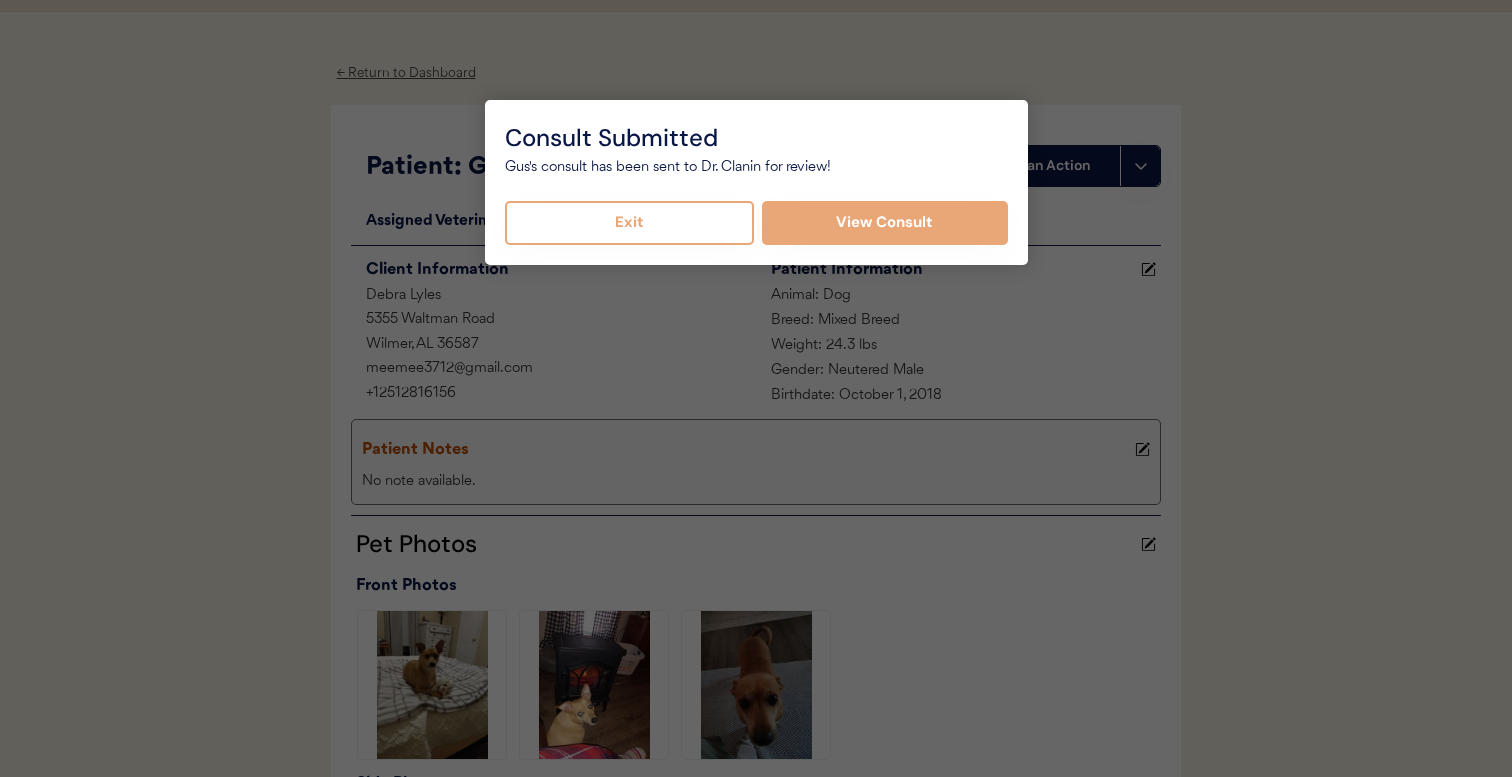 click on "Gus's consult has been sent to Dr. Clanin for review! Exit View Consult" at bounding box center [756, 200] 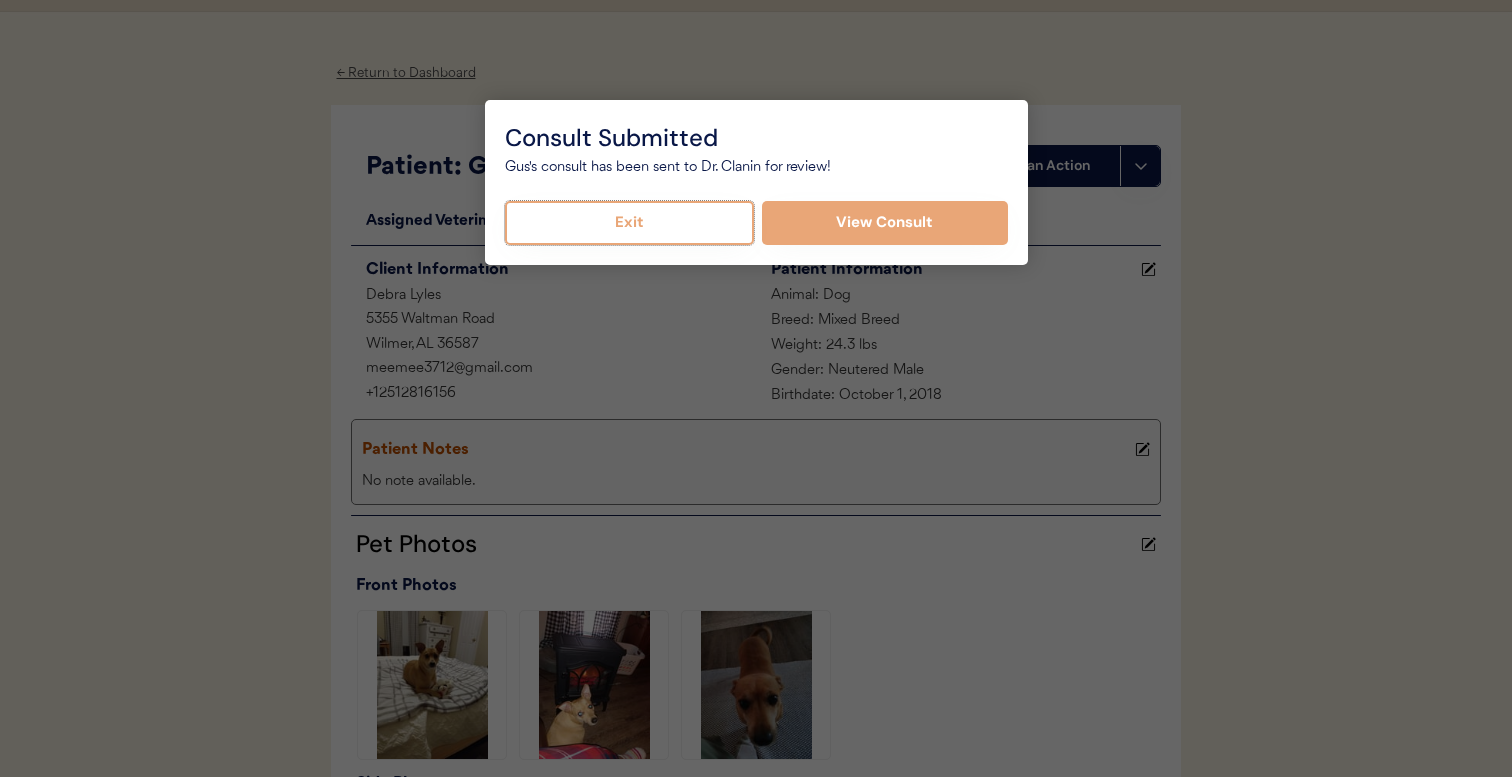 click on "Exit" at bounding box center [630, 223] 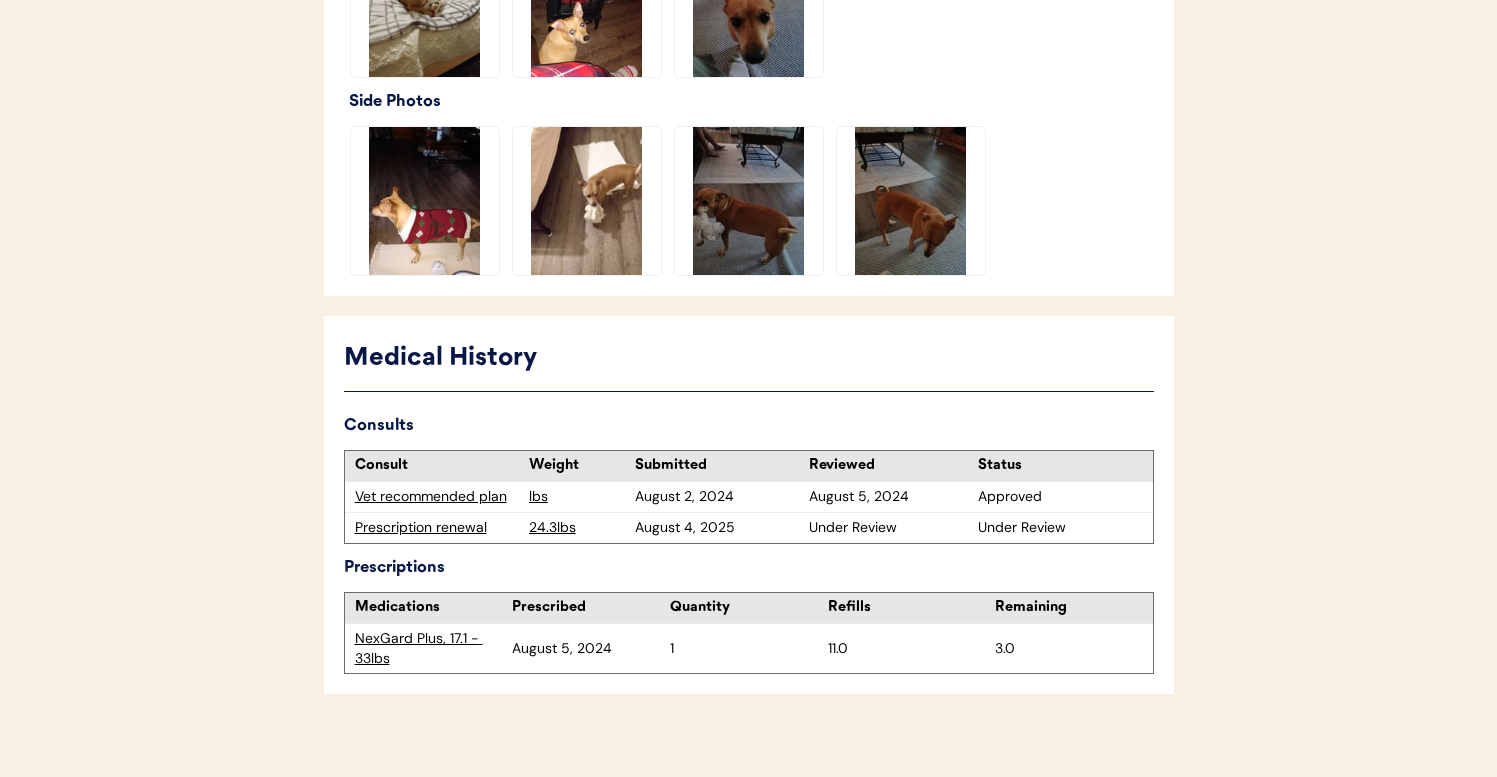 scroll, scrollTop: 724, scrollLeft: 0, axis: vertical 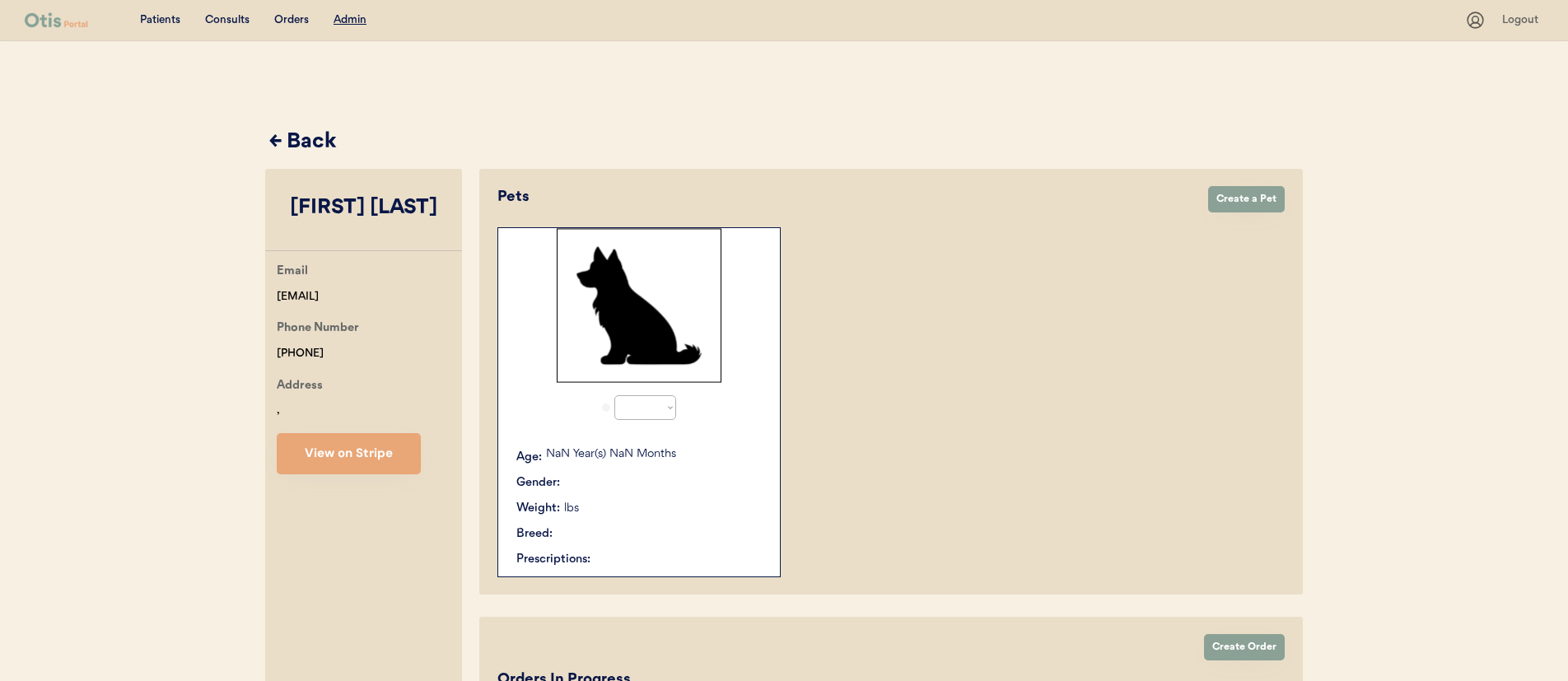 select on "true" 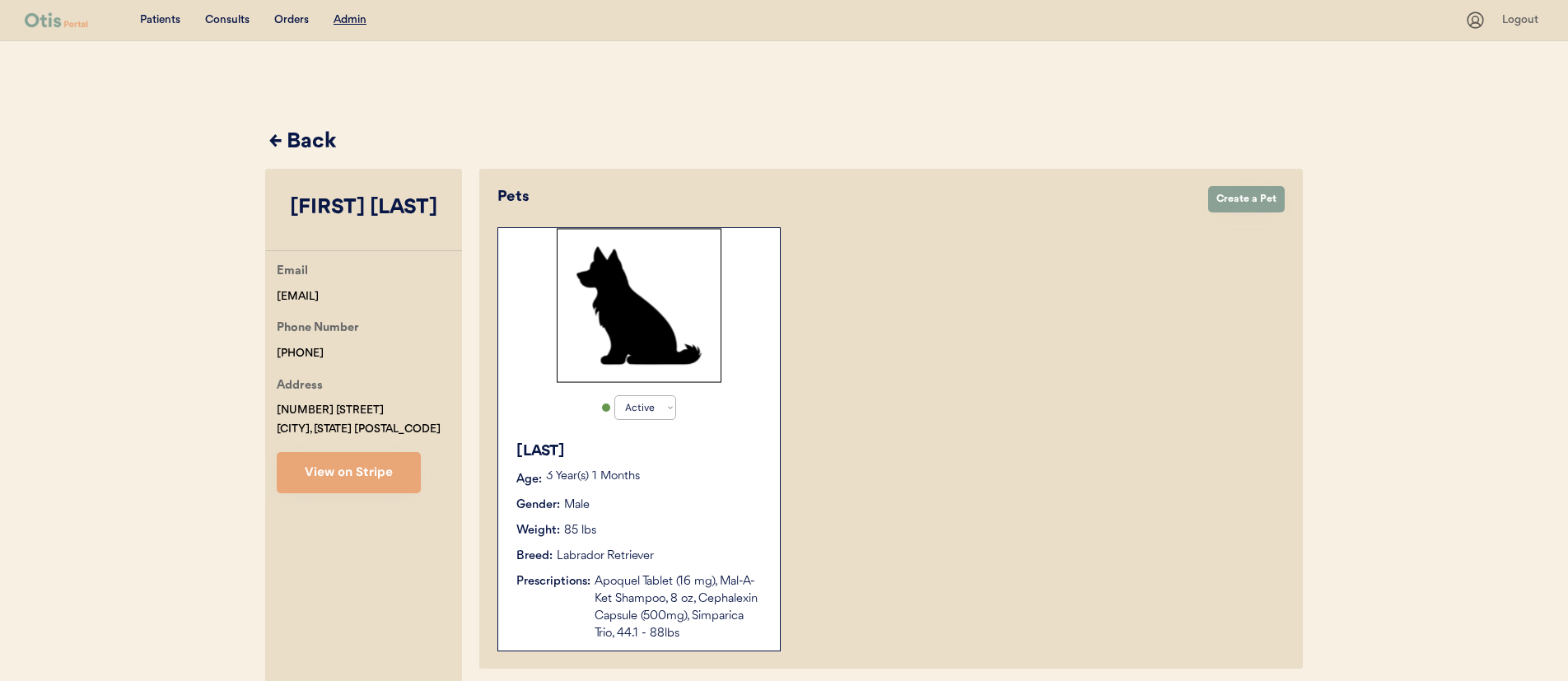 scroll, scrollTop: 0, scrollLeft: 0, axis: both 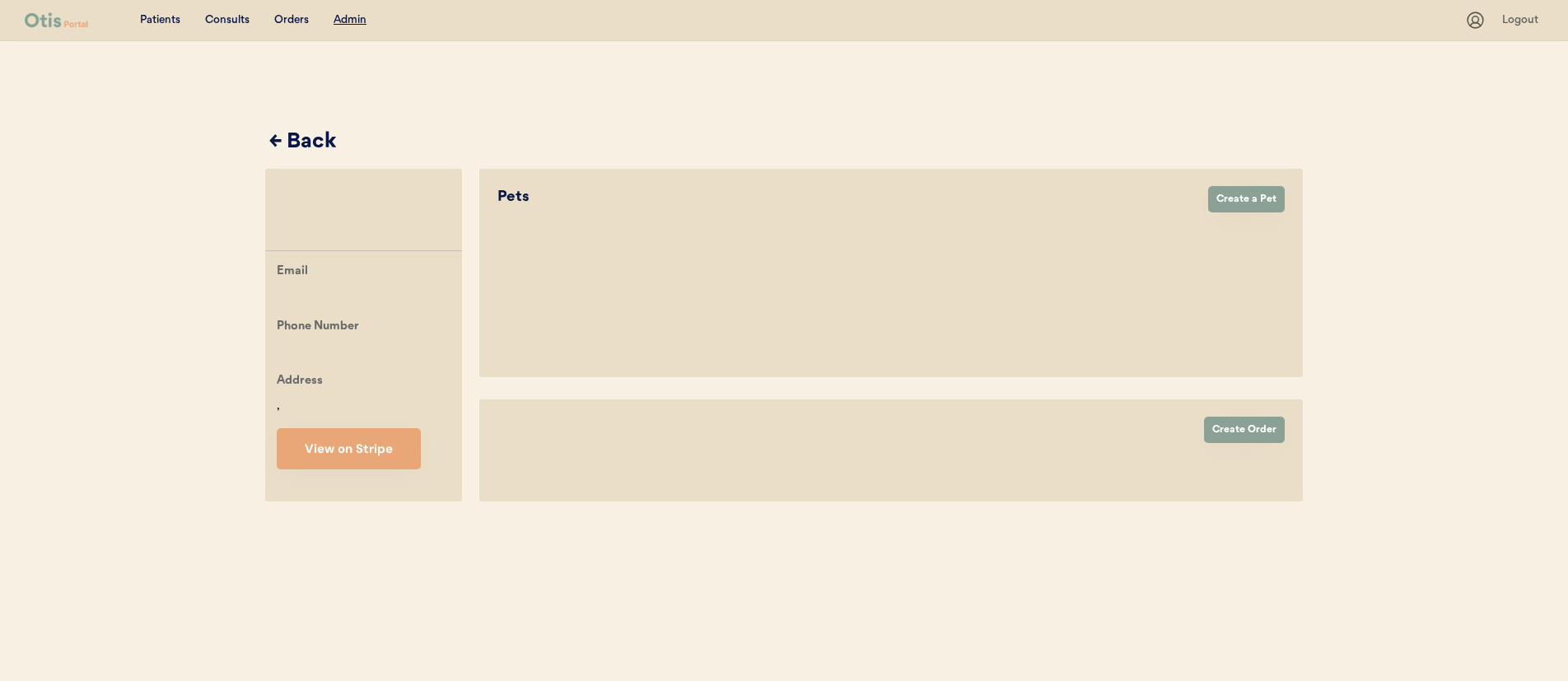 select on "true" 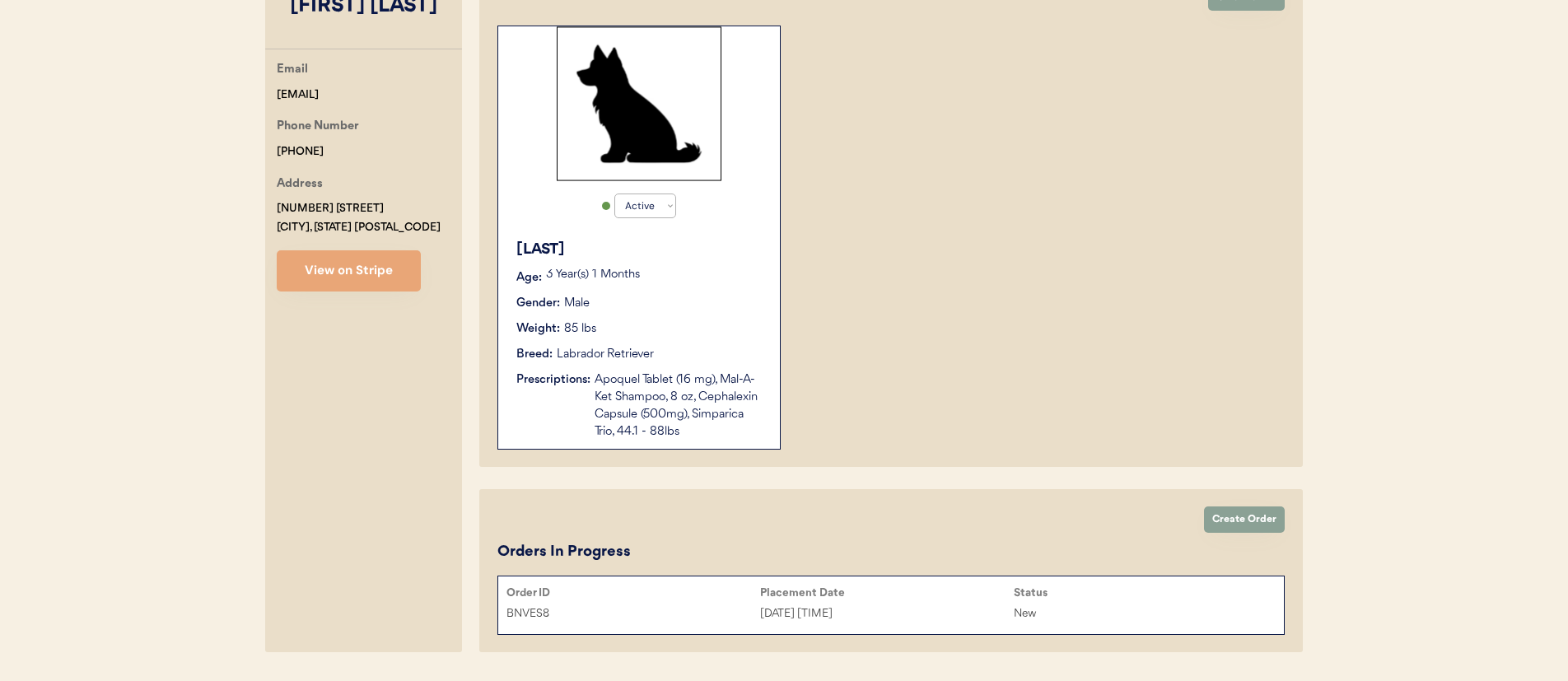 scroll, scrollTop: 249, scrollLeft: 0, axis: vertical 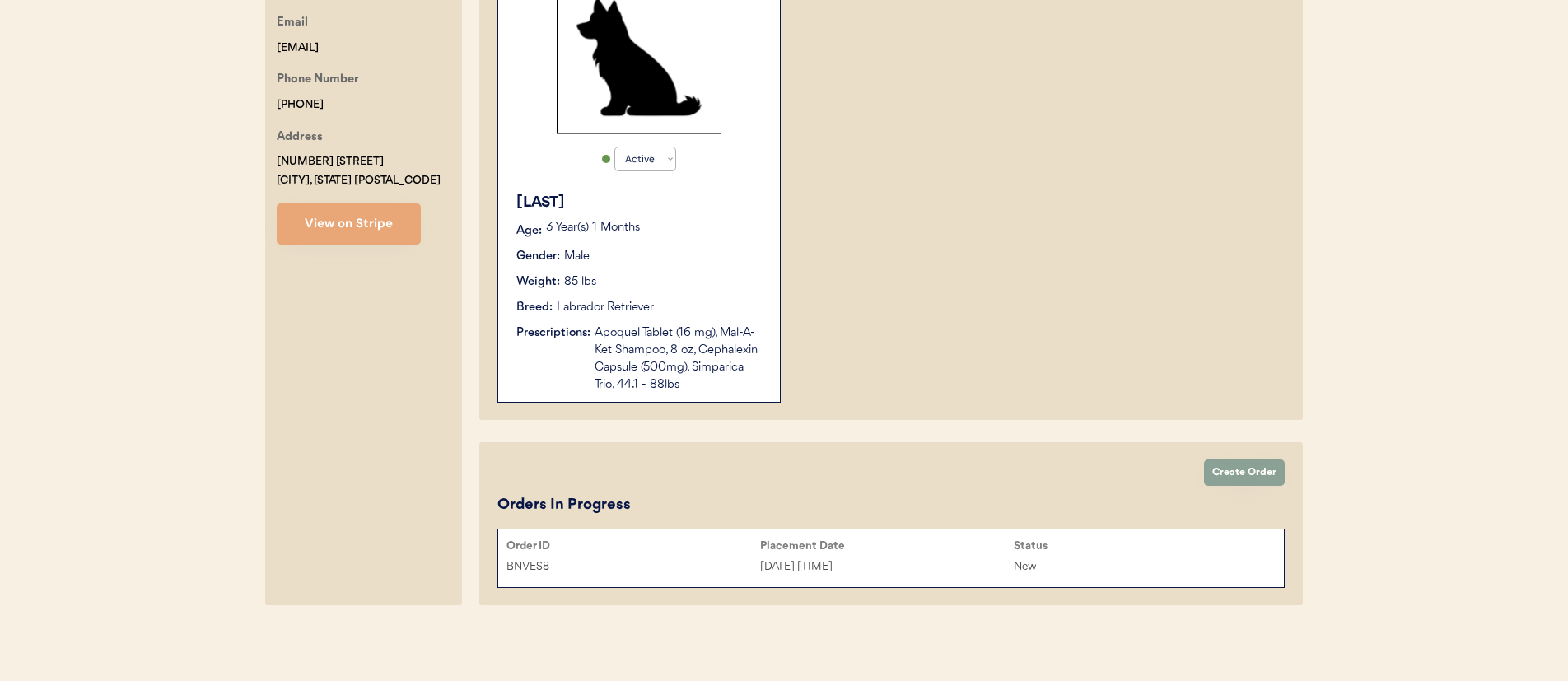 click on "Jun 26, 2025 6:04 pm" at bounding box center (887, 567) 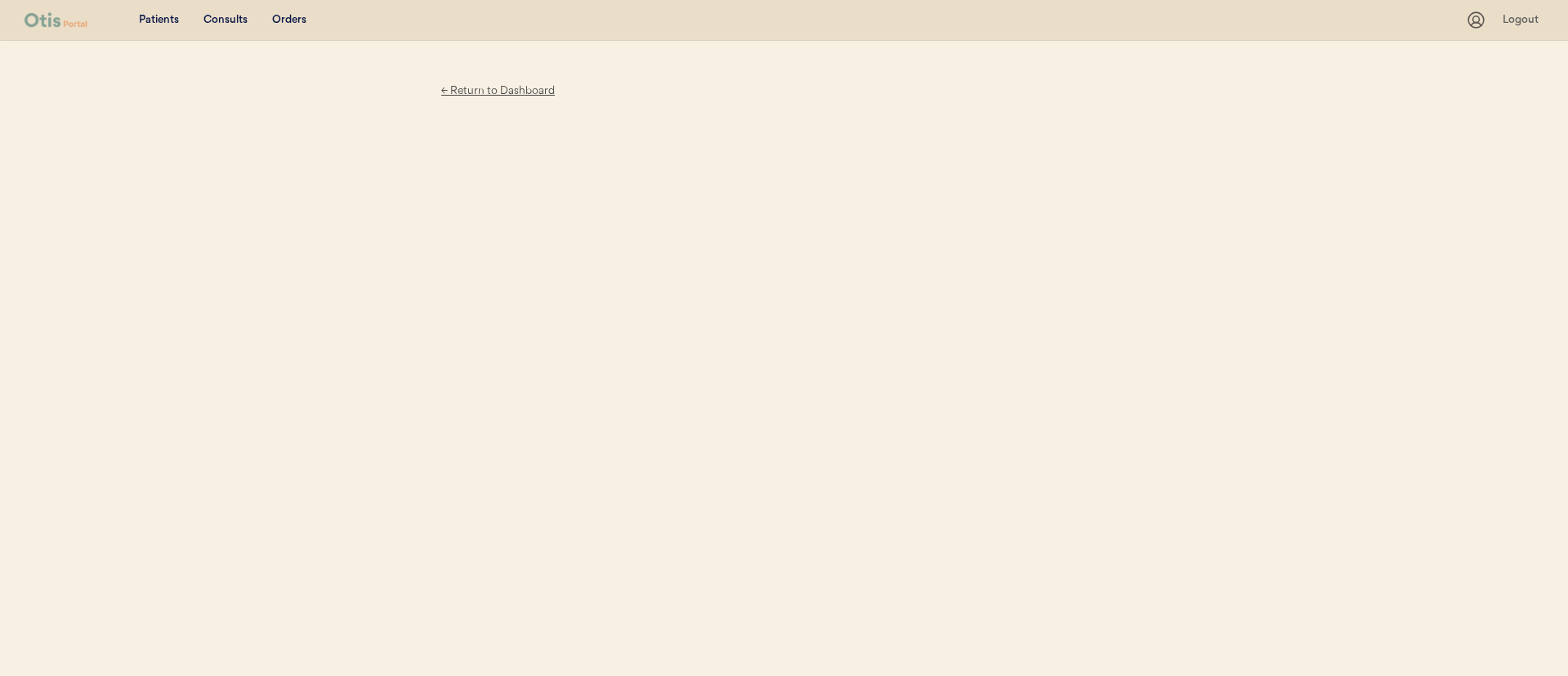 scroll, scrollTop: 0, scrollLeft: 0, axis: both 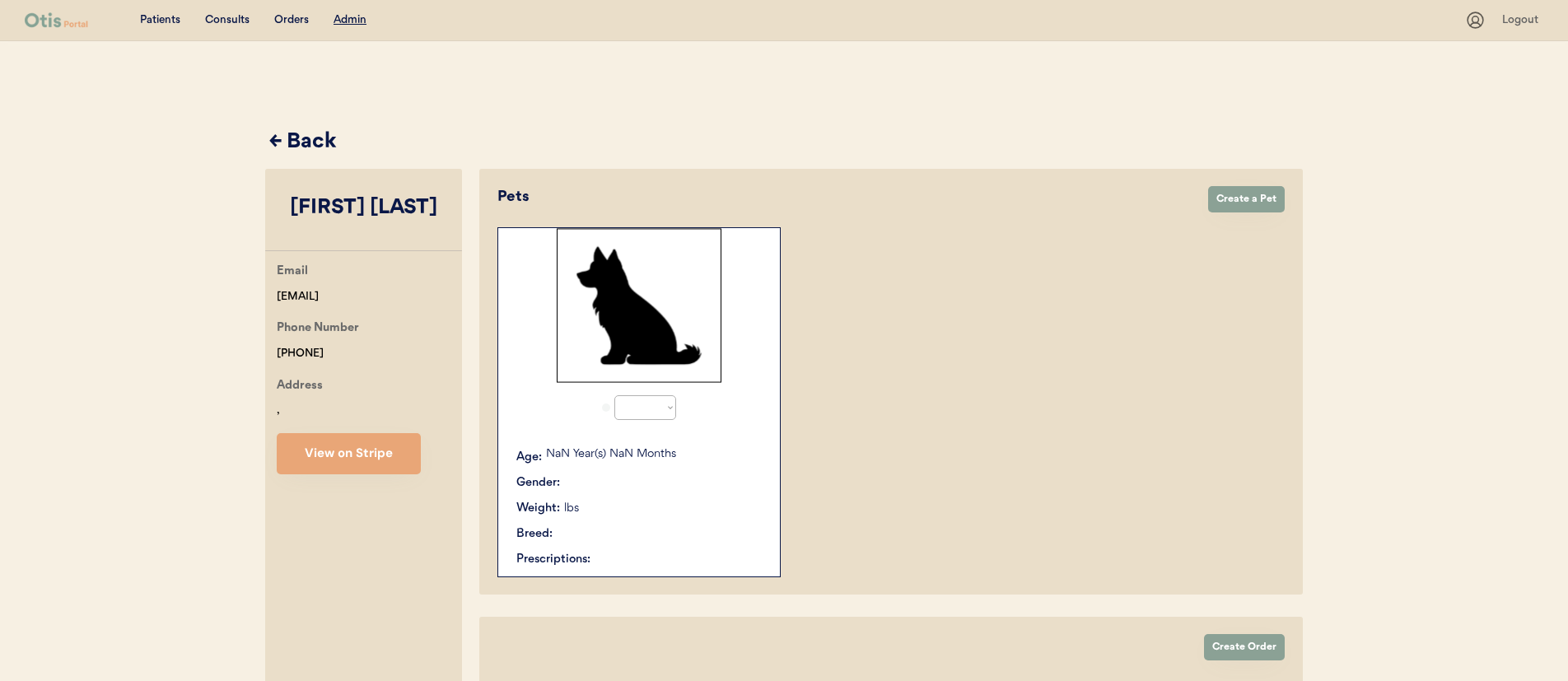 select on "true" 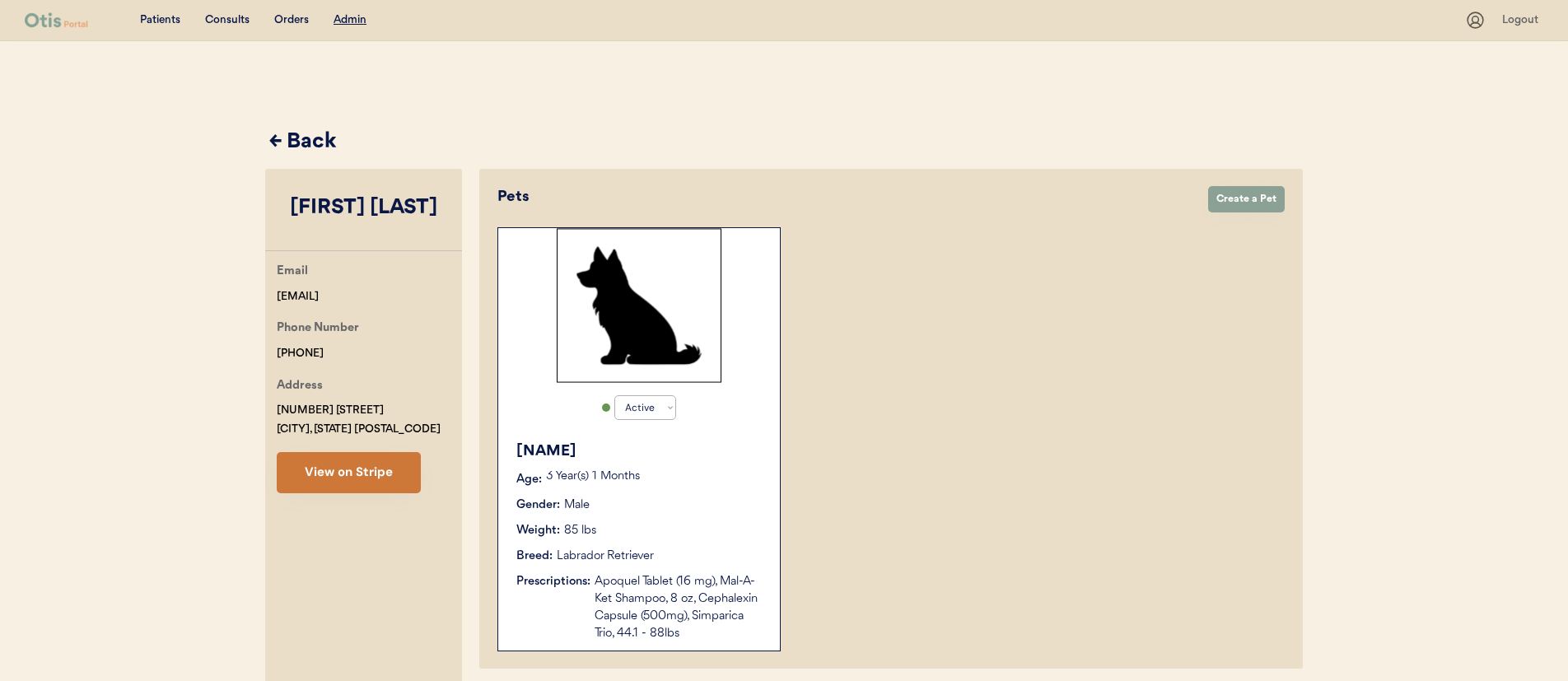 click on "View on Stripe" at bounding box center [348, 473] 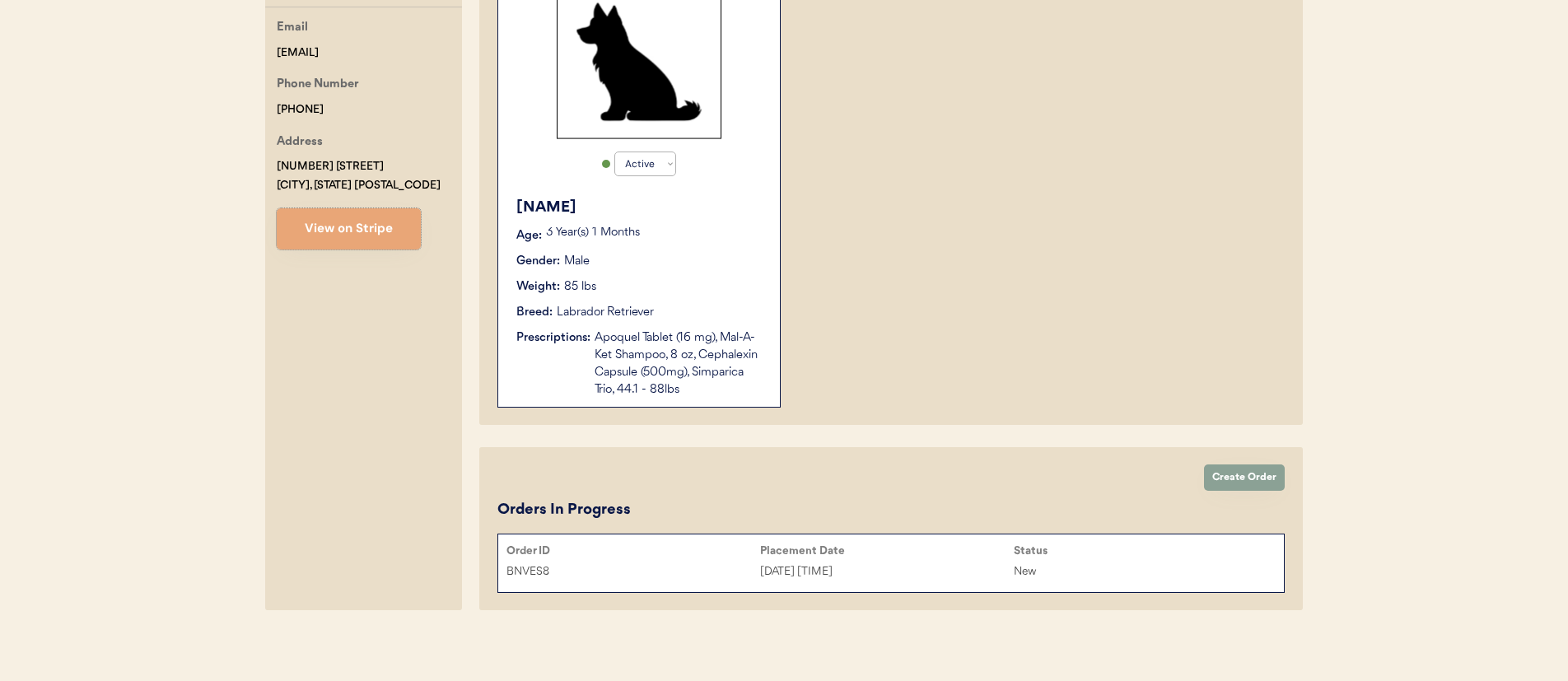 scroll, scrollTop: 249, scrollLeft: 0, axis: vertical 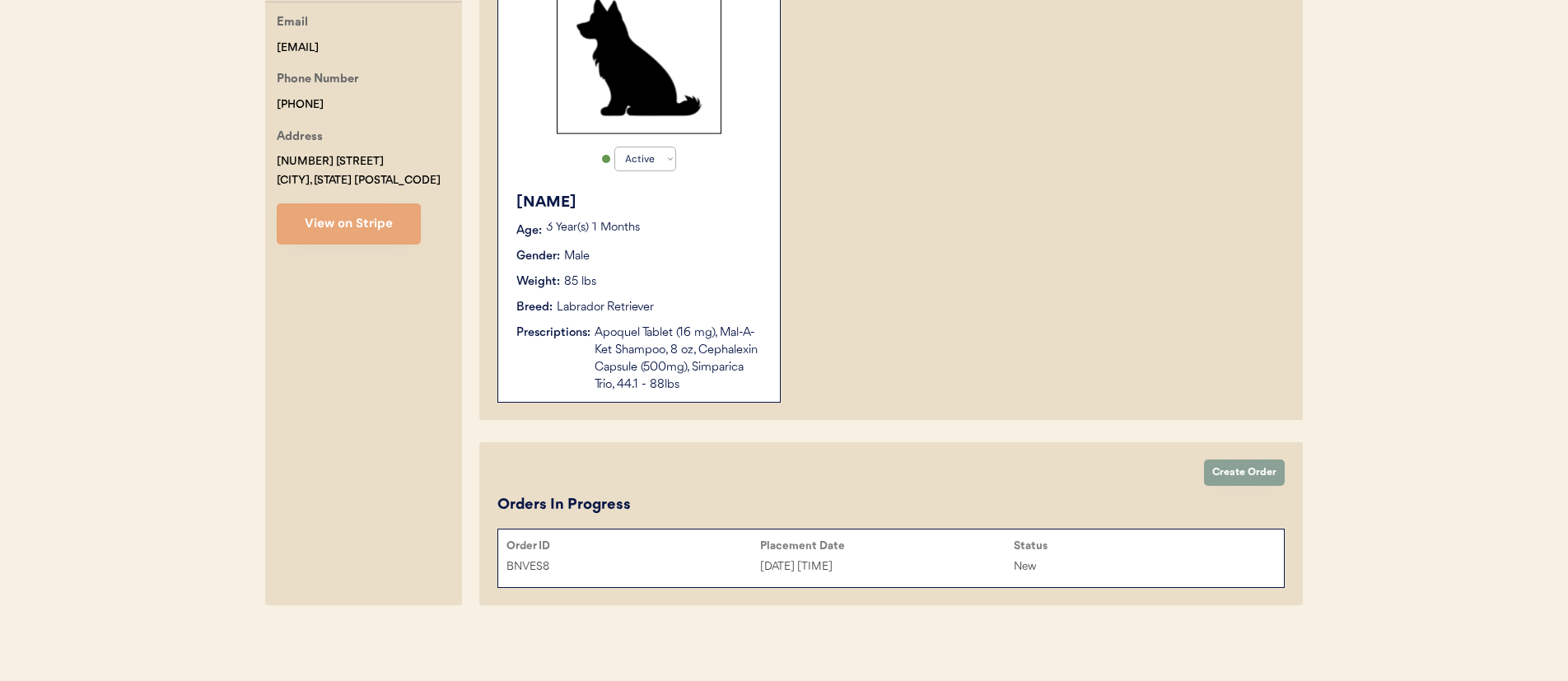 click on "Finley Age:
3 Year(s) 1 Months
Gender: Male Weight: 85 lbs Breed: Labrador Retriever Prescriptions: Apoquel Tablet (16 mg), Mal-A-Ket Shampoo, 8 oz, Cephalexin Capsule (500mg), Simparica Trio, 44.1 - 88lbs" at bounding box center [639, 292] 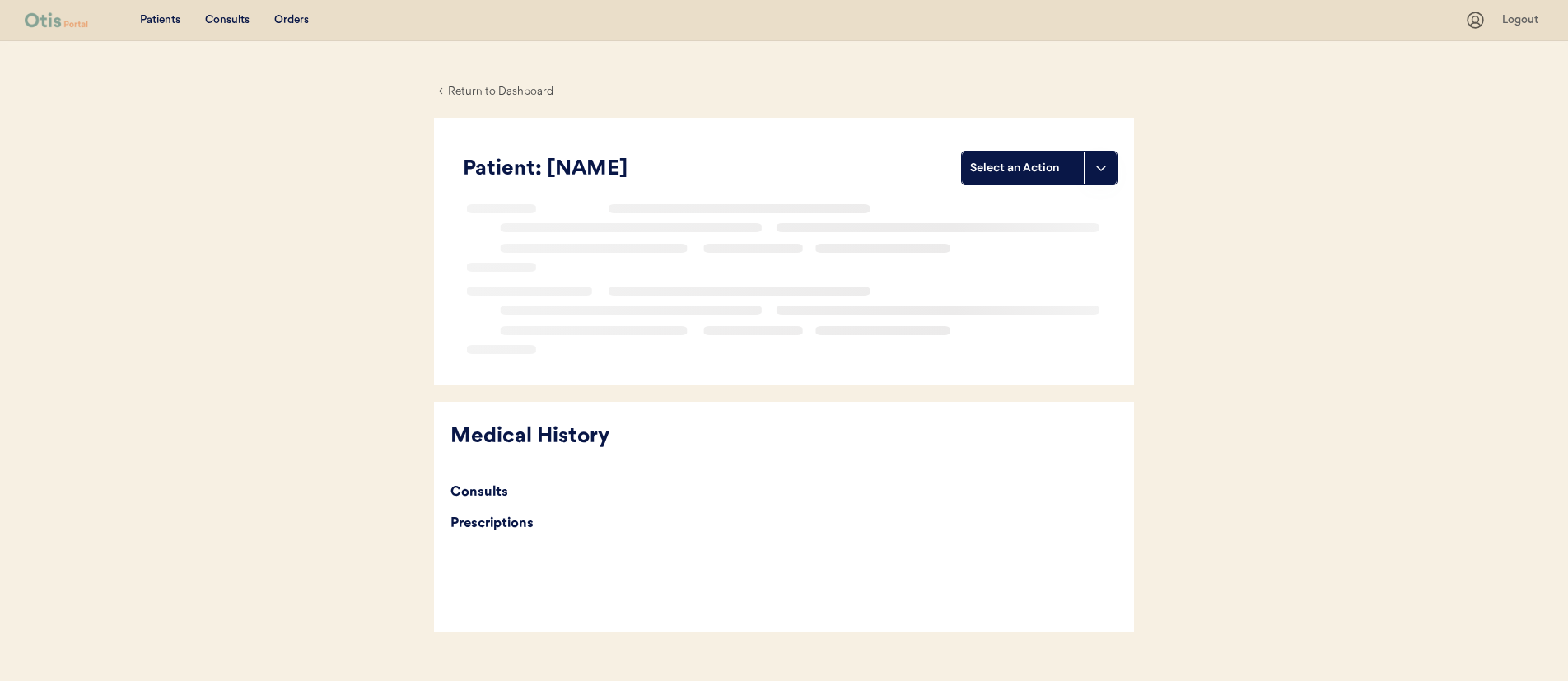 scroll, scrollTop: 0, scrollLeft: 0, axis: both 